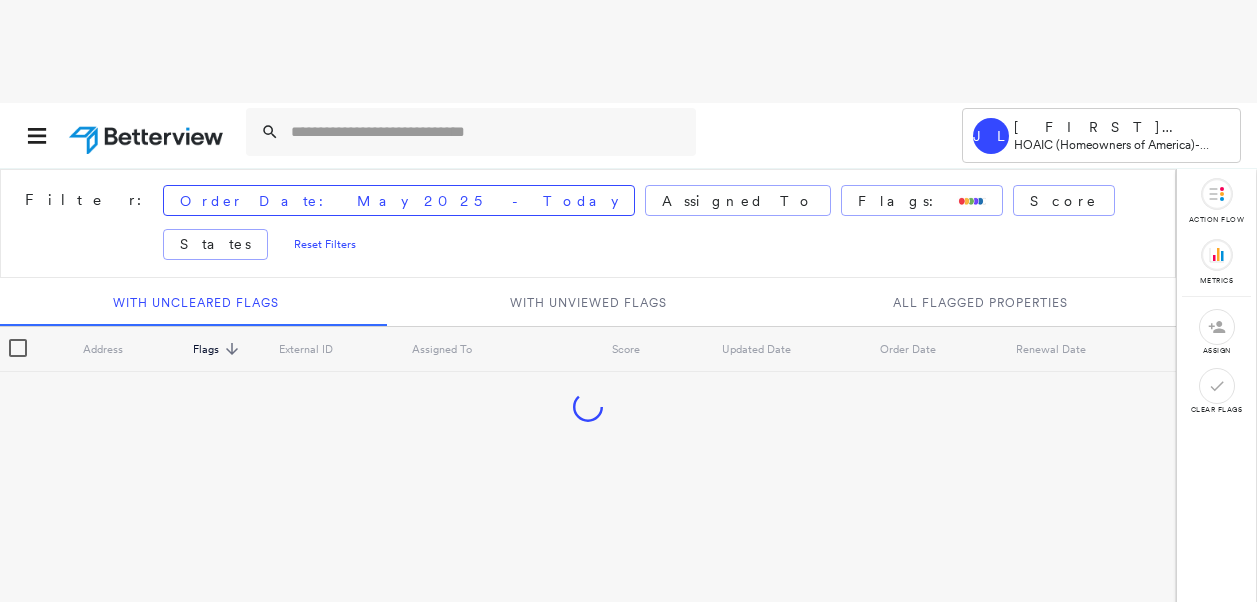 scroll, scrollTop: 0, scrollLeft: 0, axis: both 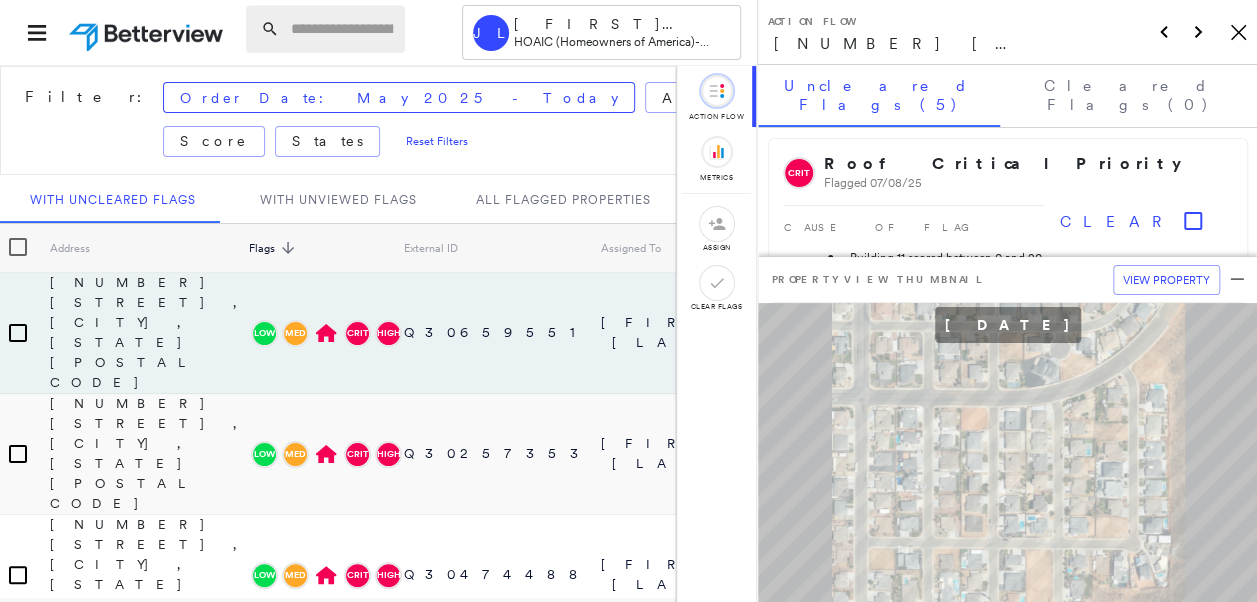 click at bounding box center (342, 29) 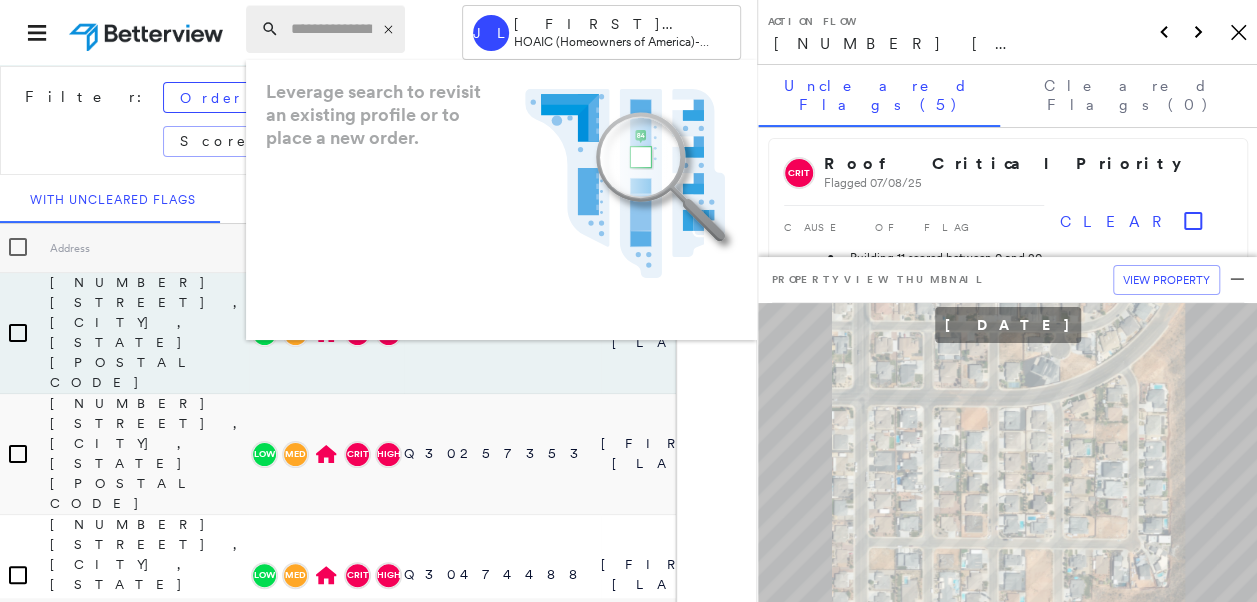 paste on "**********" 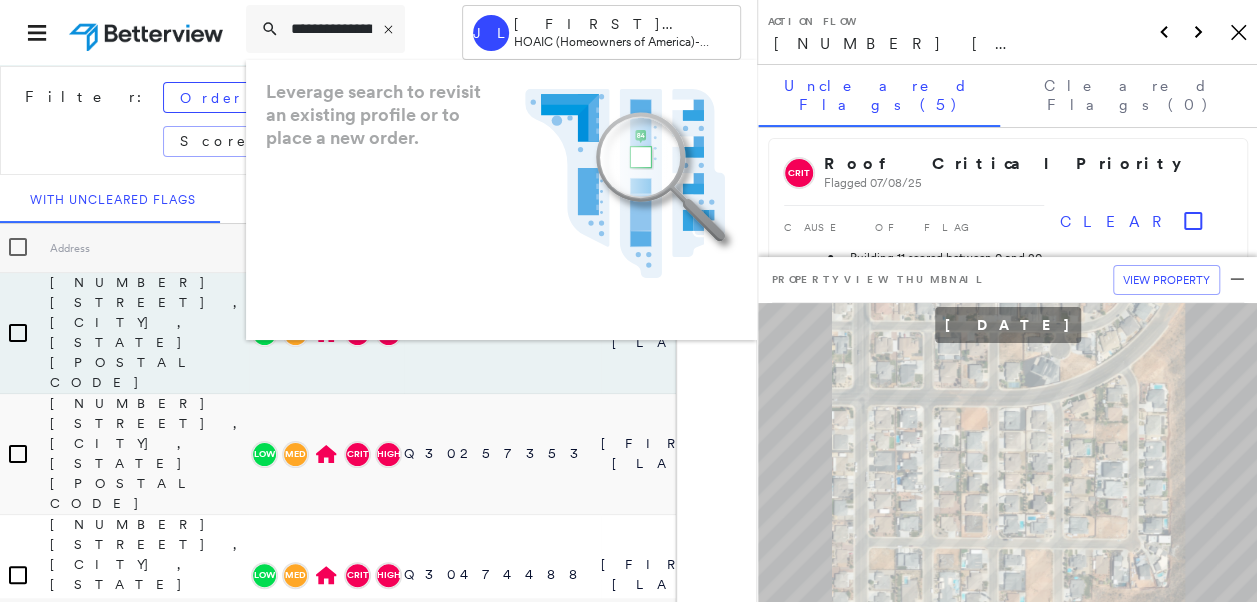 scroll, scrollTop: 0, scrollLeft: 247, axis: horizontal 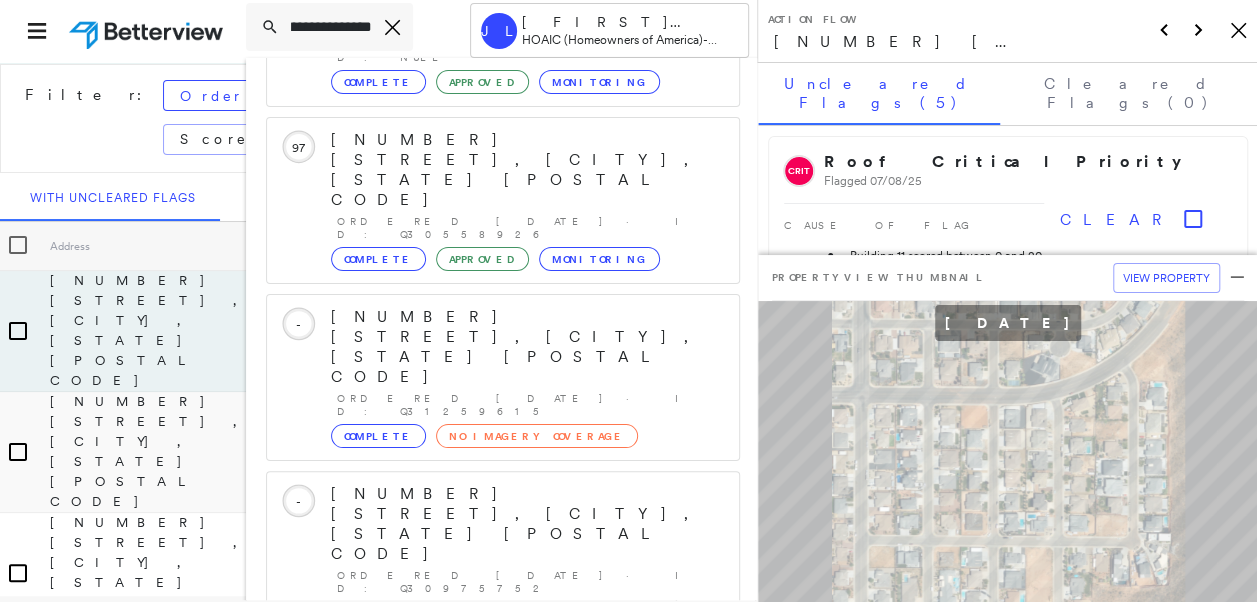 type on "**********" 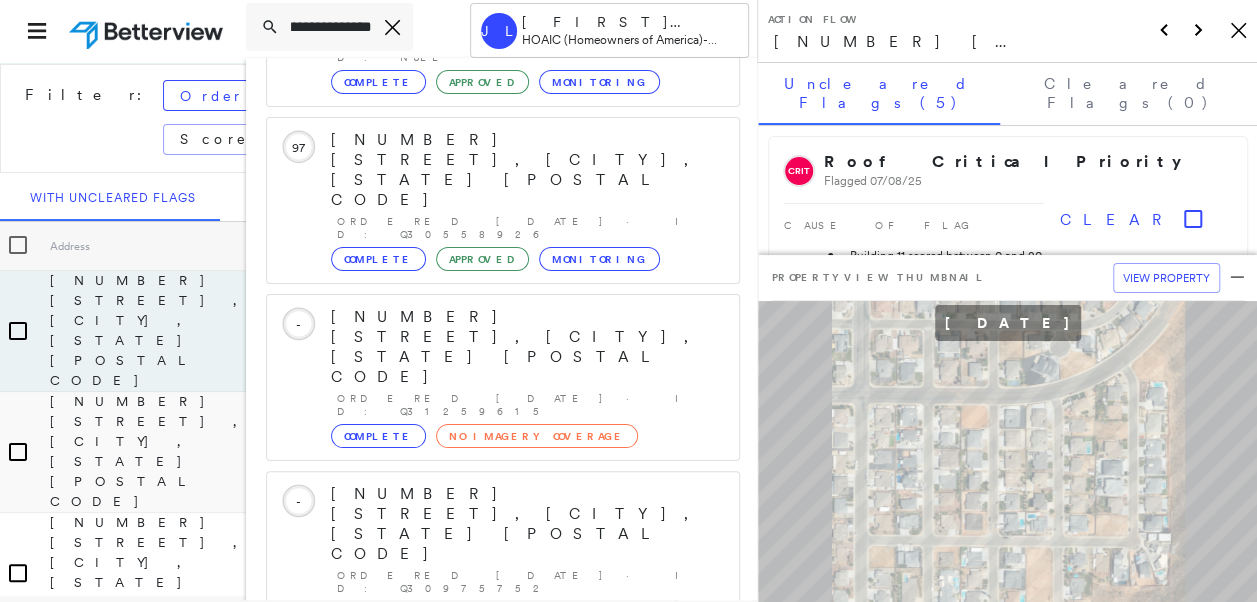 scroll, scrollTop: 0, scrollLeft: 0, axis: both 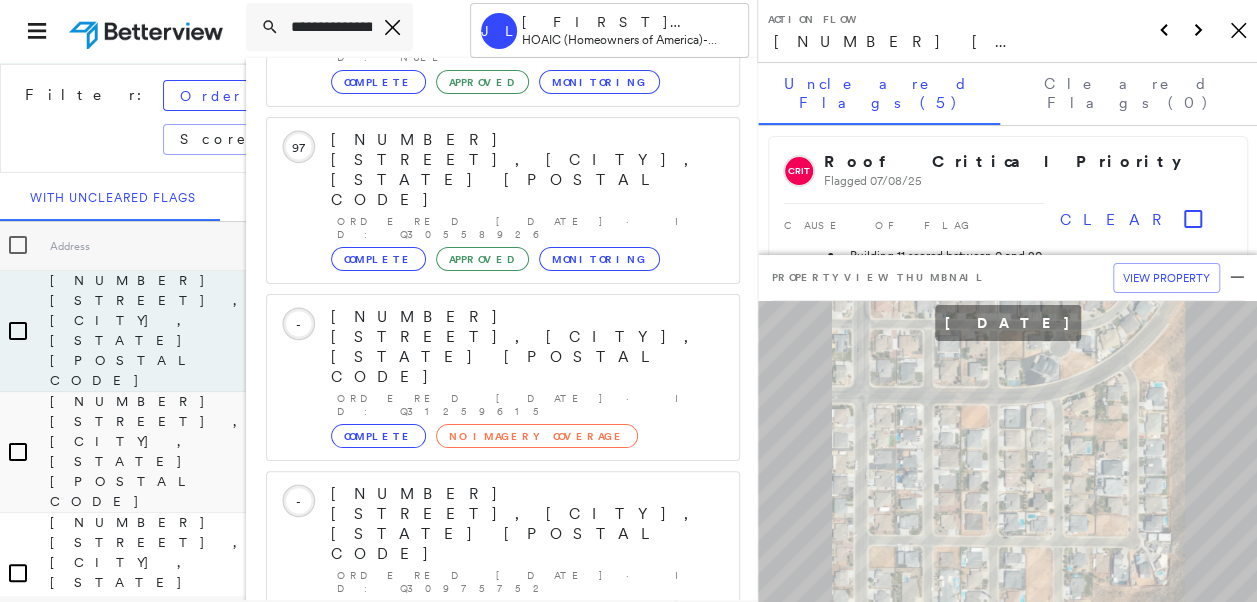 click on "Show  5  more existing properties" at bounding box center (504, 858) 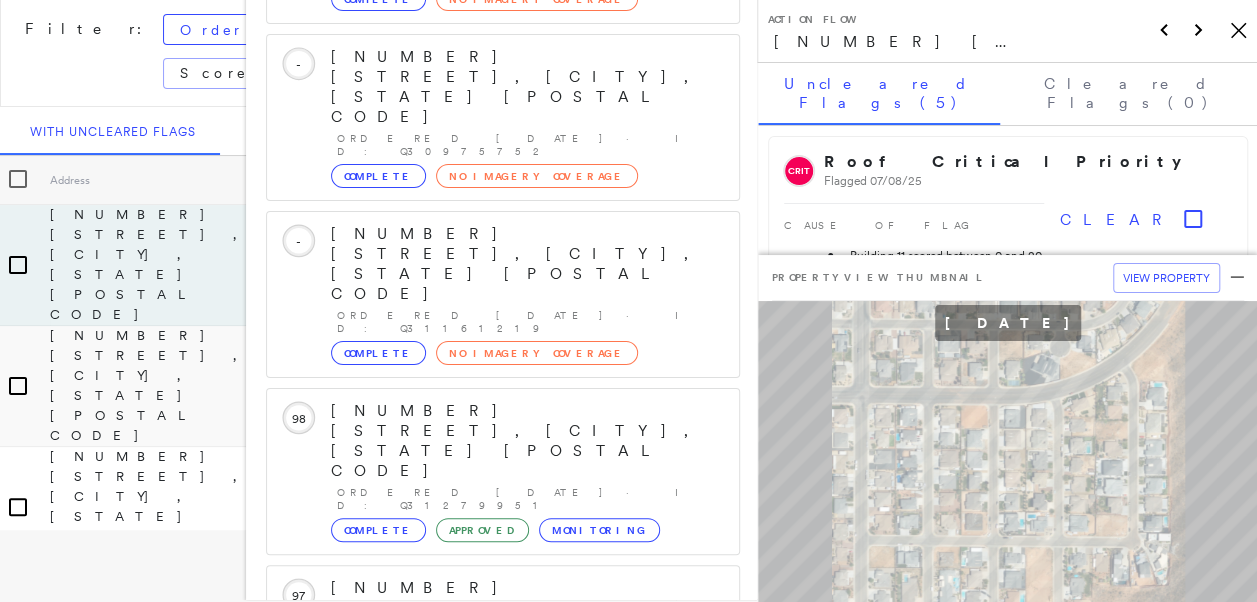 scroll, scrollTop: 719, scrollLeft: 0, axis: vertical 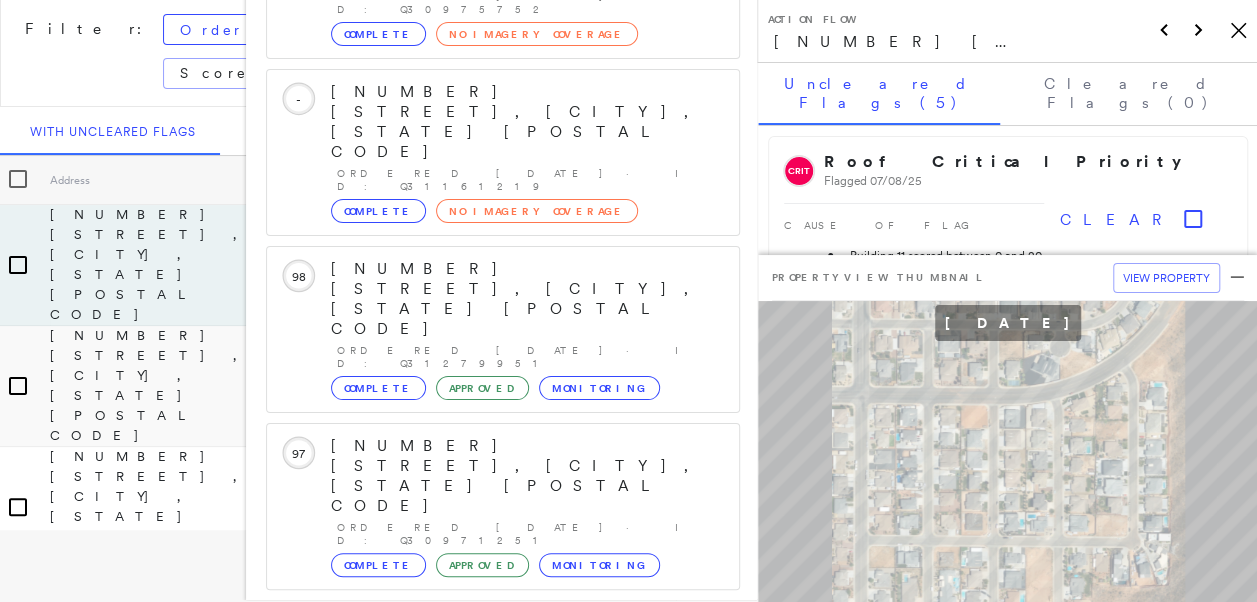 click on "[NUMBER] [STREET], [CITY], [STATE] [POSTAL_CODE]" at bounding box center [491, 1309] 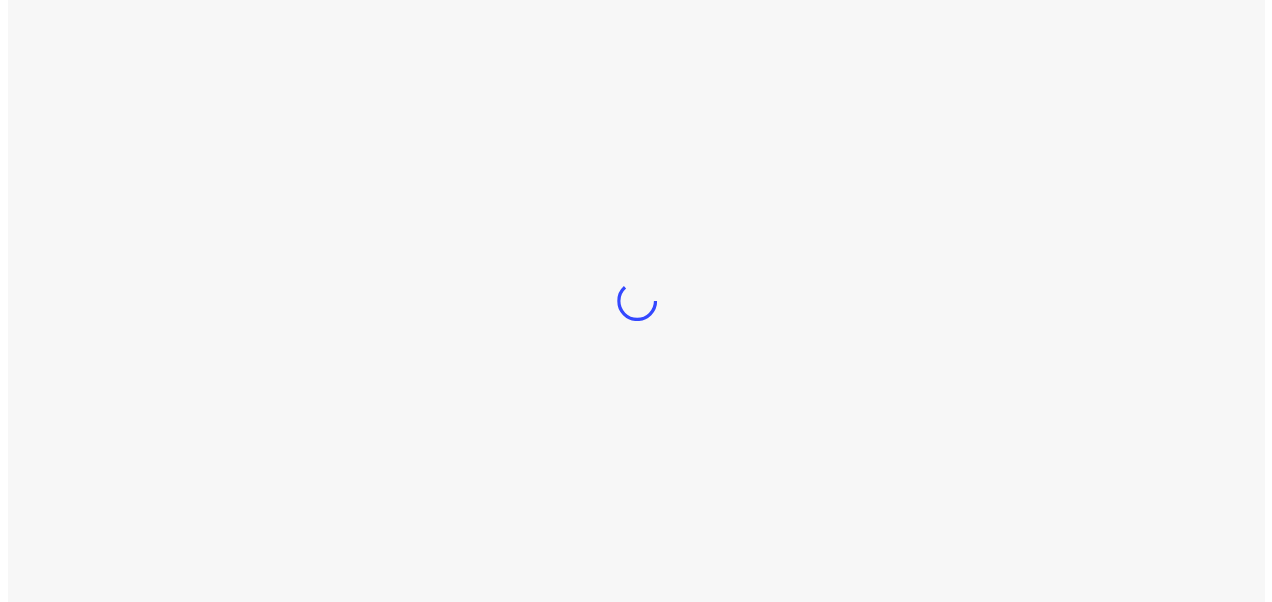 scroll, scrollTop: 0, scrollLeft: 0, axis: both 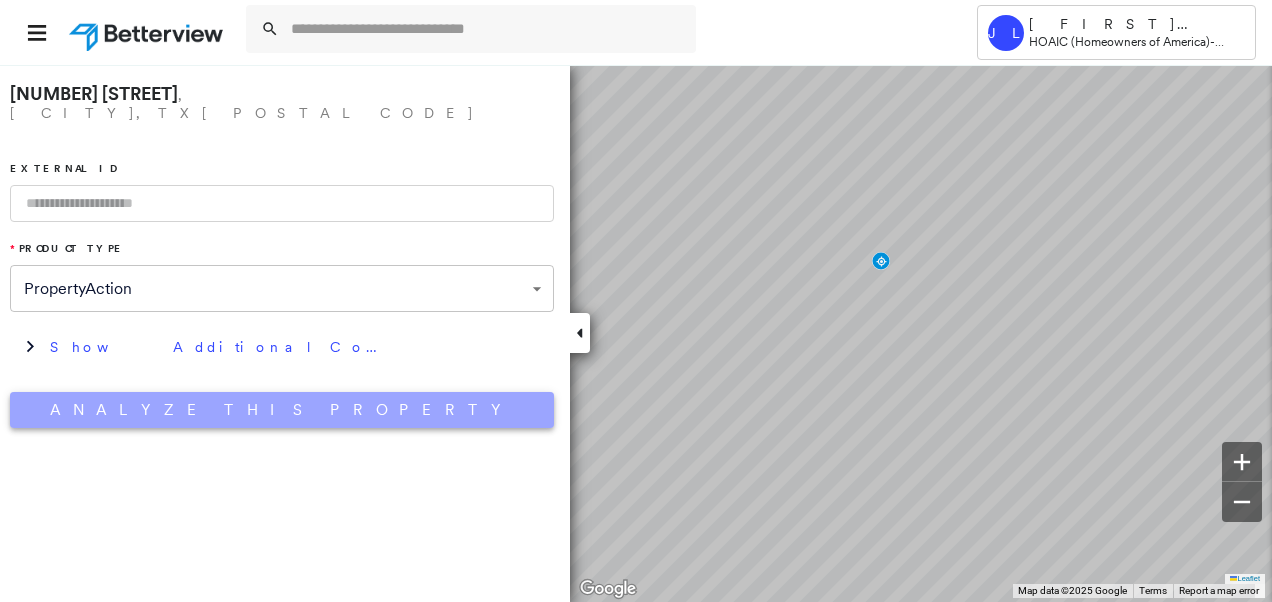 click on "Analyze This Property" at bounding box center (282, 410) 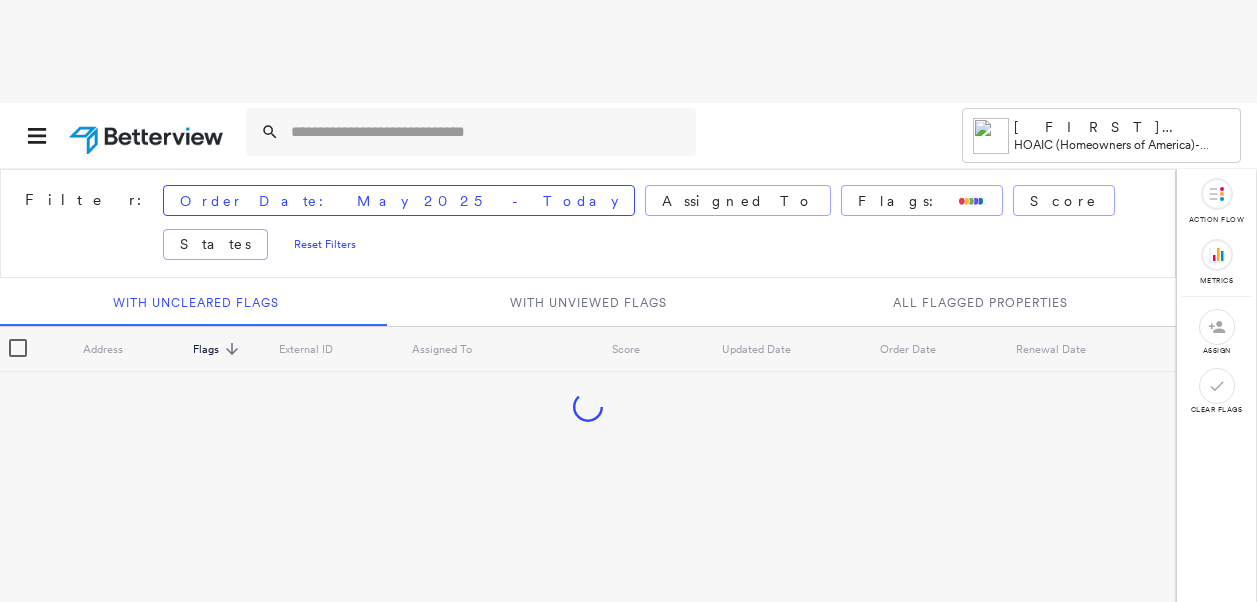 scroll, scrollTop: 0, scrollLeft: 0, axis: both 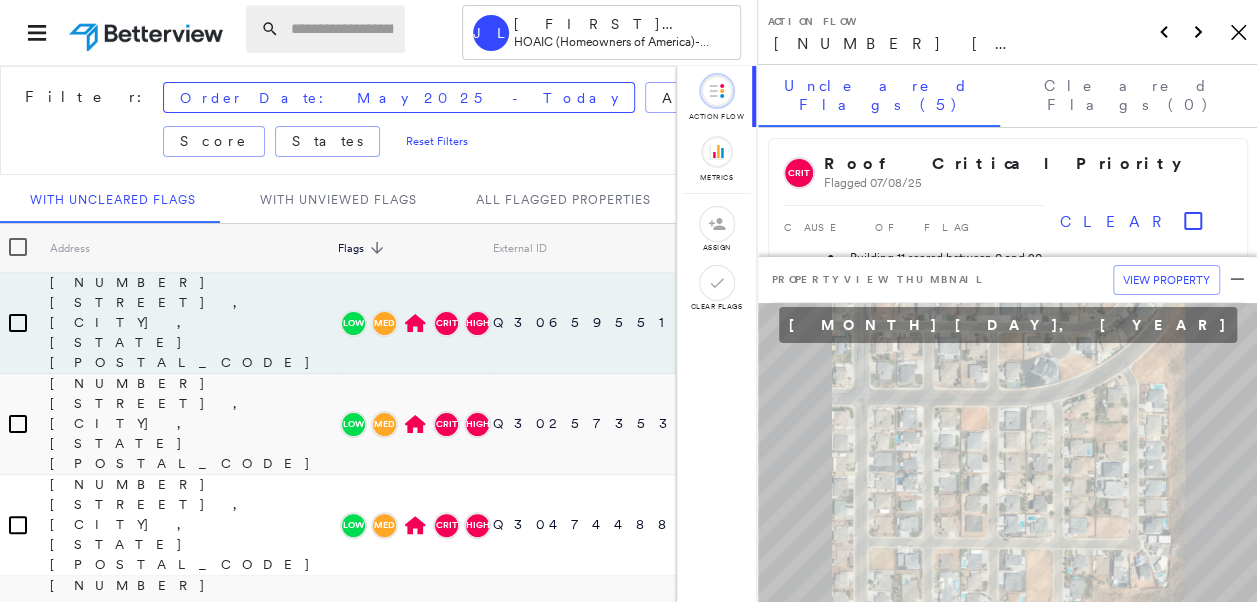 click at bounding box center [342, 29] 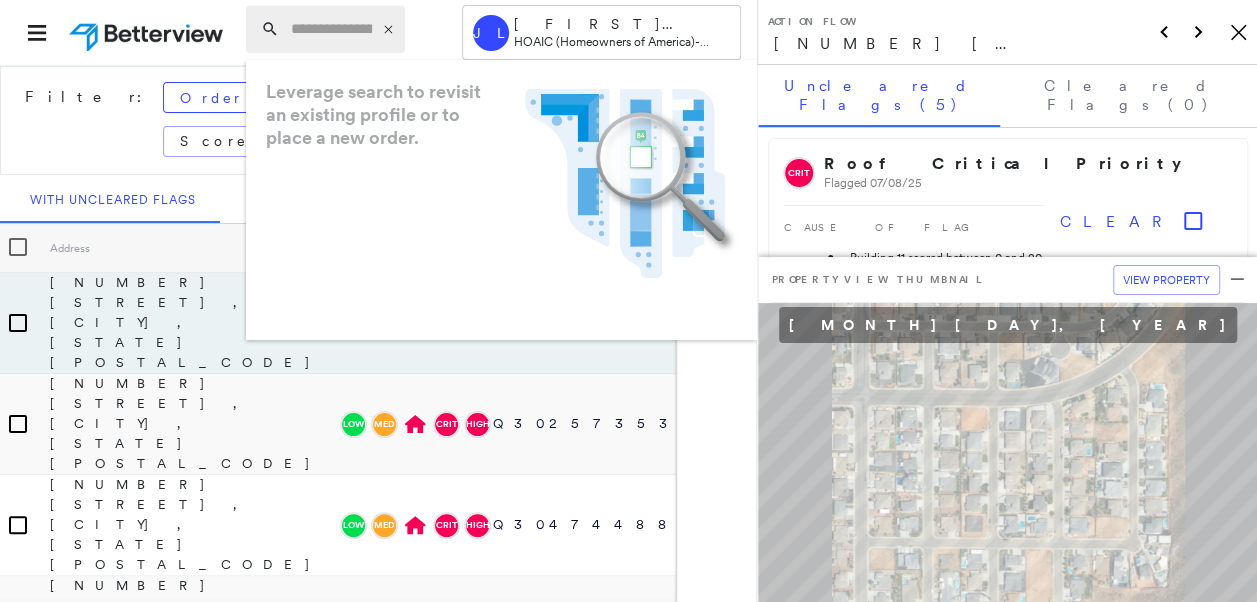 paste on "**********" 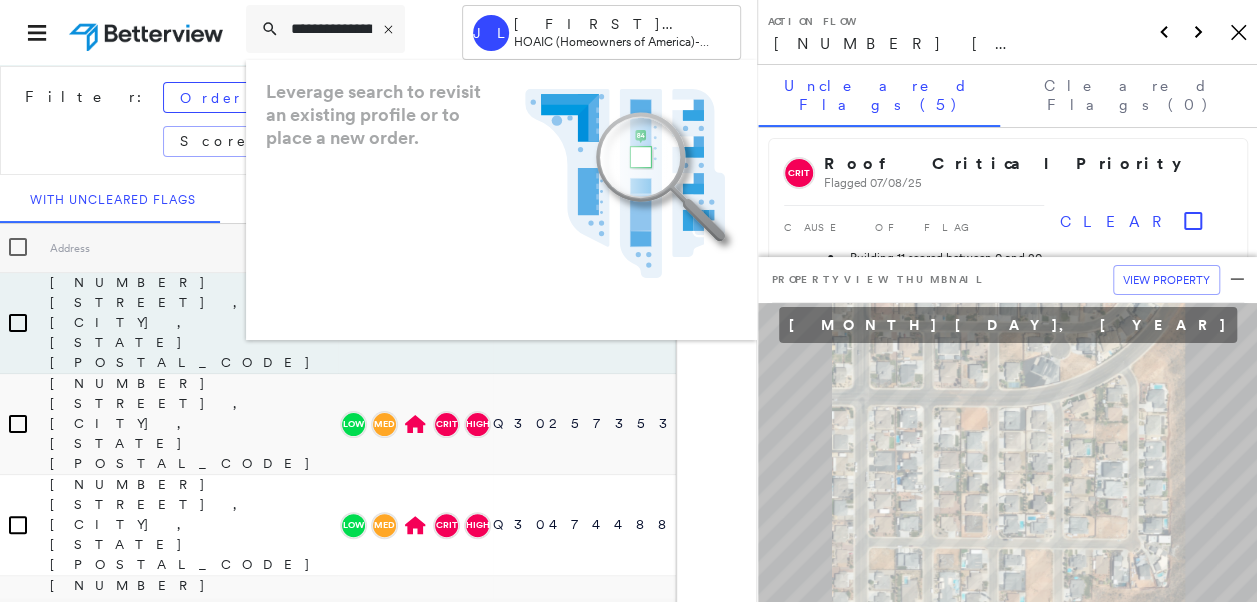 scroll, scrollTop: 0, scrollLeft: 251, axis: horizontal 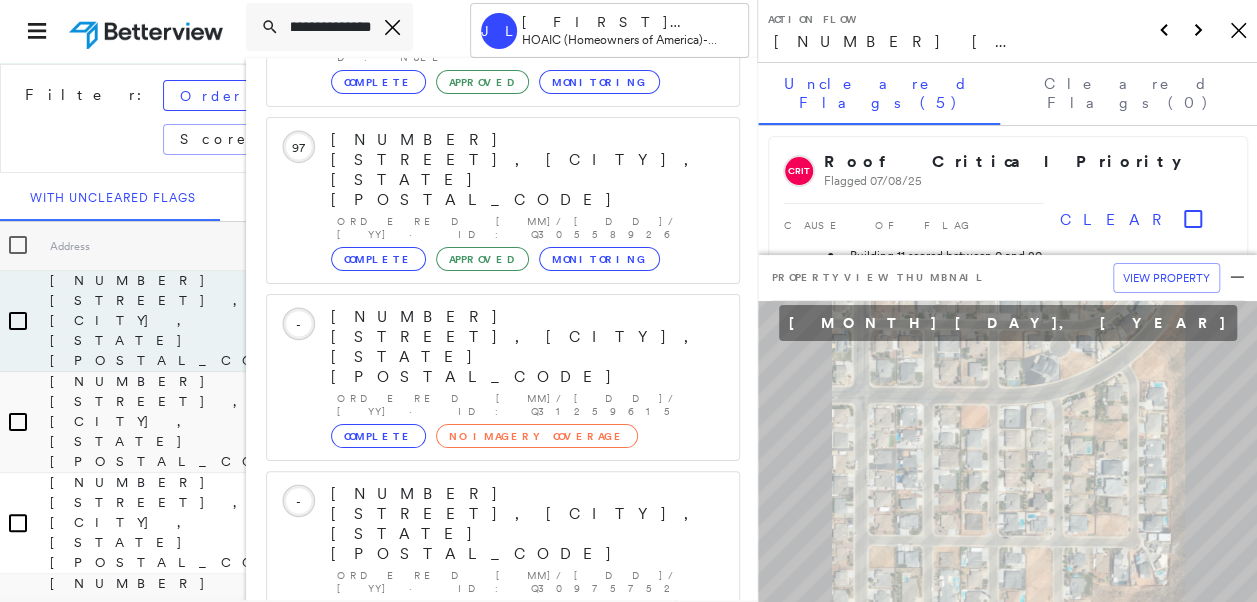 type on "**********" 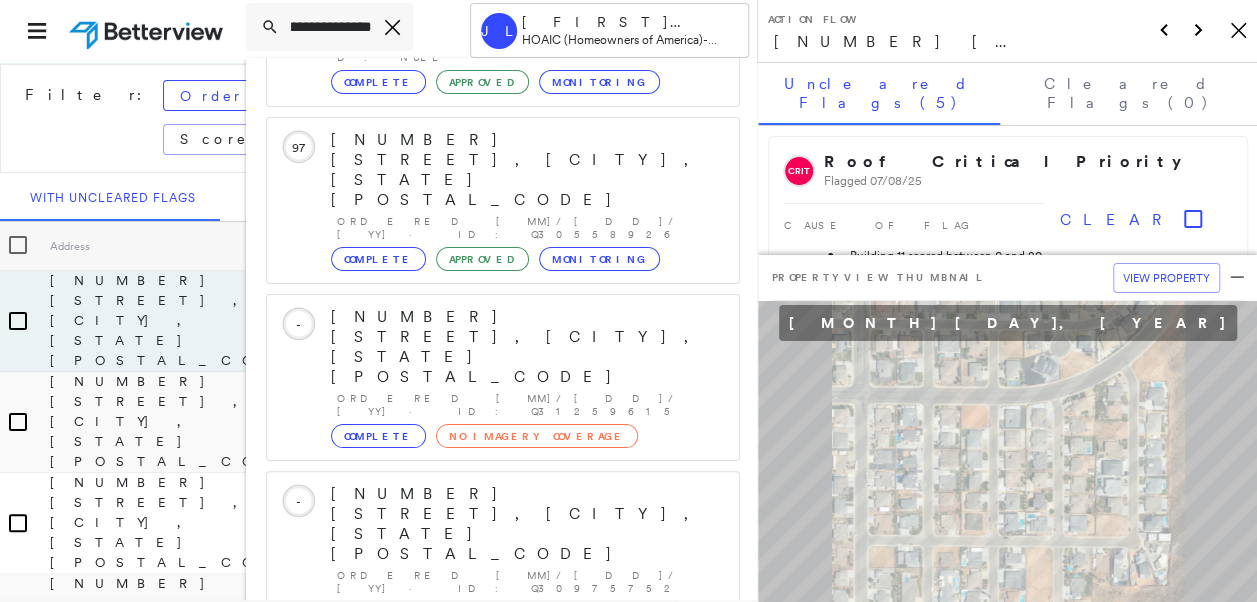 scroll, scrollTop: 0, scrollLeft: 0, axis: both 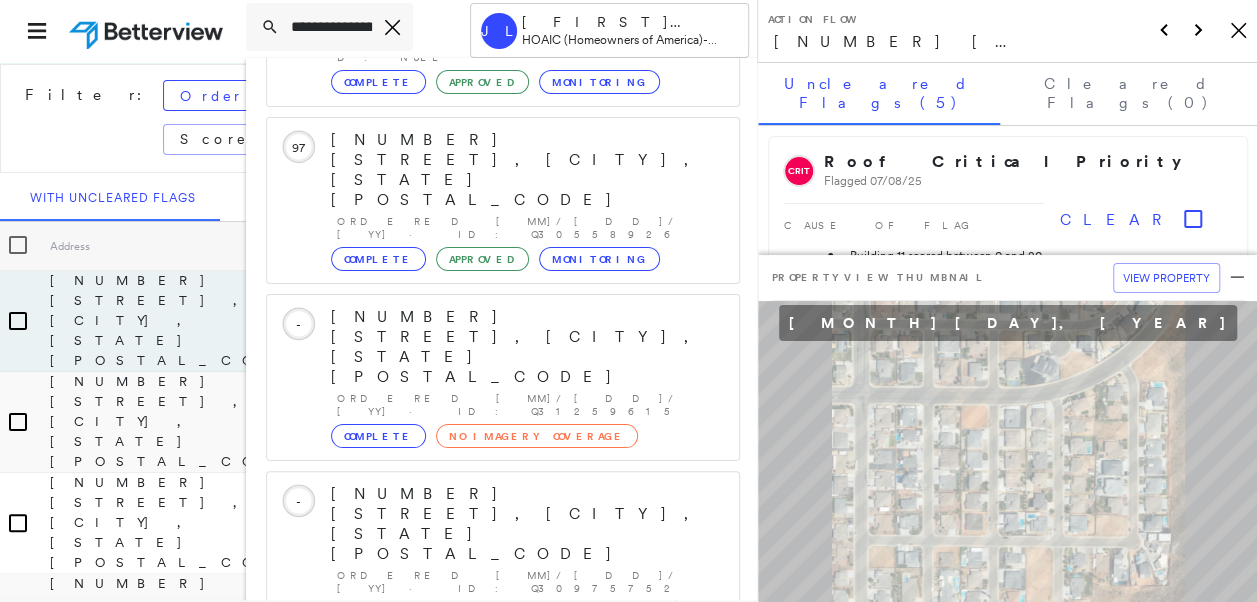 click on "Show  5  more existing properties" at bounding box center (504, 858) 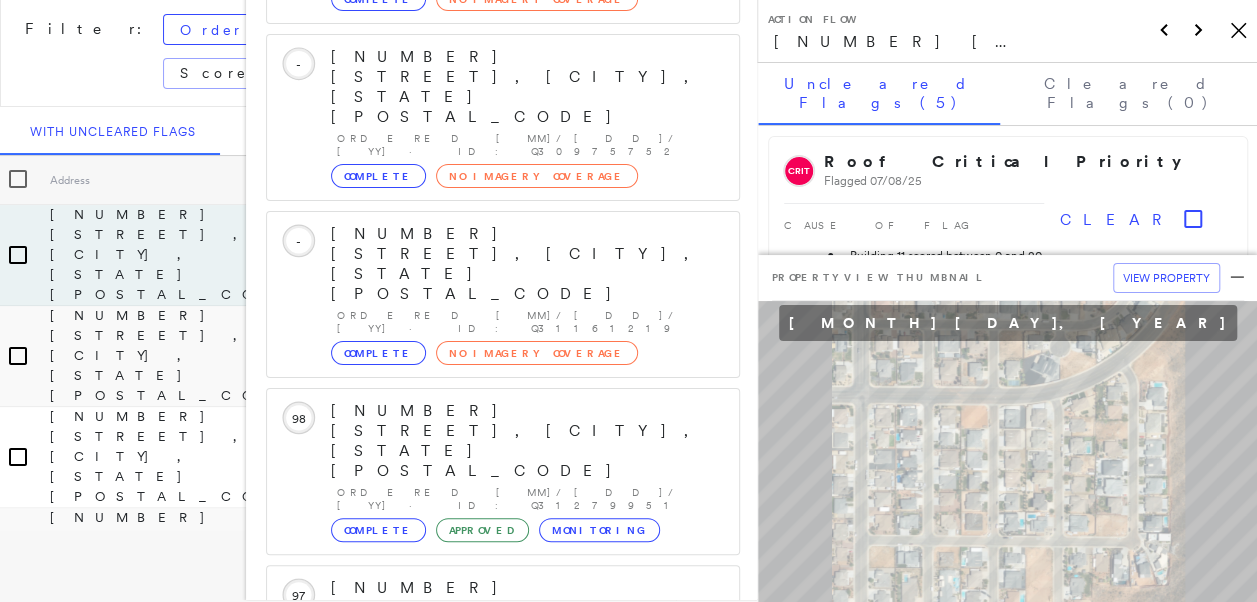scroll, scrollTop: 719, scrollLeft: 0, axis: vertical 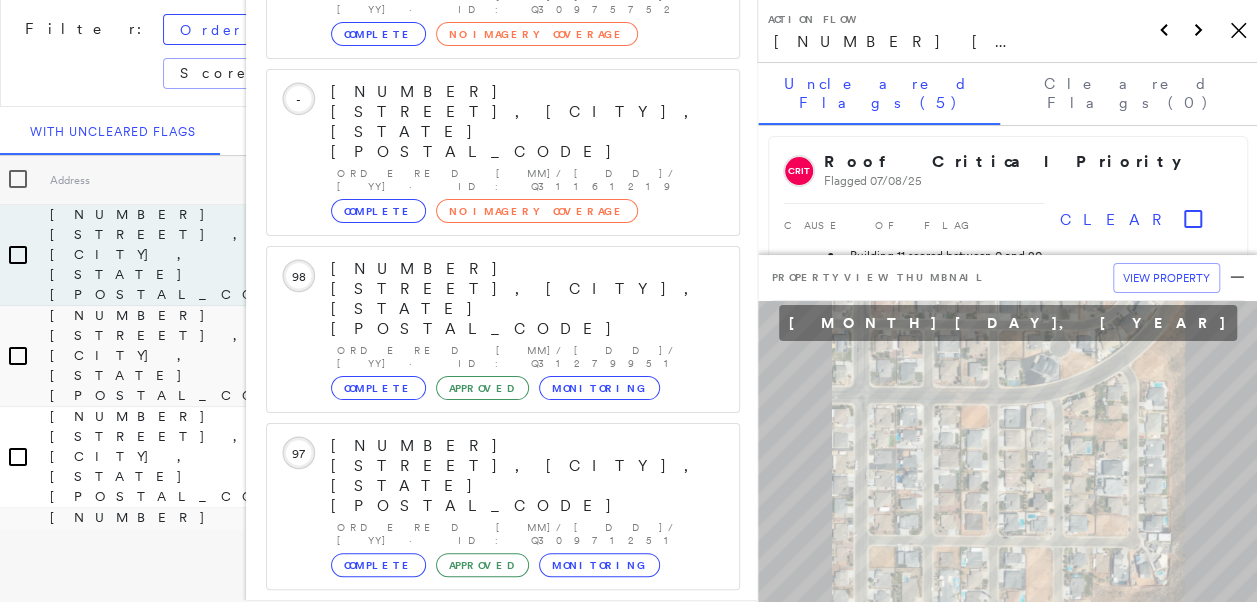 click on "[NUMBER] [STREET], [CITY], [STATE] [POSTAL_CODE]" at bounding box center [491, 1309] 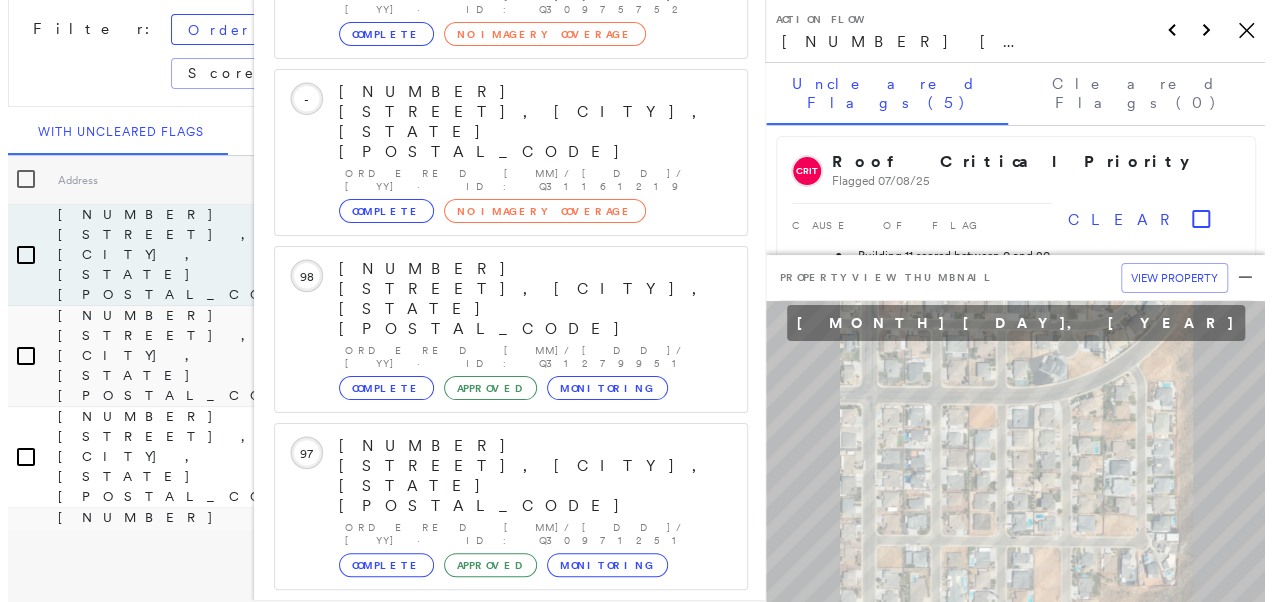 scroll, scrollTop: 0, scrollLeft: 0, axis: both 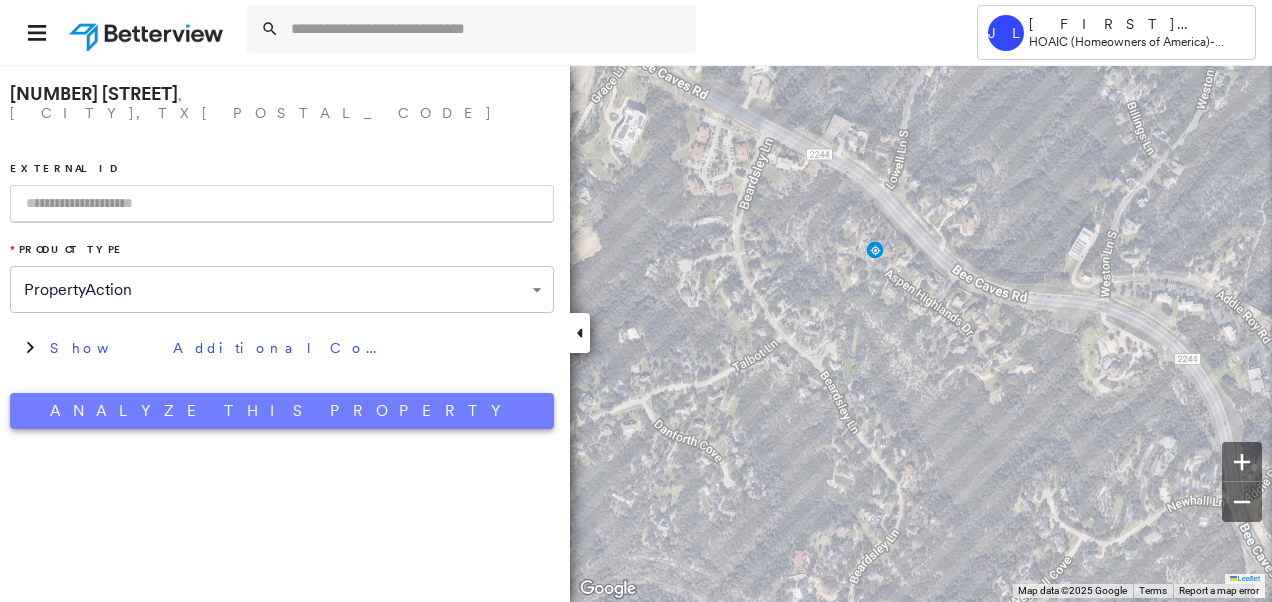 click on "Analyze This Property" at bounding box center (282, 411) 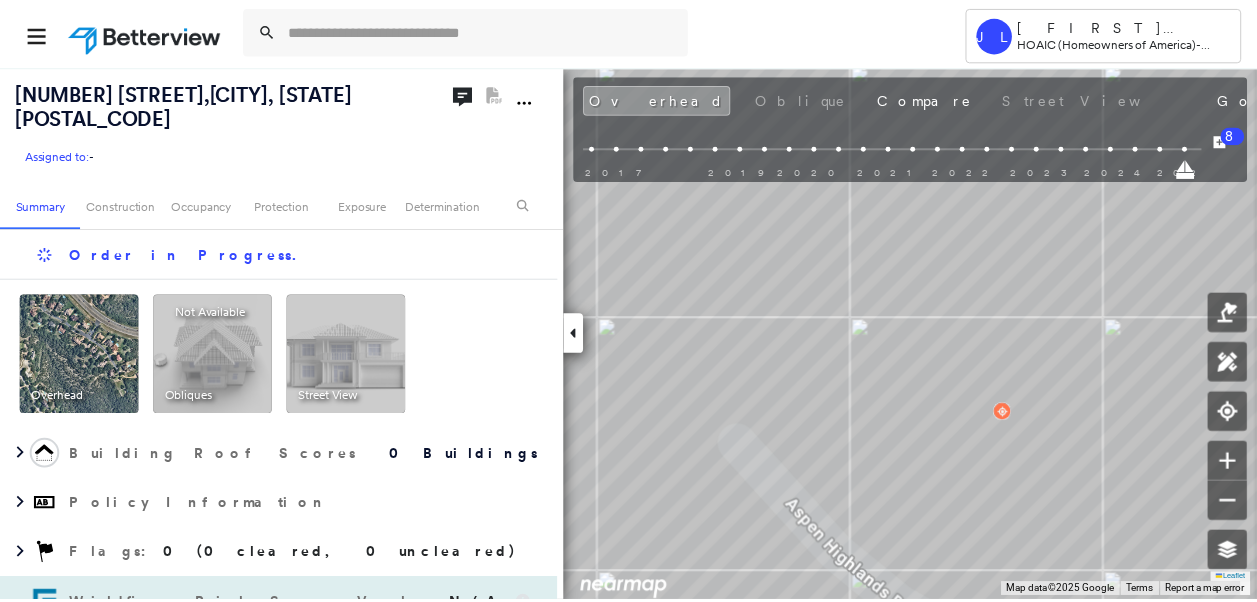 scroll, scrollTop: 100, scrollLeft: 0, axis: vertical 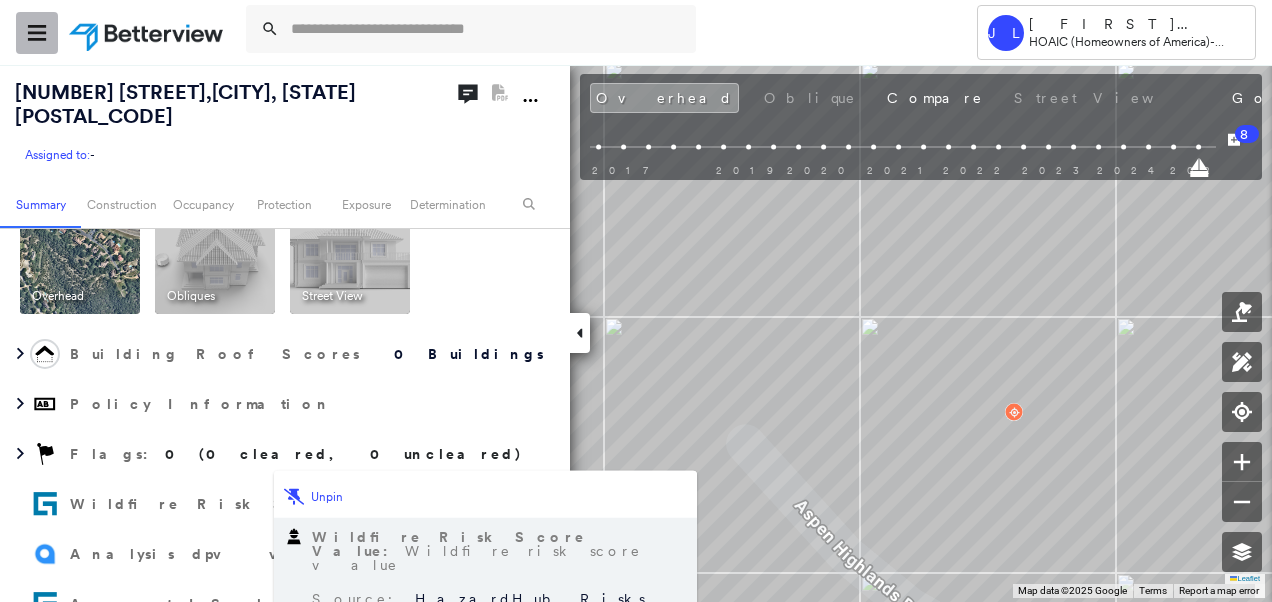 click 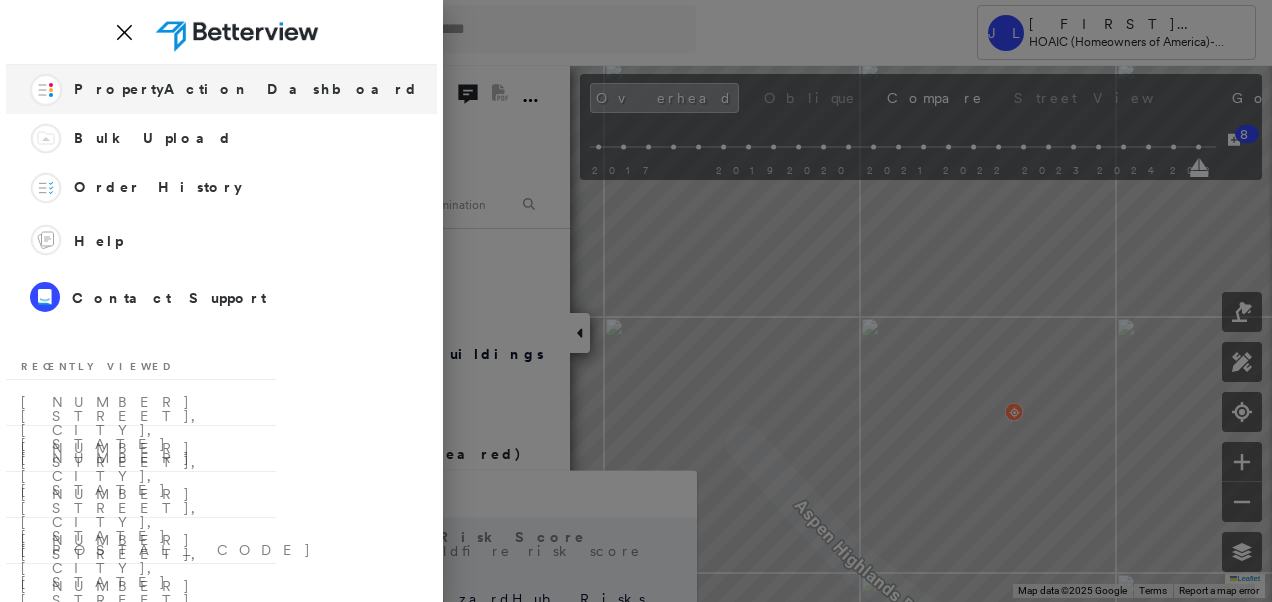 click on "PropertyAction Dashboard" at bounding box center [246, 89] 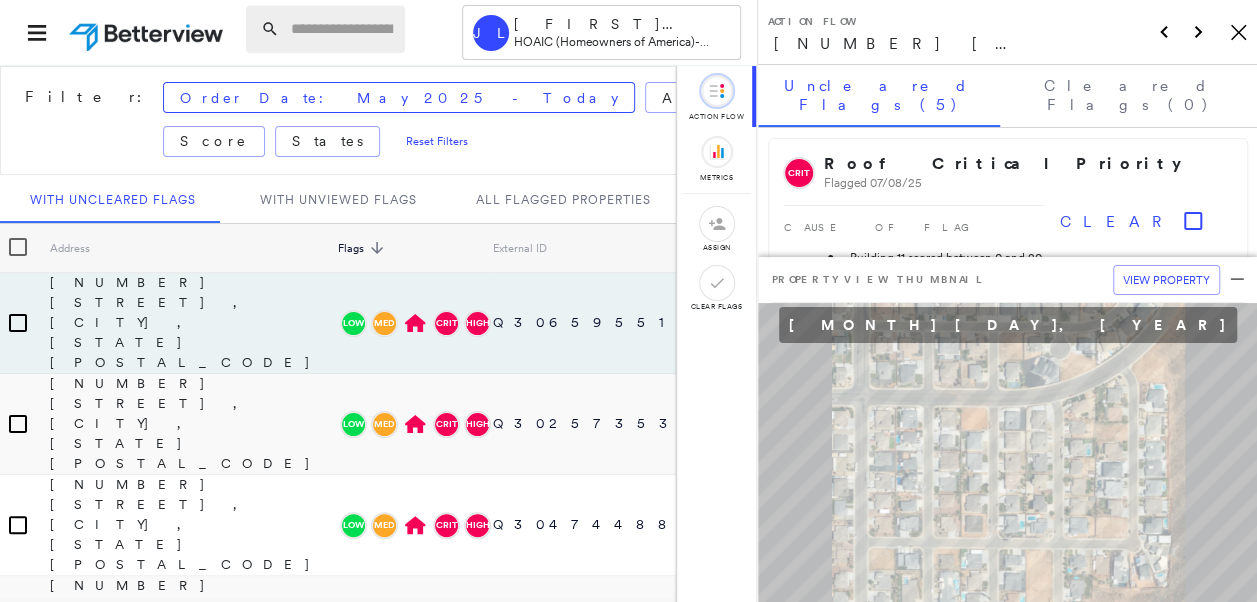 click at bounding box center [342, 29] 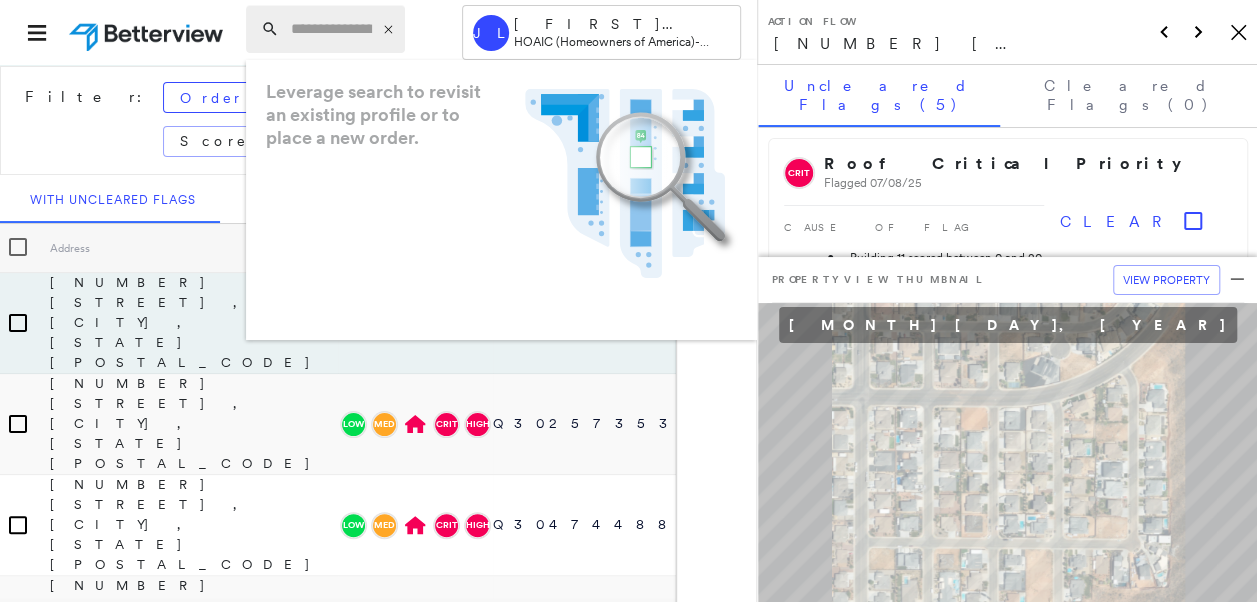 paste on "**********" 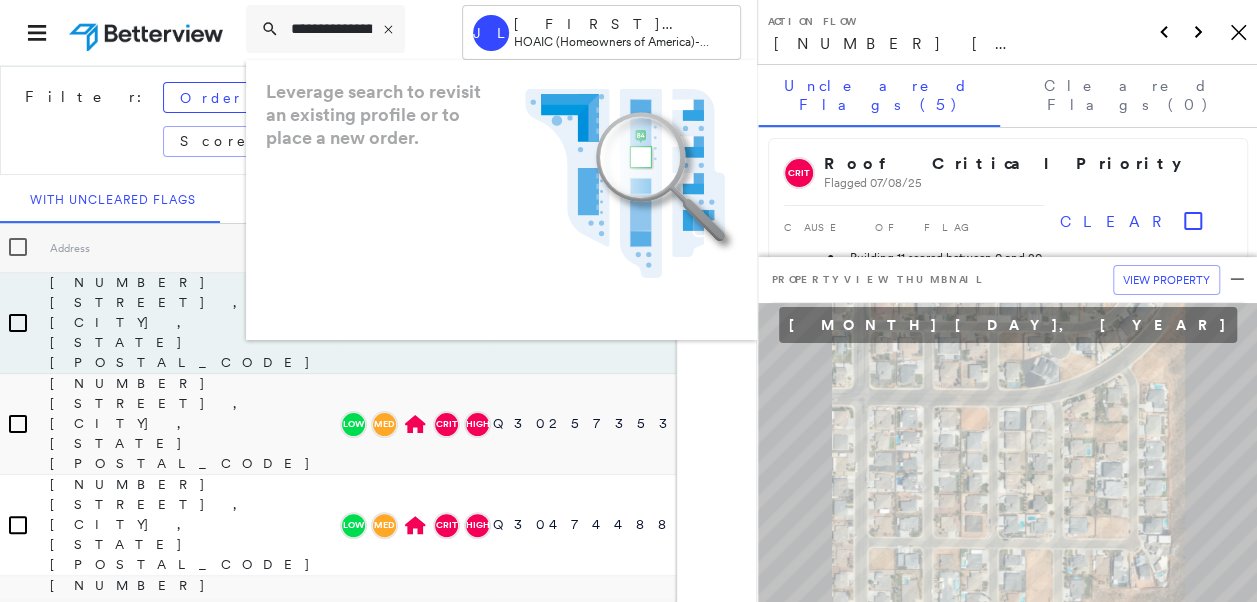 scroll, scrollTop: 0, scrollLeft: 290, axis: horizontal 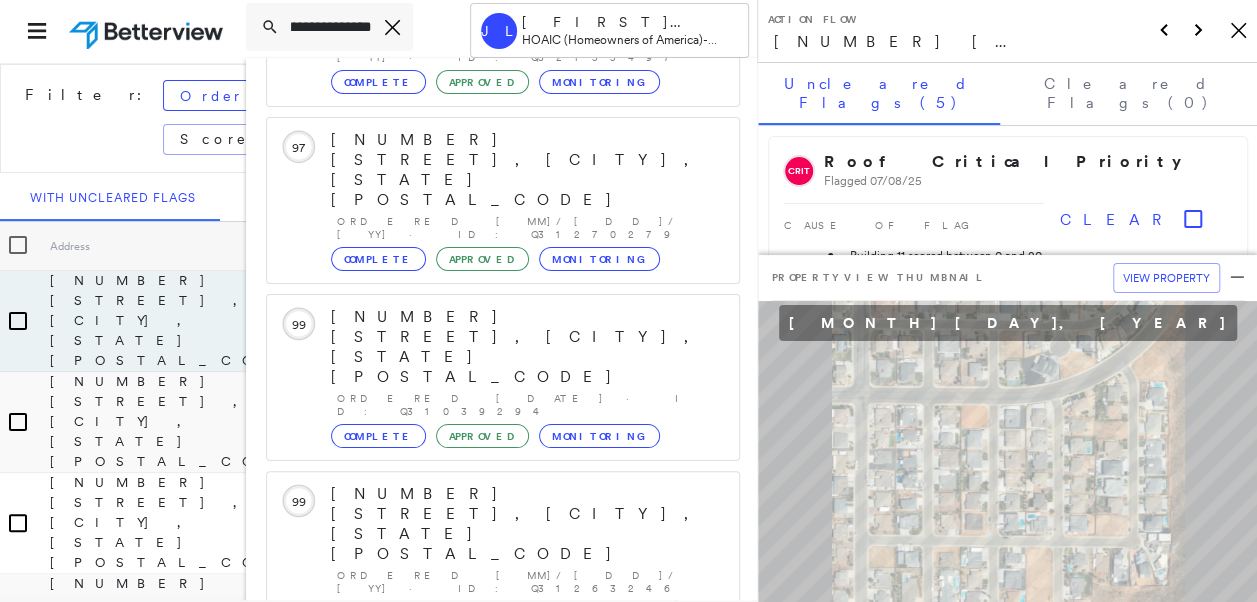 type on "**********" 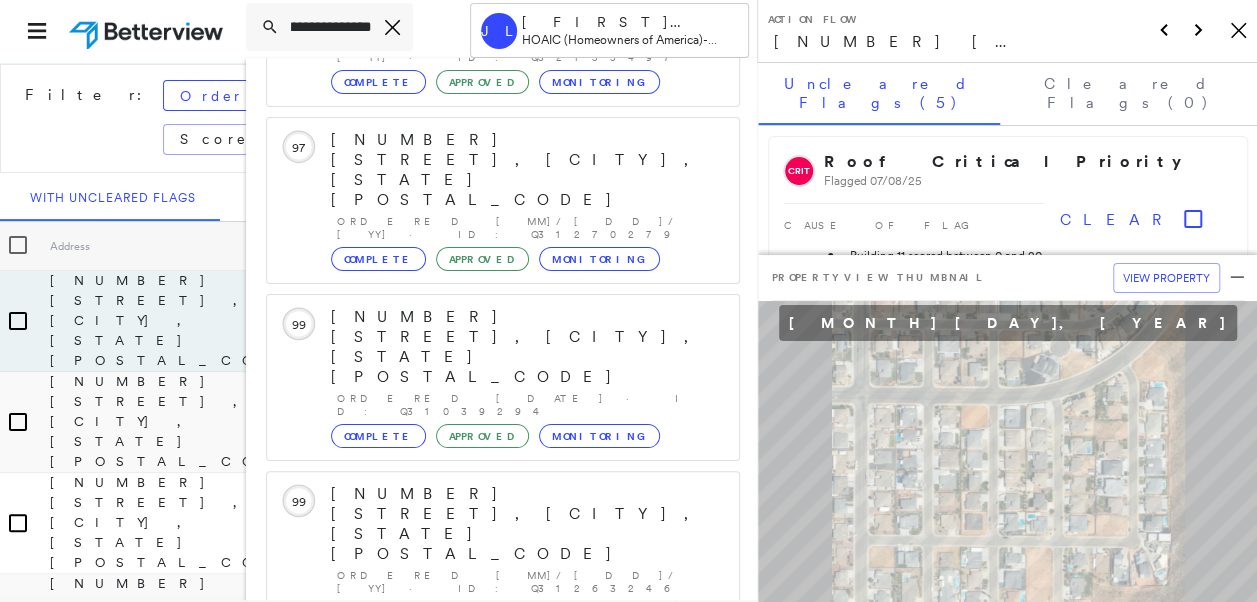 click on "Show  5  more existing properties" at bounding box center (504, 858) 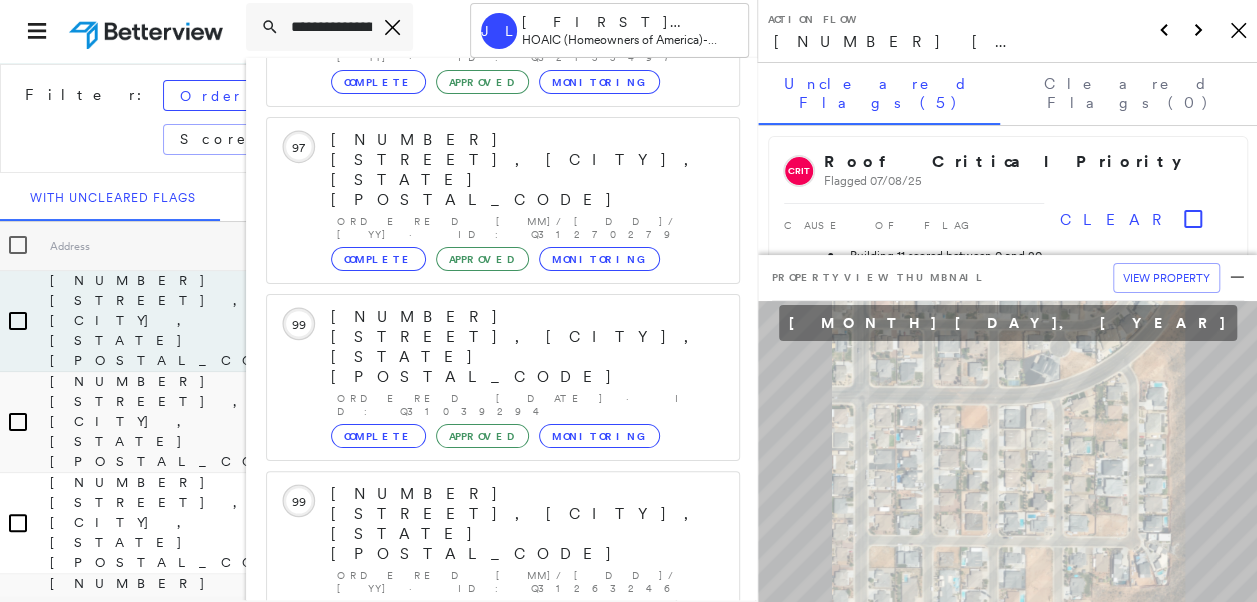 scroll, scrollTop: 597, scrollLeft: 0, axis: vertical 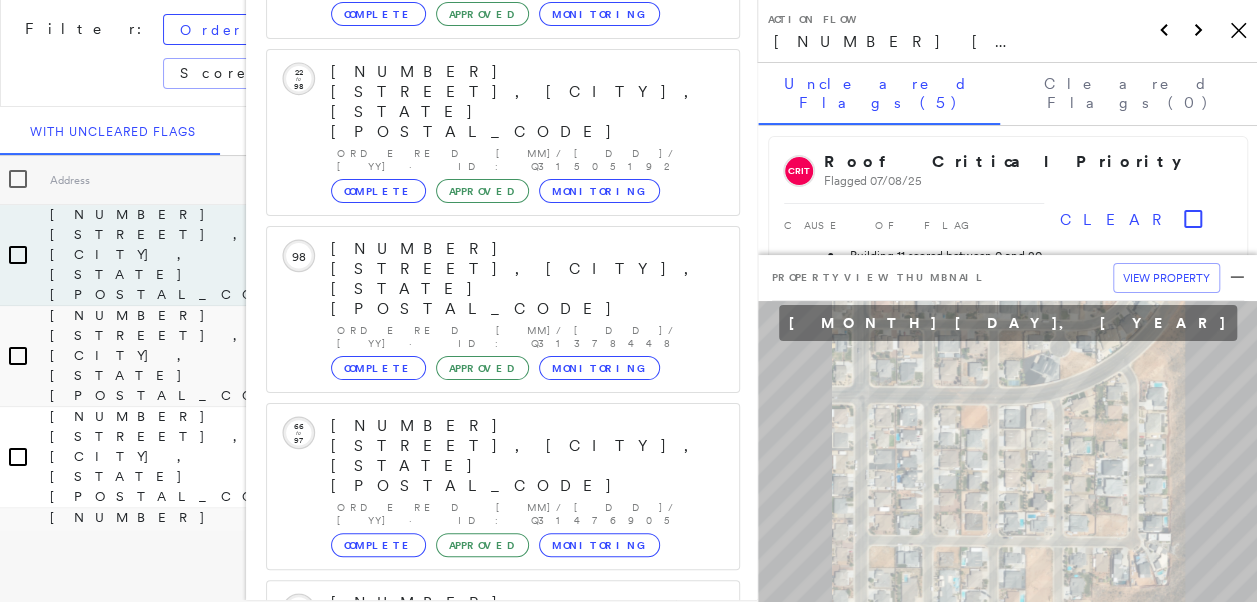 click on "[NUMBER] [STREET], [CITY], [STATE] [POSTAL_CODE]" at bounding box center (491, 1289) 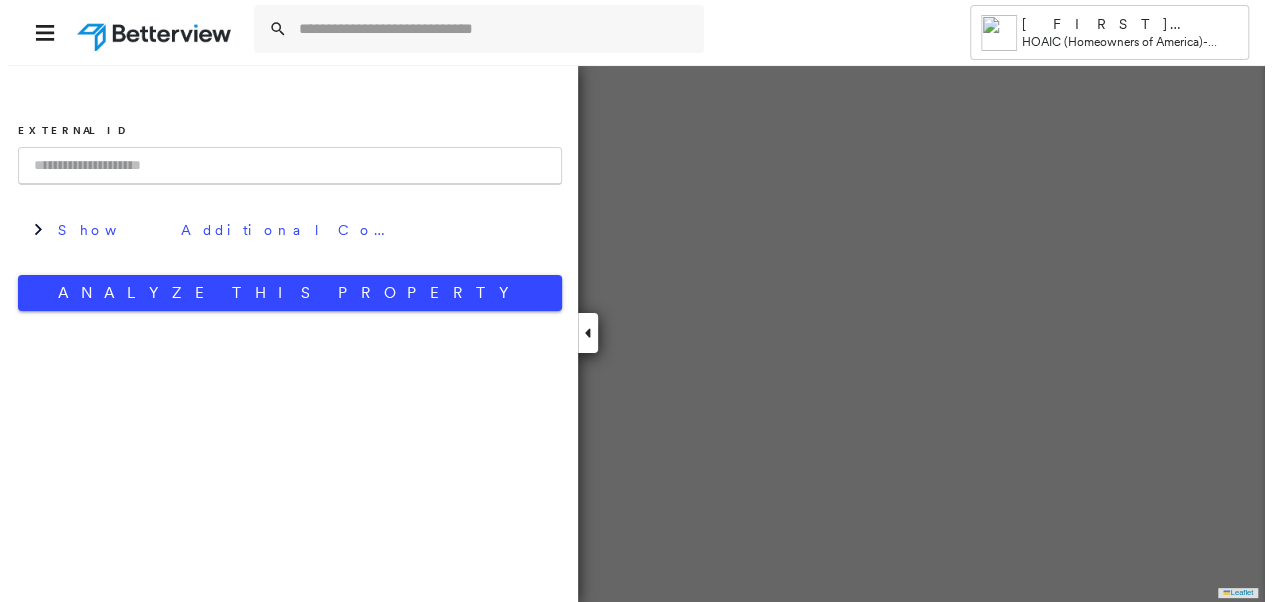 scroll, scrollTop: 0, scrollLeft: 0, axis: both 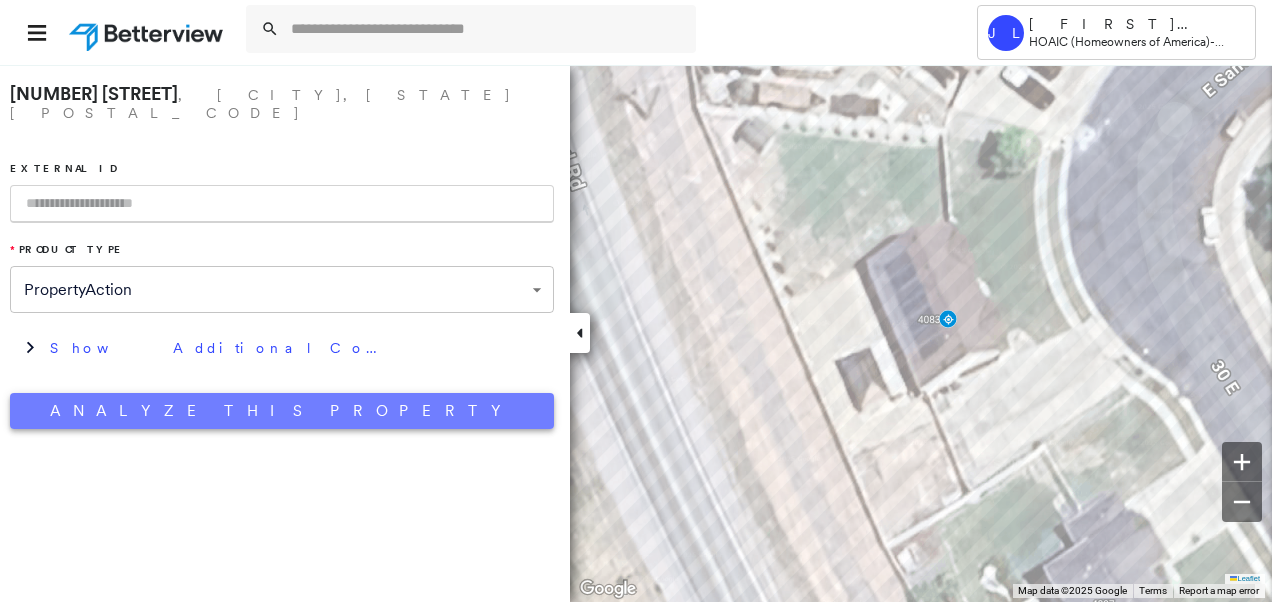 click on "Analyze This Property" at bounding box center [282, 411] 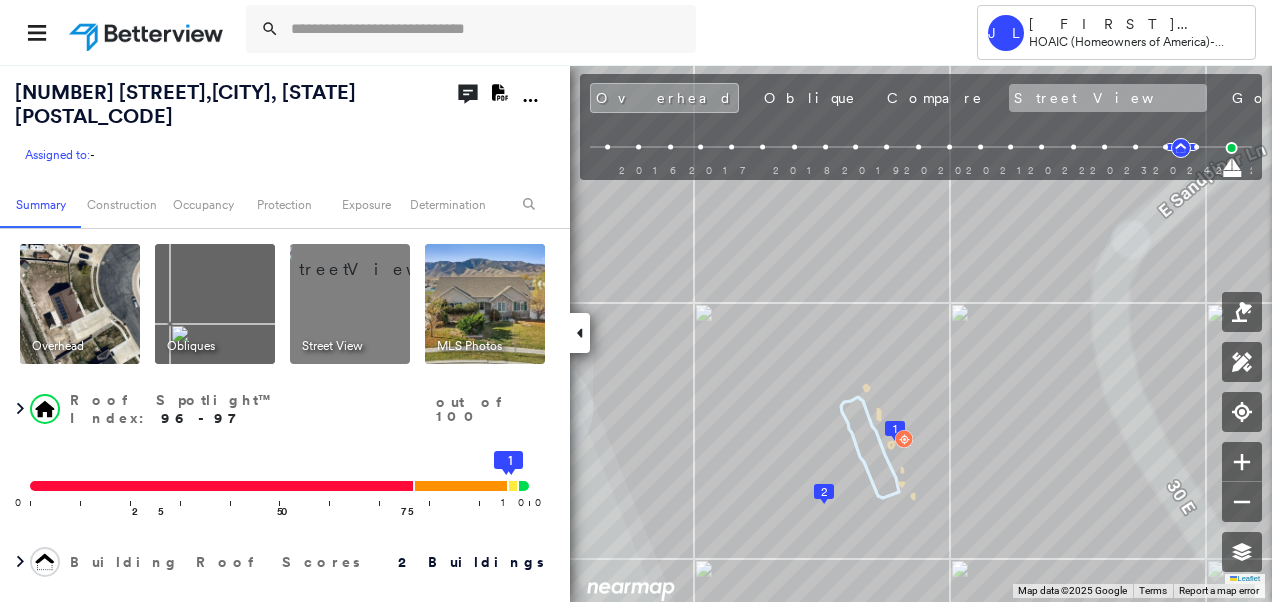 click on "Street View" at bounding box center (1108, 98) 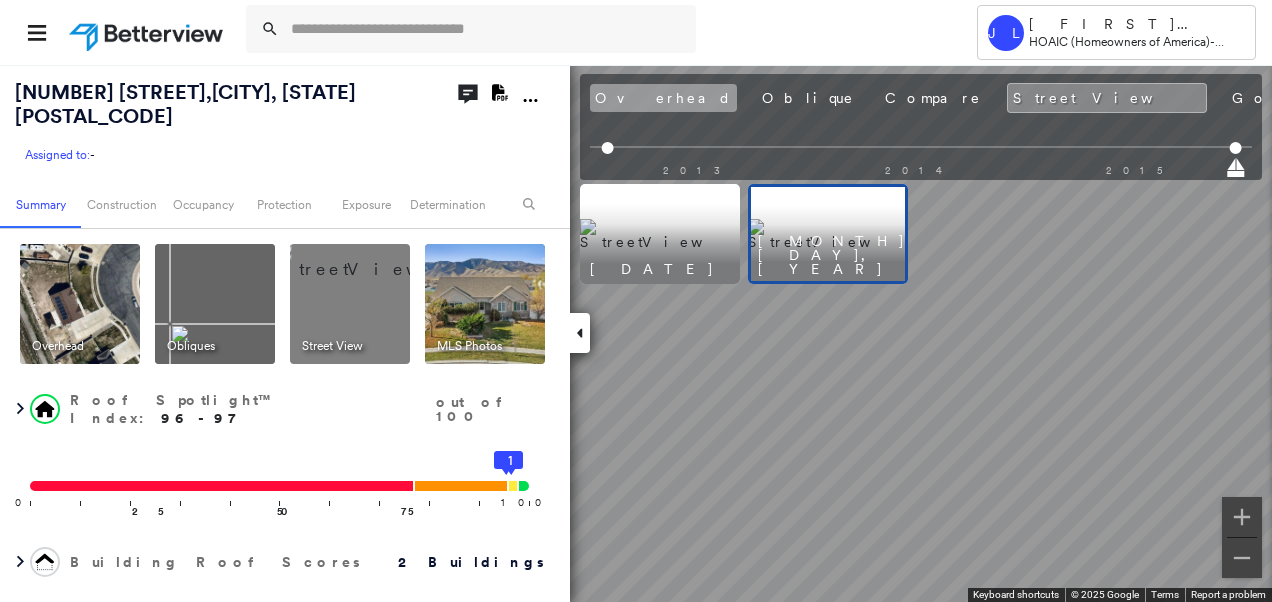 click on "Overhead" at bounding box center (663, 98) 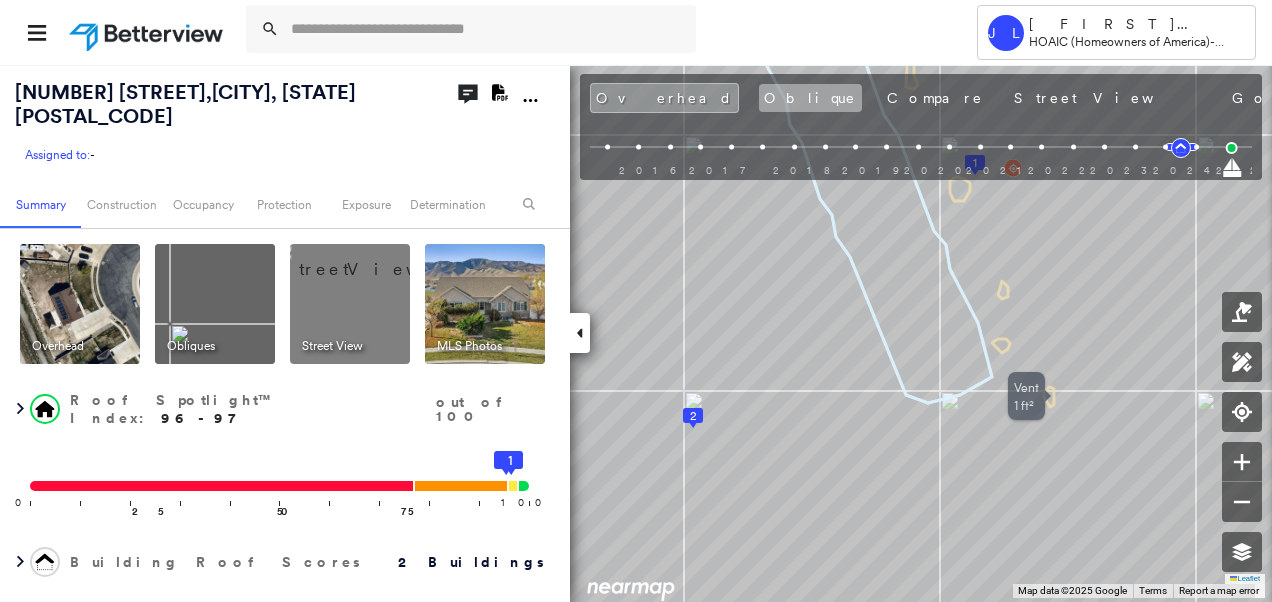 click on "Oblique" at bounding box center (810, 98) 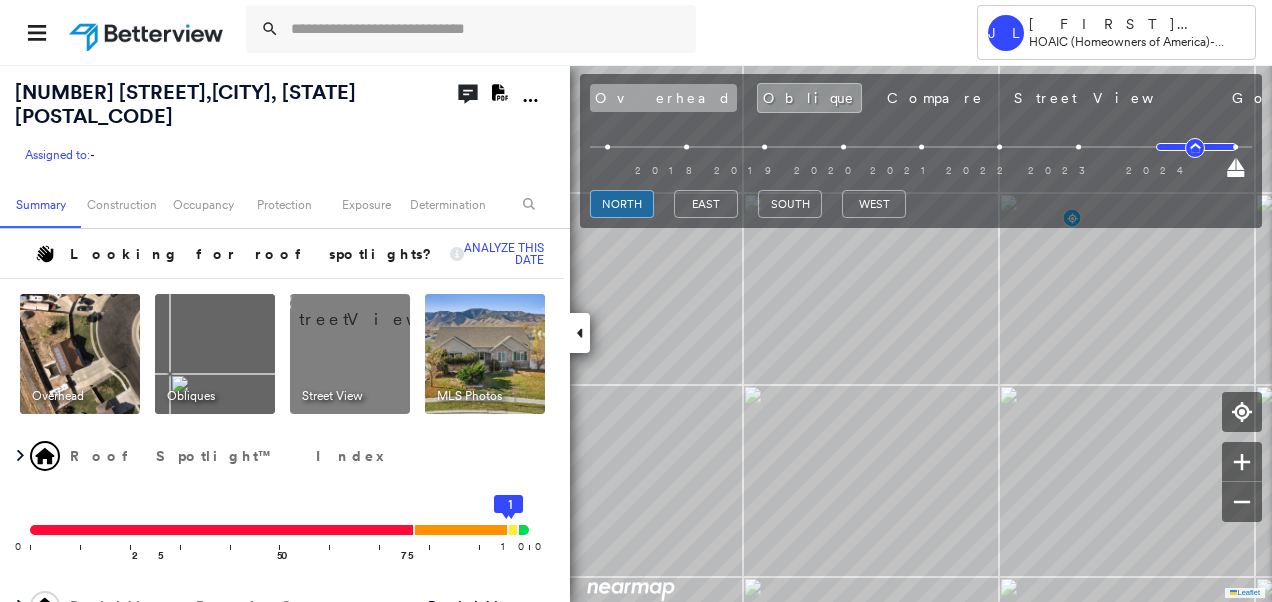 drag, startPoint x: 636, startPoint y: 94, endPoint x: 656, endPoint y: 137, distance: 47.423622 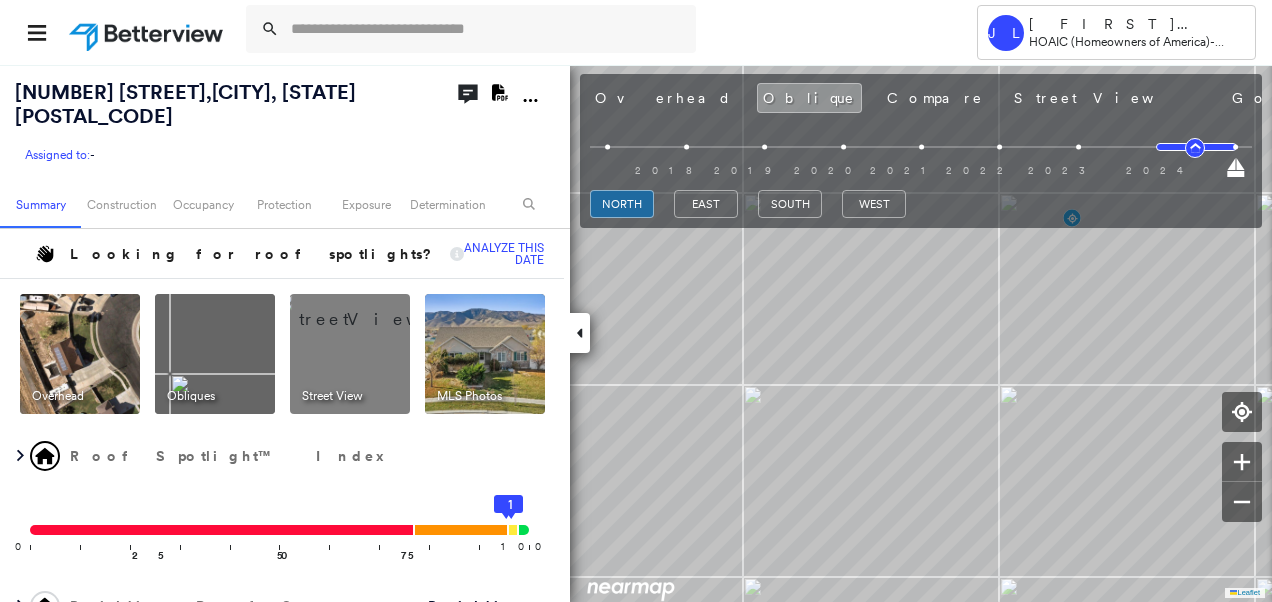 click on "Overhead" at bounding box center (663, 98) 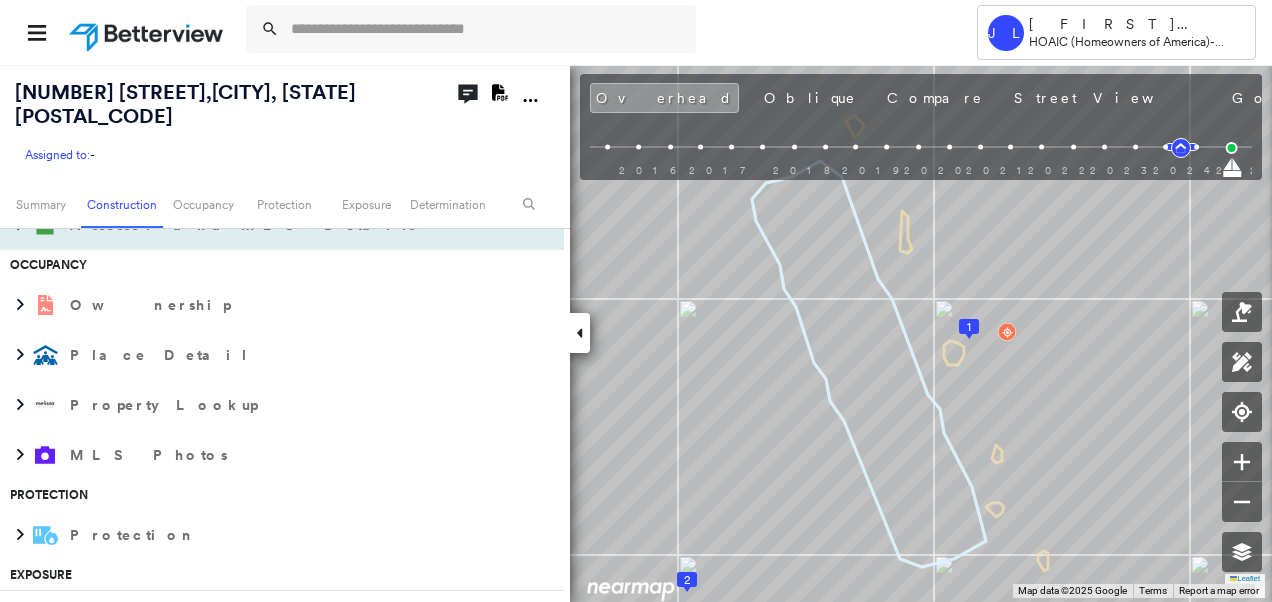 scroll, scrollTop: 1800, scrollLeft: 0, axis: vertical 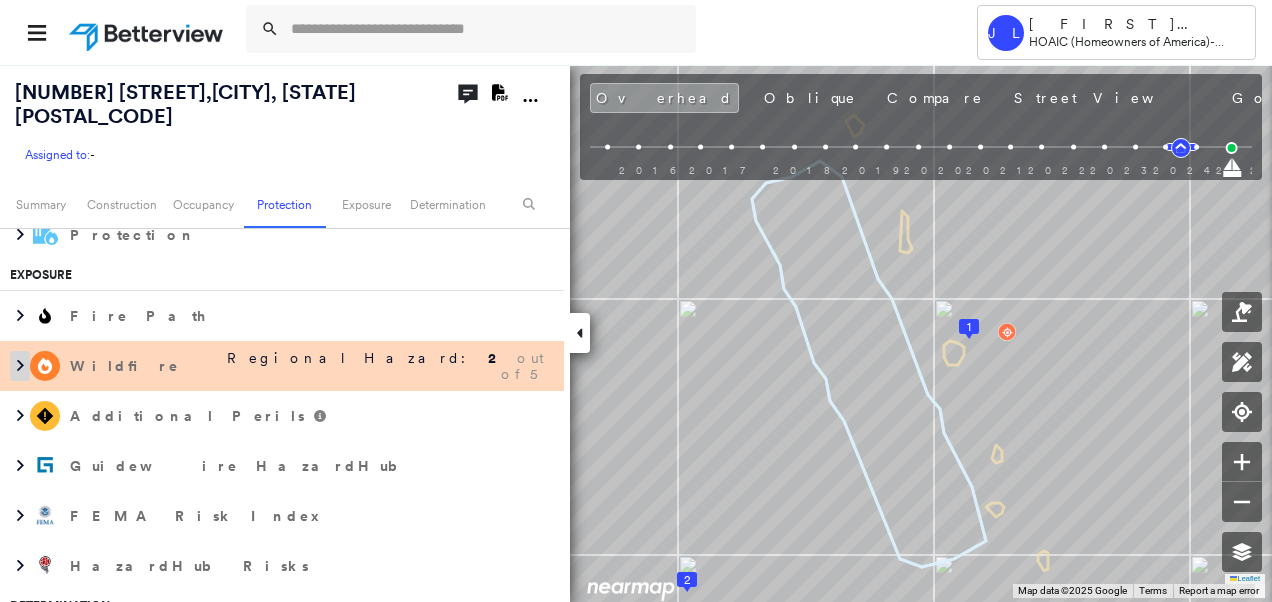 click 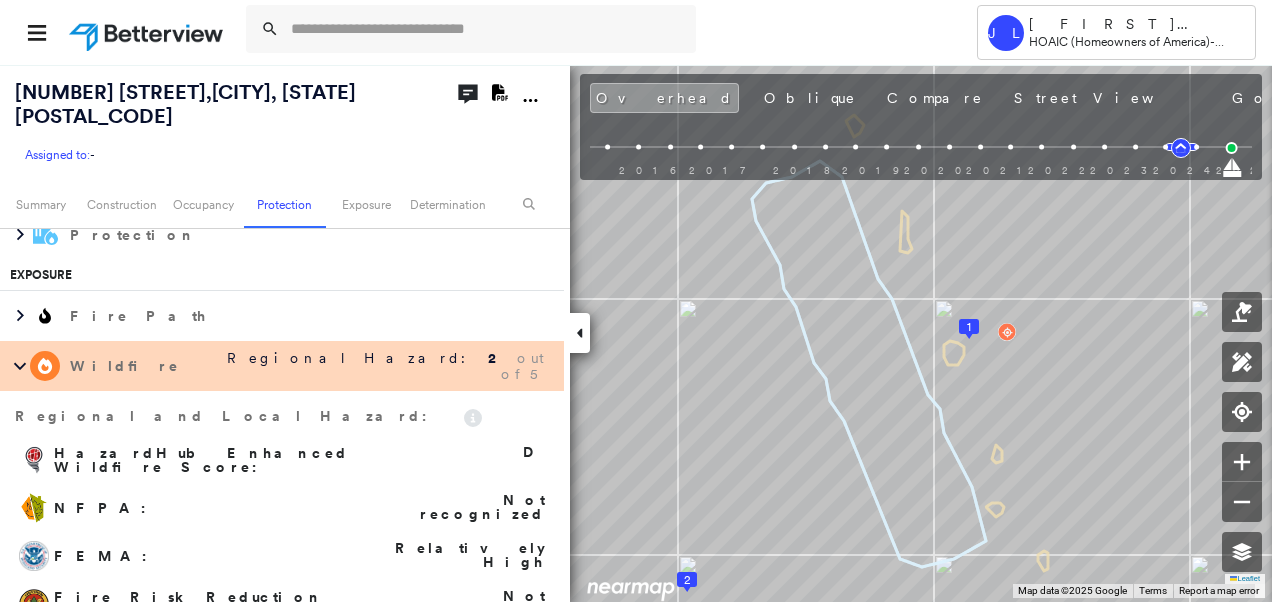 scroll, scrollTop: 2000, scrollLeft: 0, axis: vertical 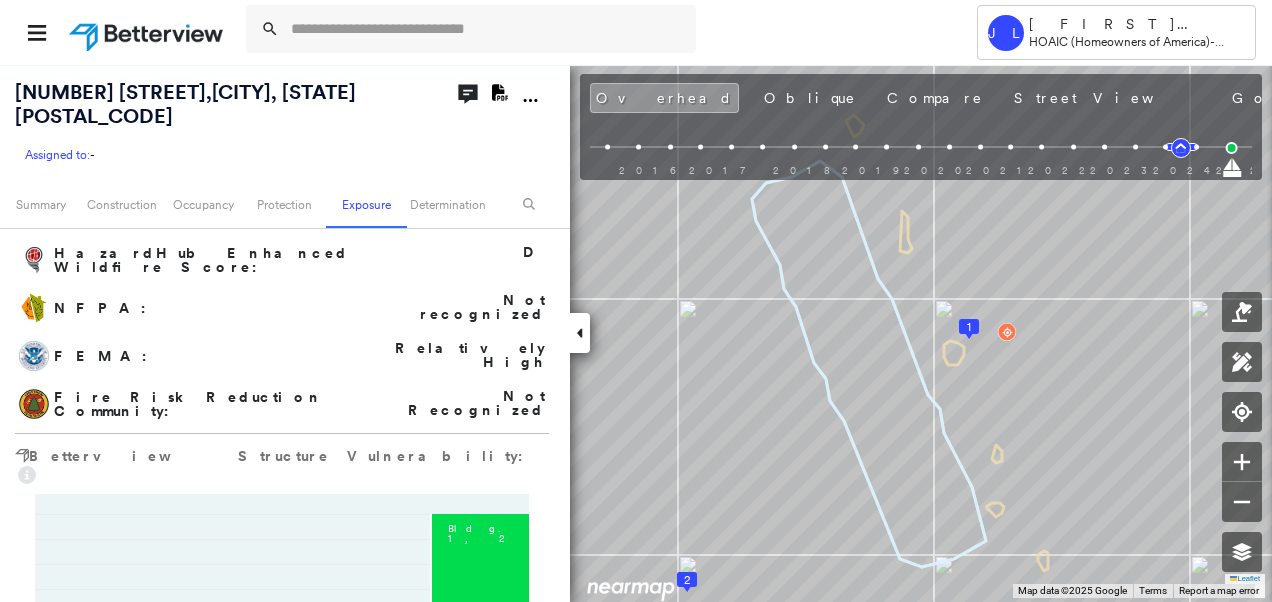 click on "NFPA :" at bounding box center [191, 308] 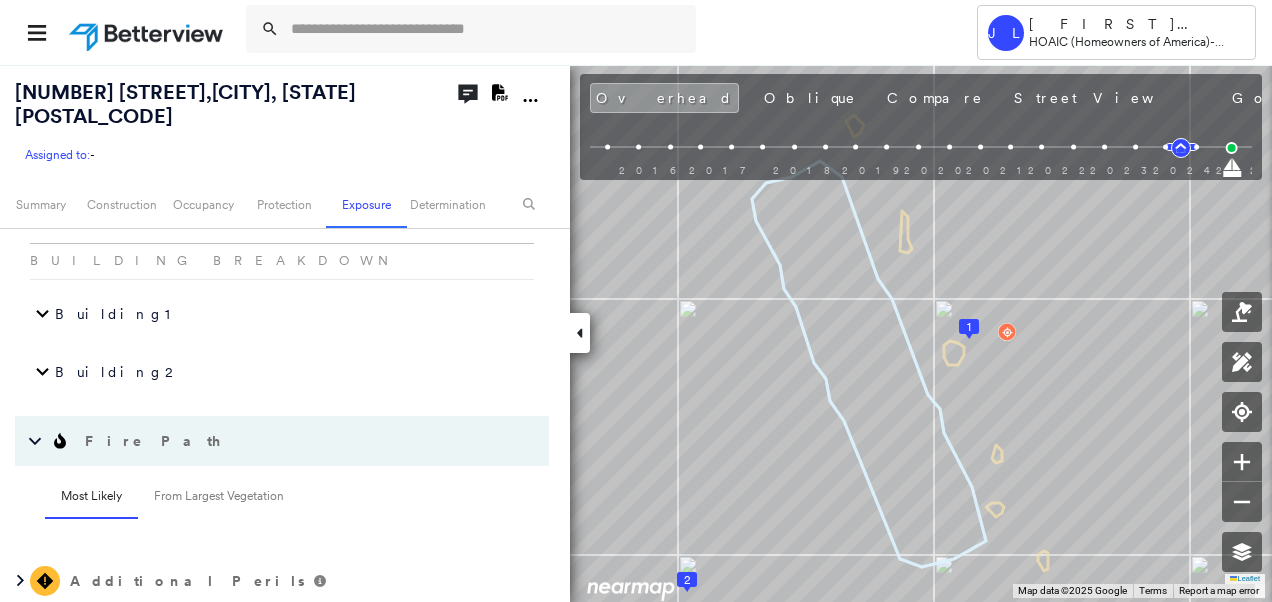 scroll, scrollTop: 3400, scrollLeft: 0, axis: vertical 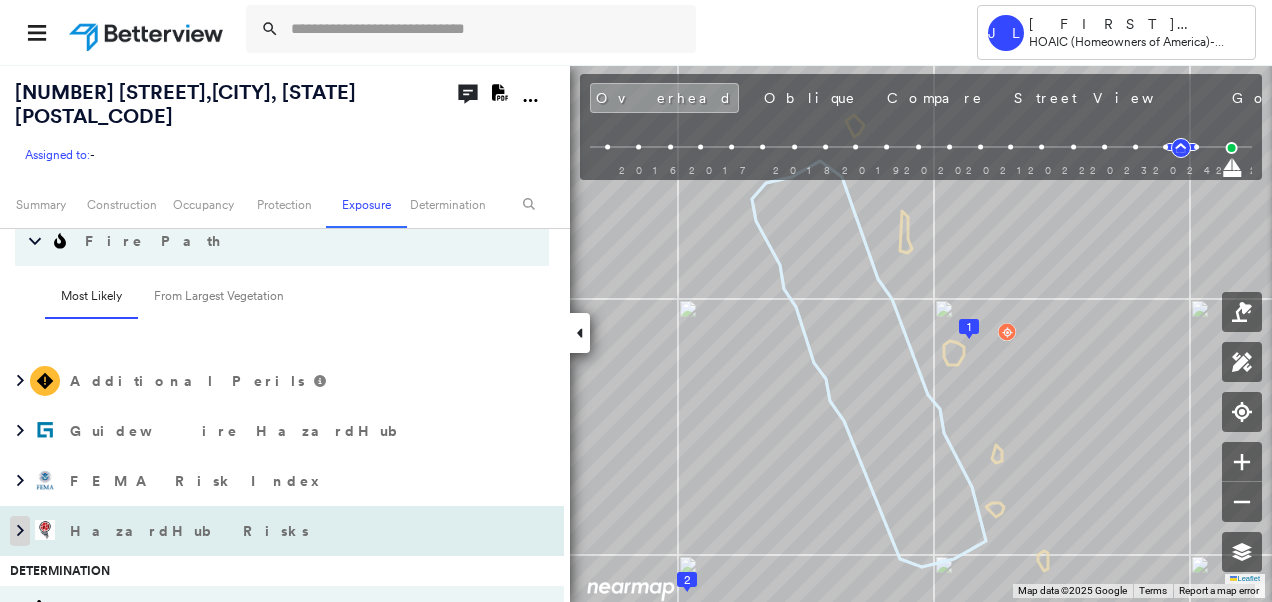 click 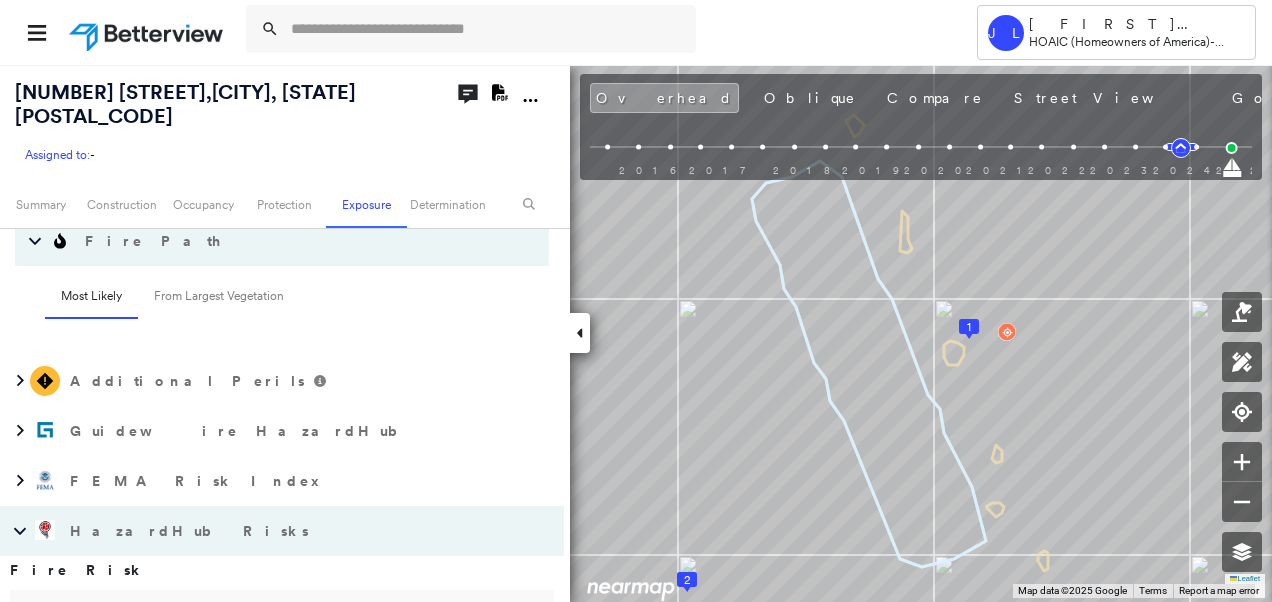 click on "Drive Time to Fire Station" at bounding box center (119, 856) 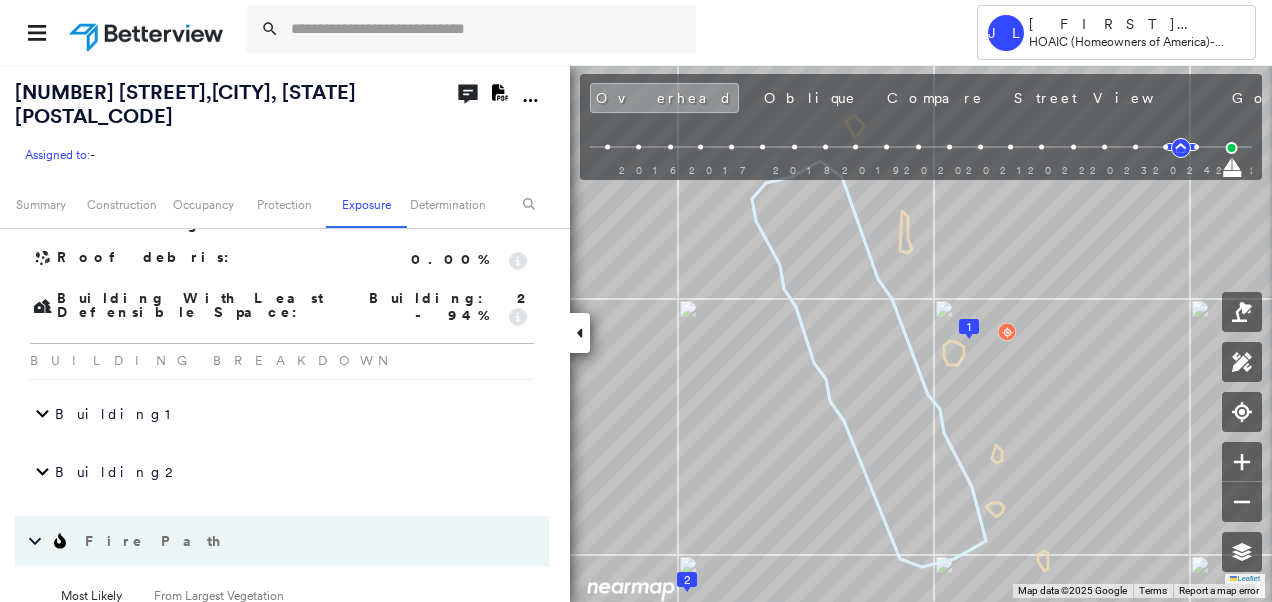 scroll, scrollTop: 3300, scrollLeft: 0, axis: vertical 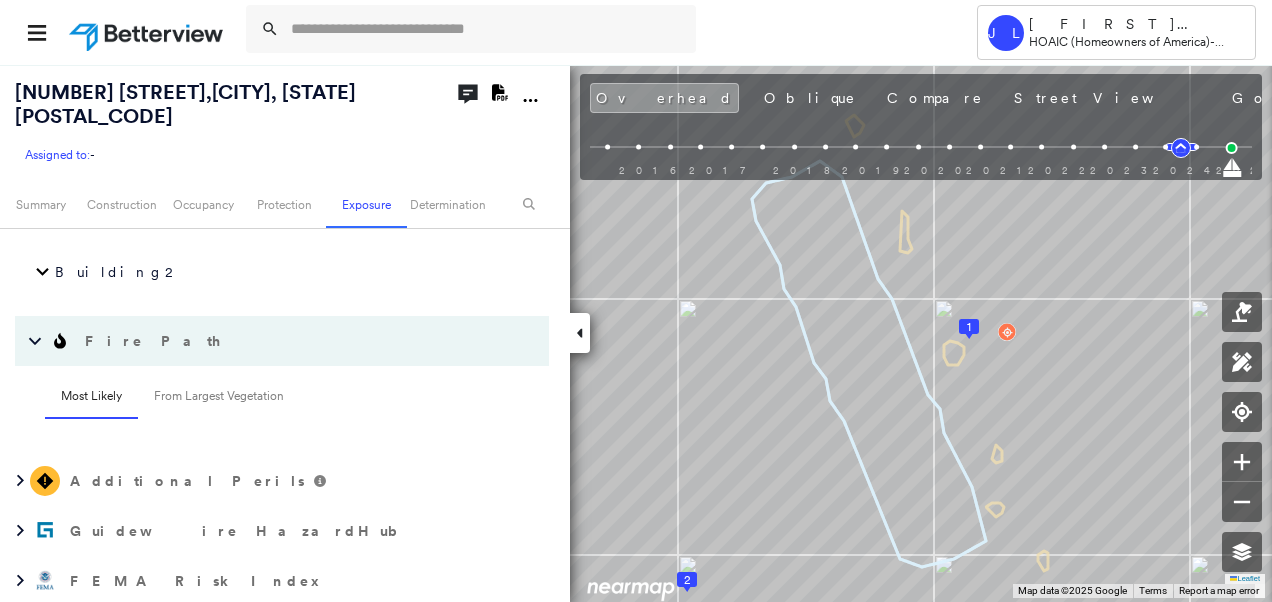 drag, startPoint x: 20, startPoint y: 427, endPoint x: 487, endPoint y: 529, distance: 478.0094 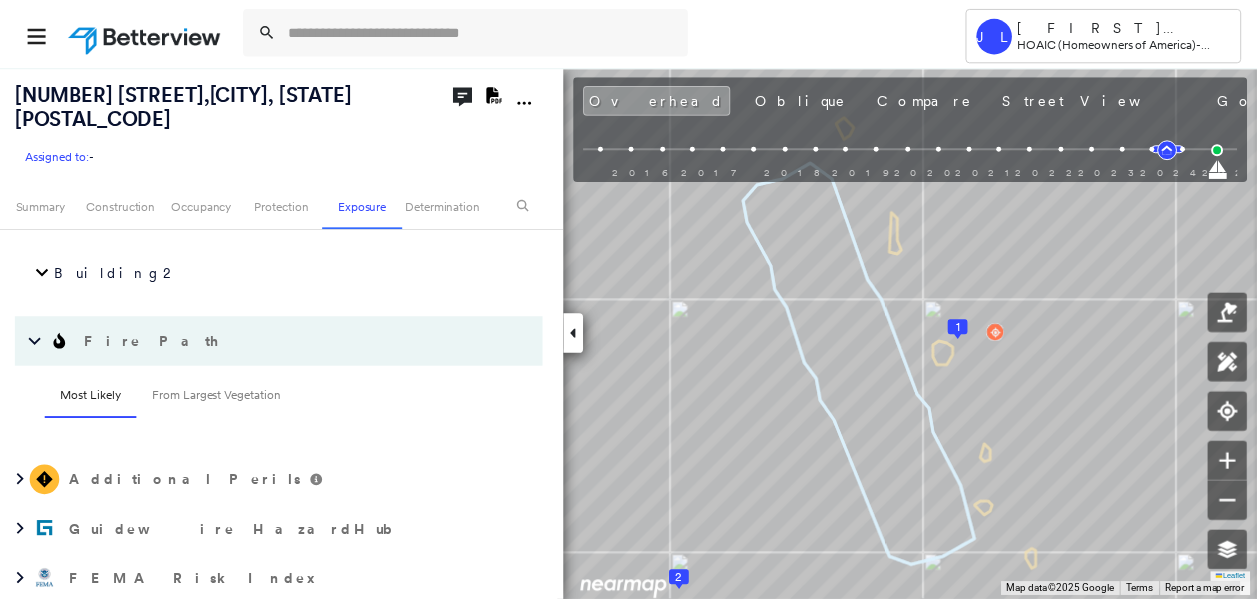 scroll, scrollTop: 3660, scrollLeft: 0, axis: vertical 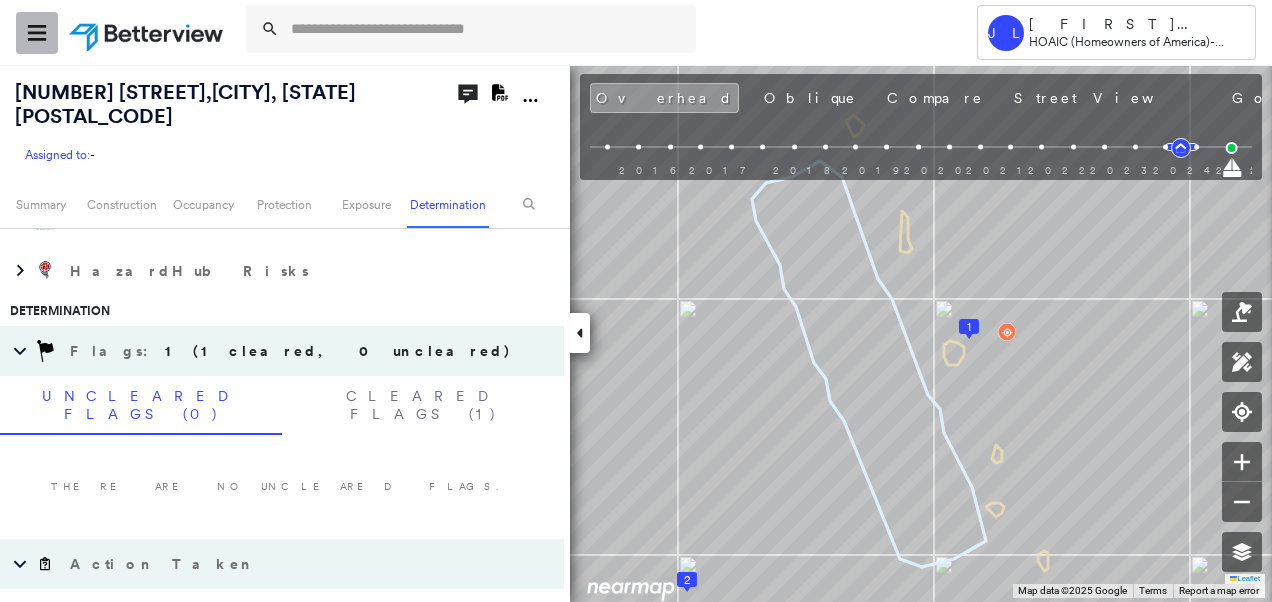 click 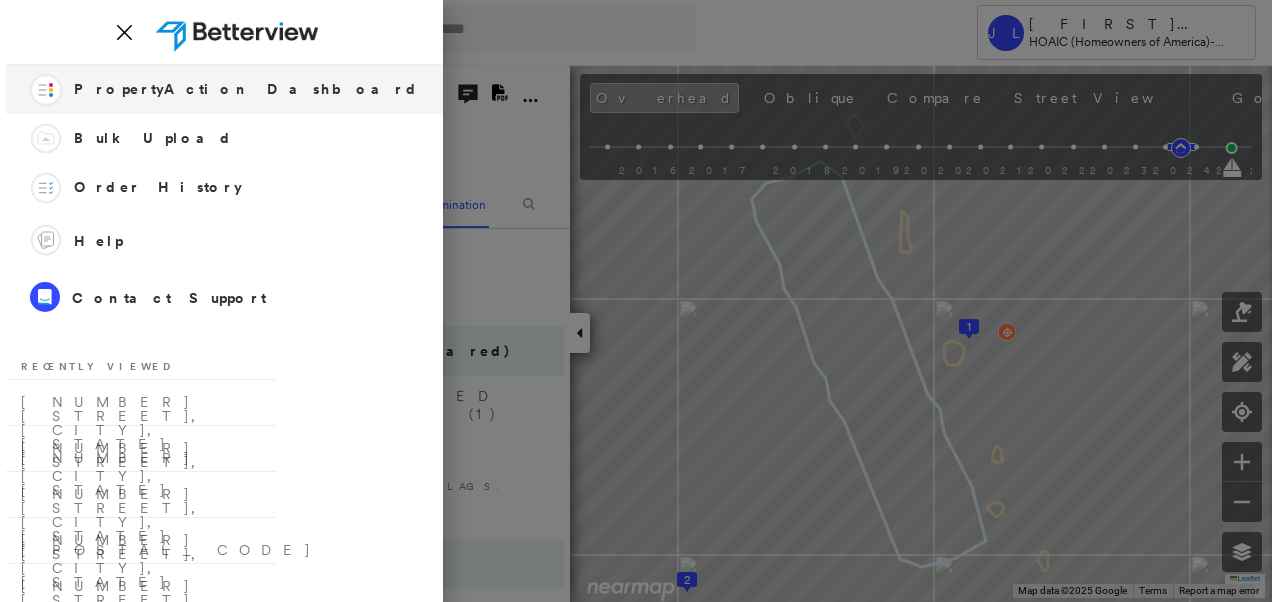 click on "PropertyAction Dashboard" at bounding box center (246, 89) 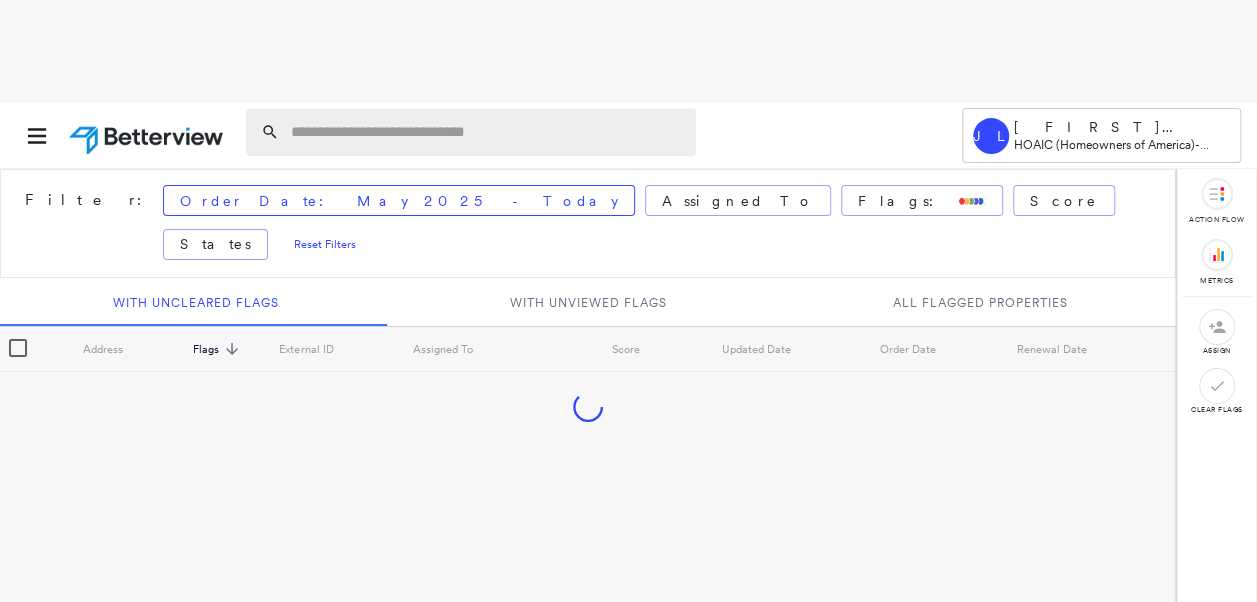 click at bounding box center [487, 132] 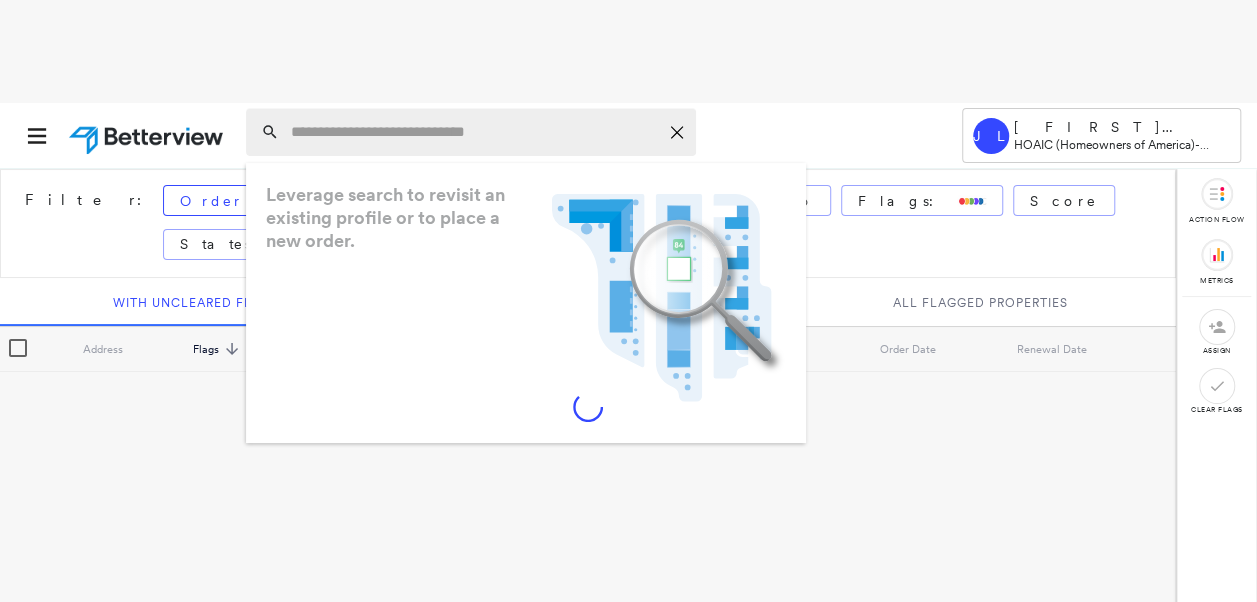 paste on "**********" 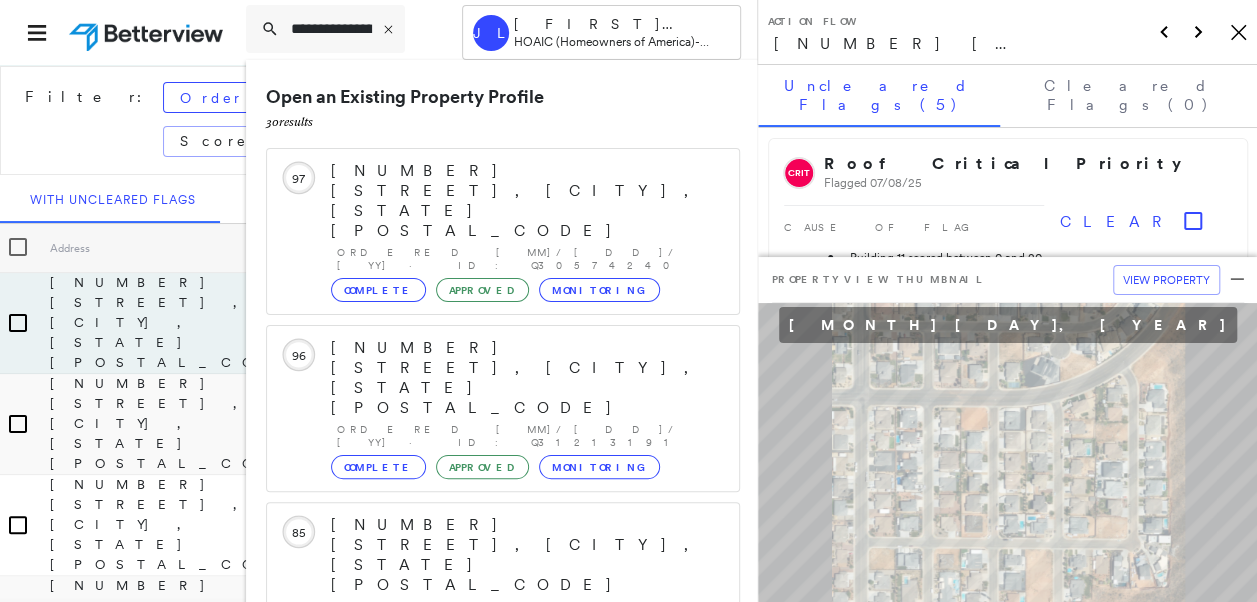 scroll, scrollTop: 206, scrollLeft: 0, axis: vertical 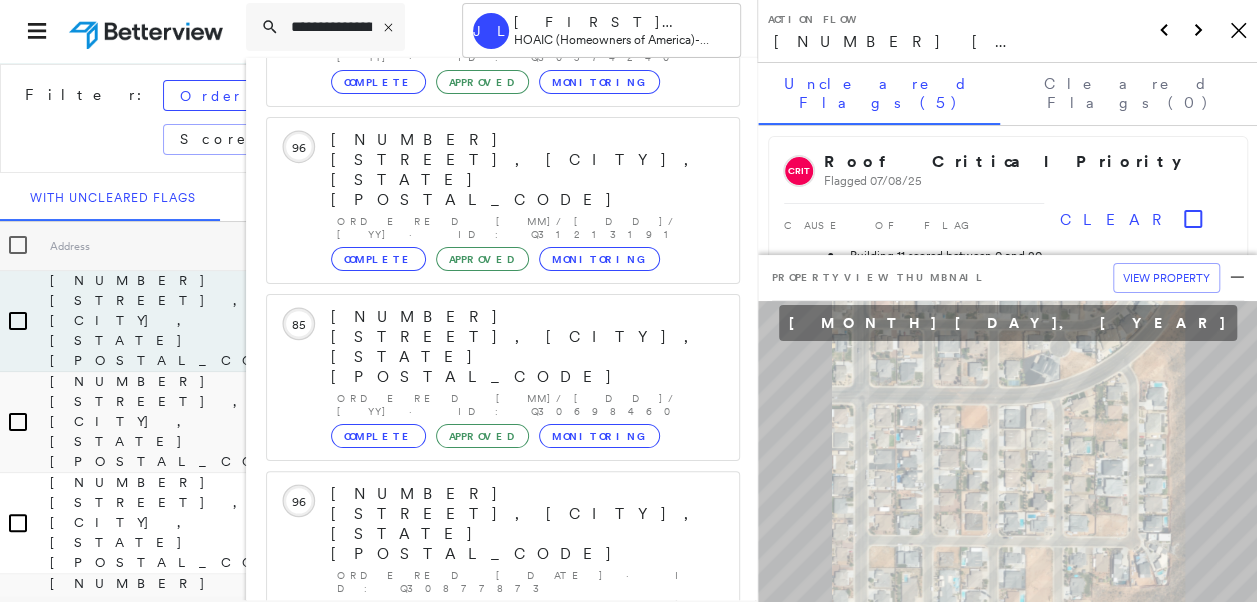 type on "**********" 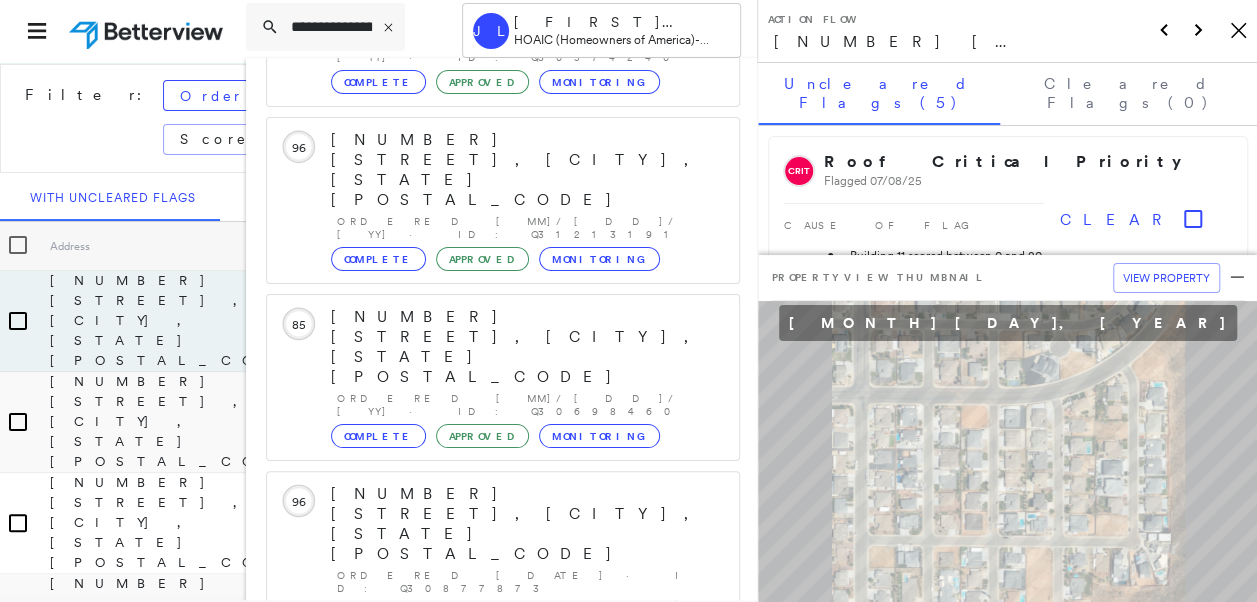 click on "Show  5  more existing properties" at bounding box center (504, 858) 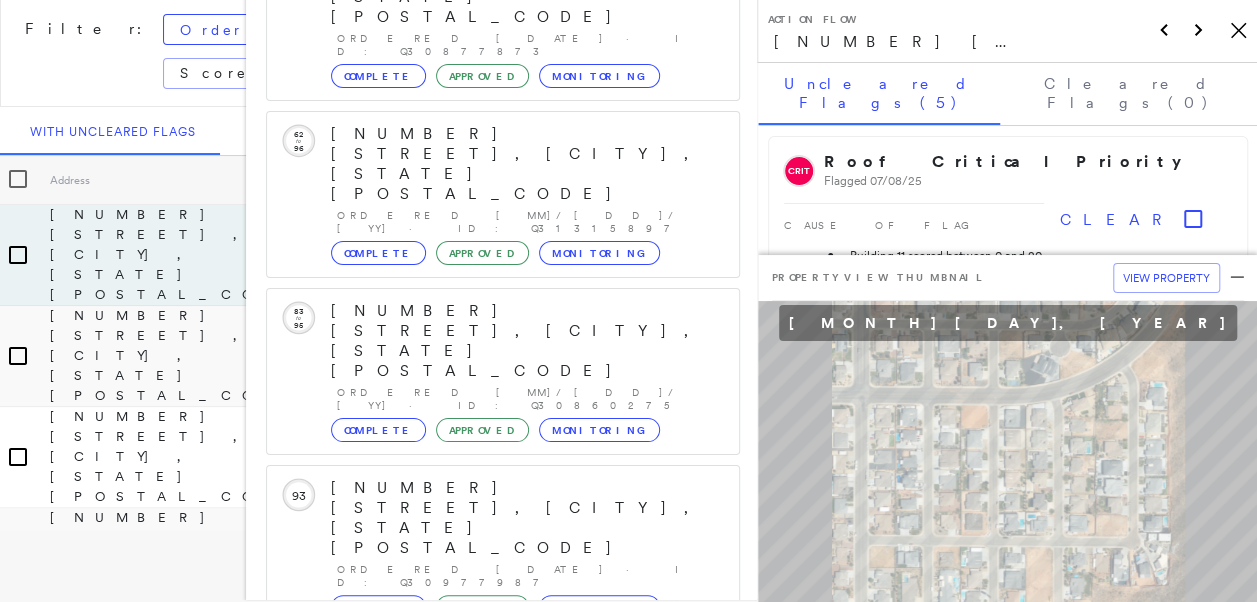 scroll, scrollTop: 719, scrollLeft: 0, axis: vertical 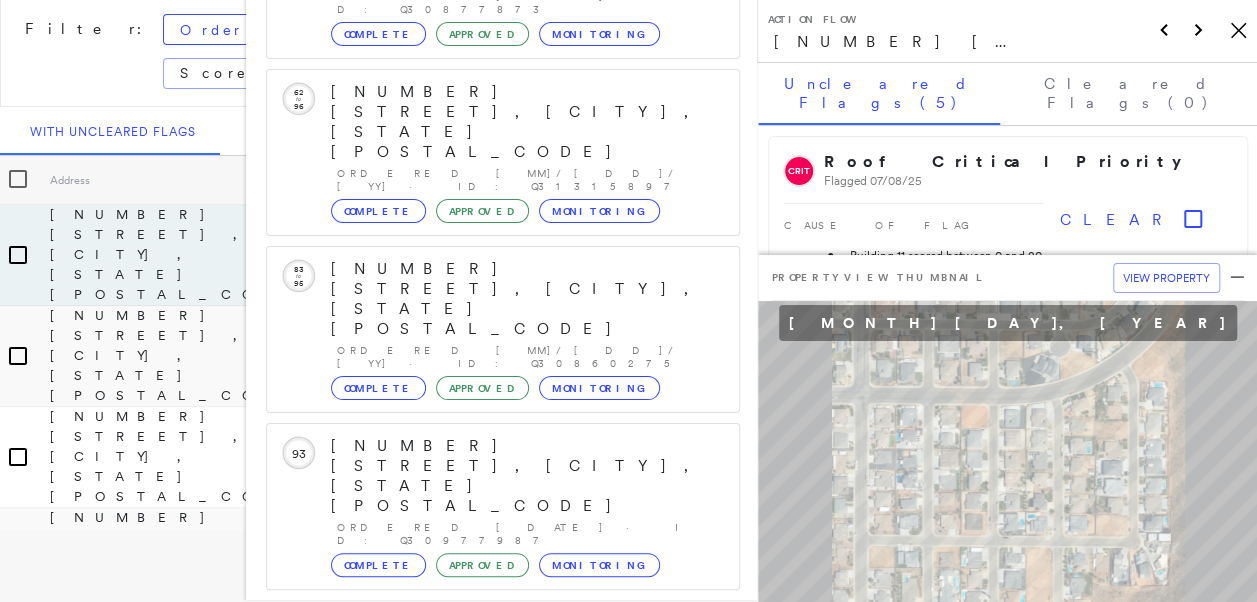 click on "[NUMBER] [STREET], [CITY], [STATE] [POSTAL_CODE]" at bounding box center (491, 1309) 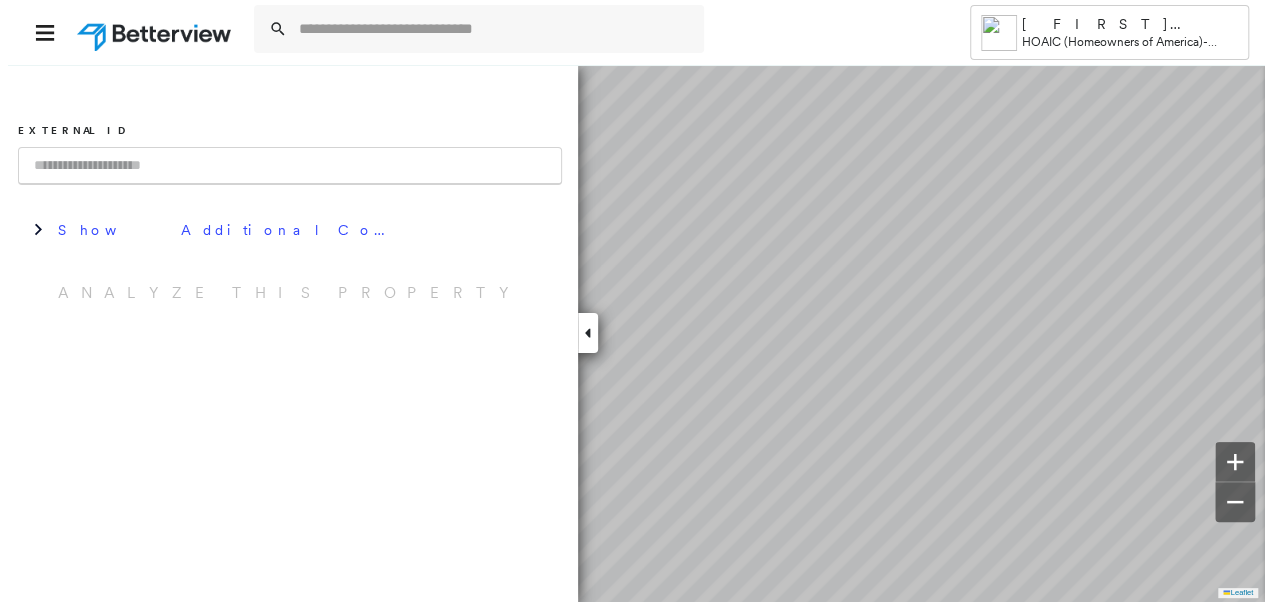 scroll, scrollTop: 0, scrollLeft: 0, axis: both 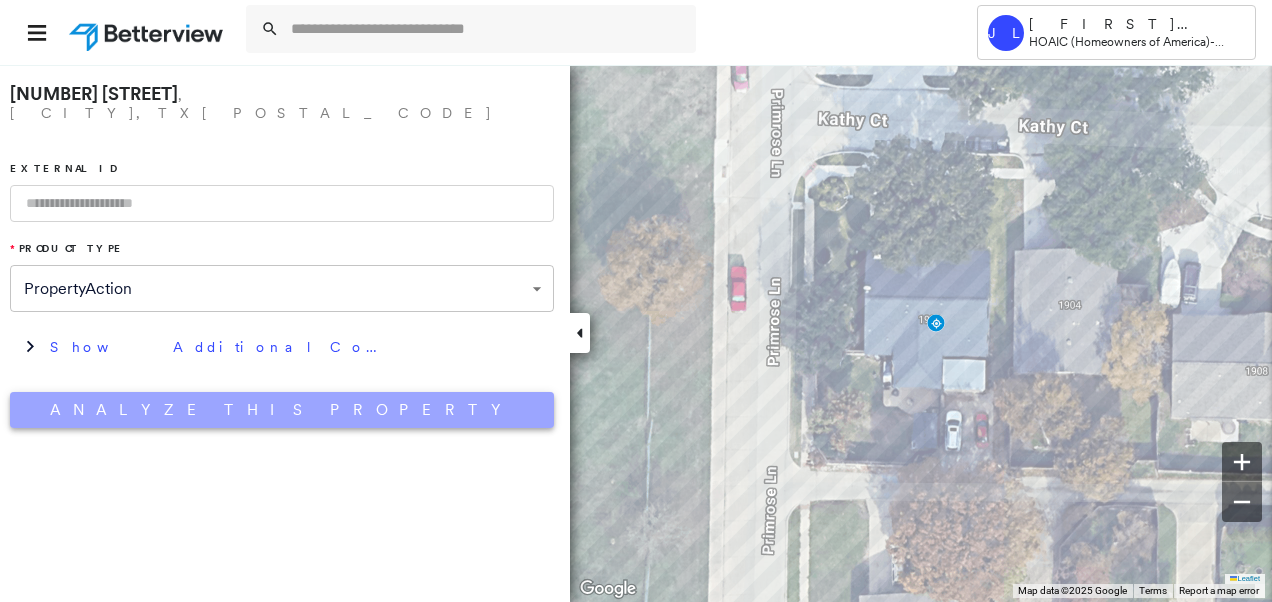 click on "Analyze This Property" at bounding box center (282, 410) 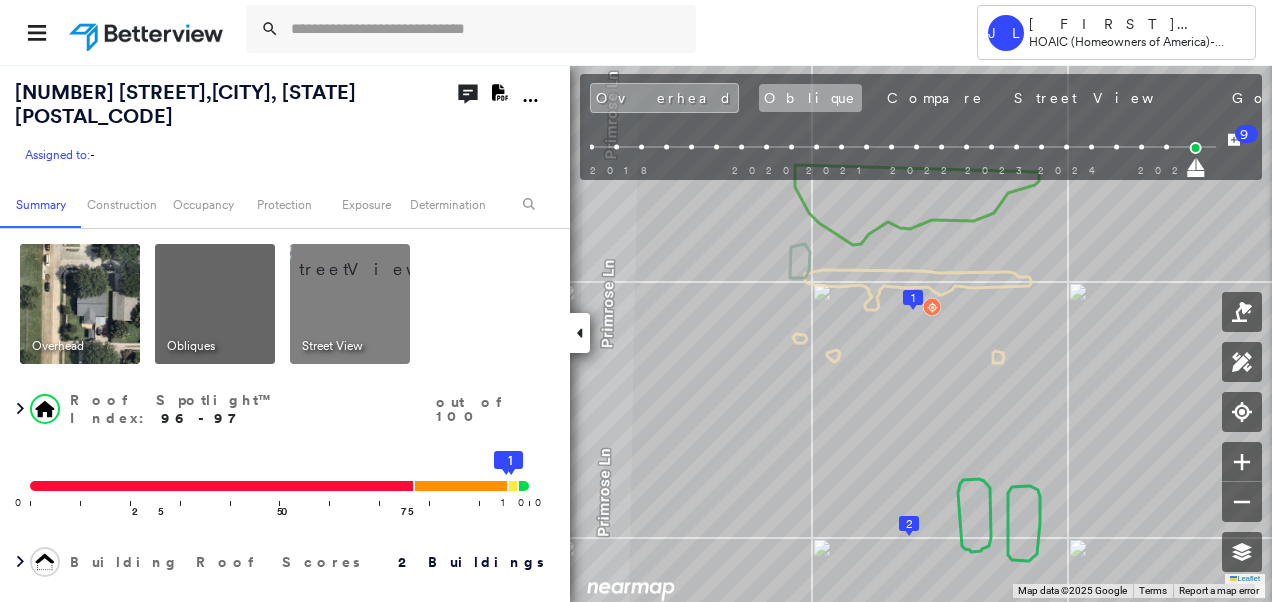 click on "Oblique" at bounding box center [810, 98] 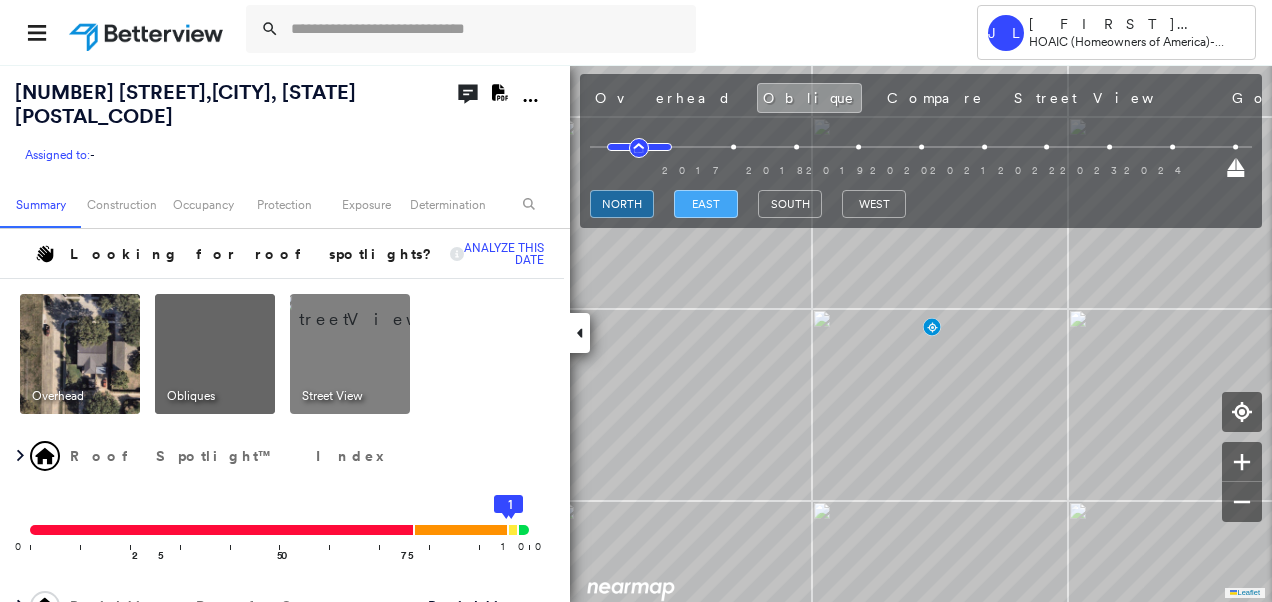 click on "east" at bounding box center (706, 204) 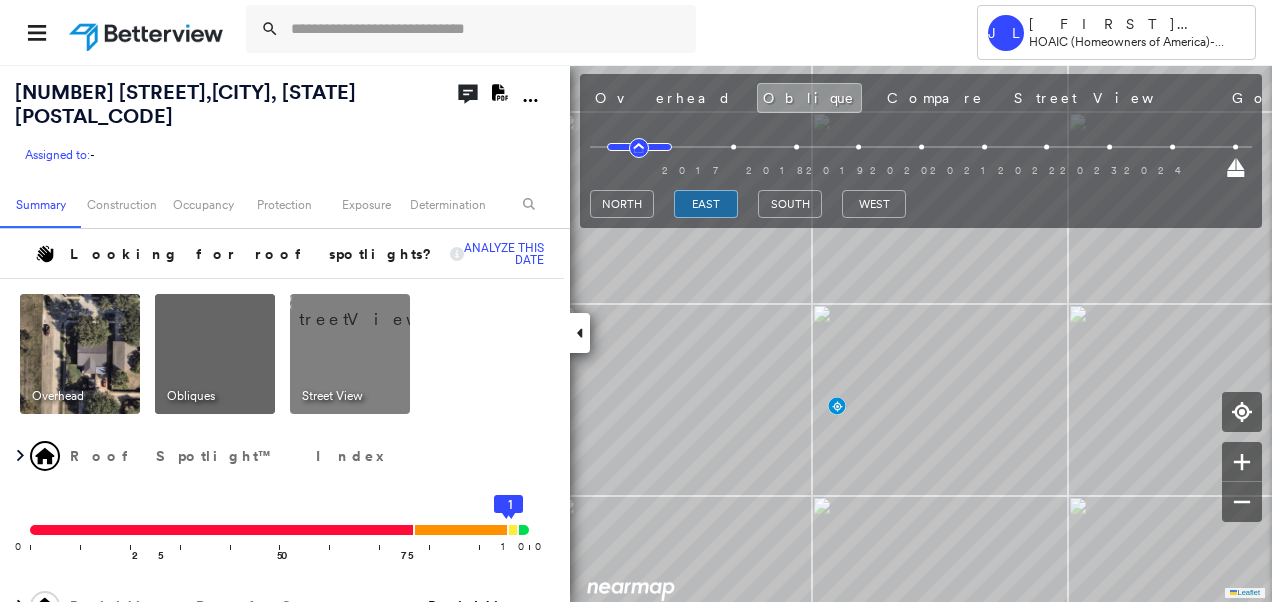 drag, startPoint x: 868, startPoint y: 98, endPoint x: 887, endPoint y: 140, distance: 46.09772 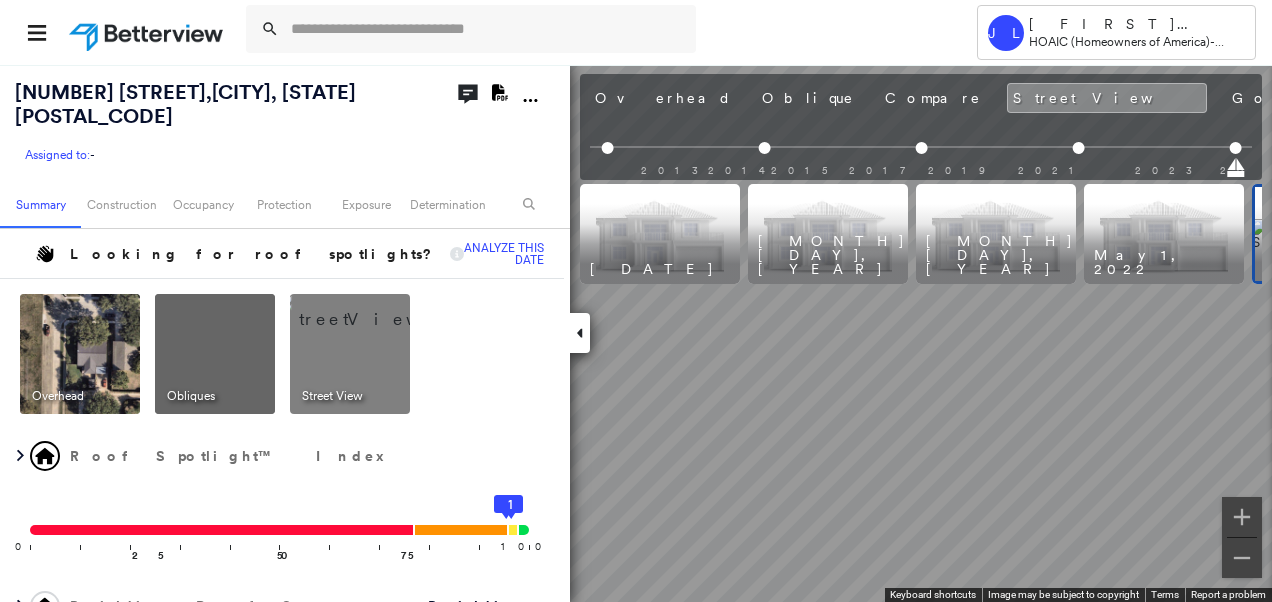scroll, scrollTop: 0, scrollLeft: 158, axis: horizontal 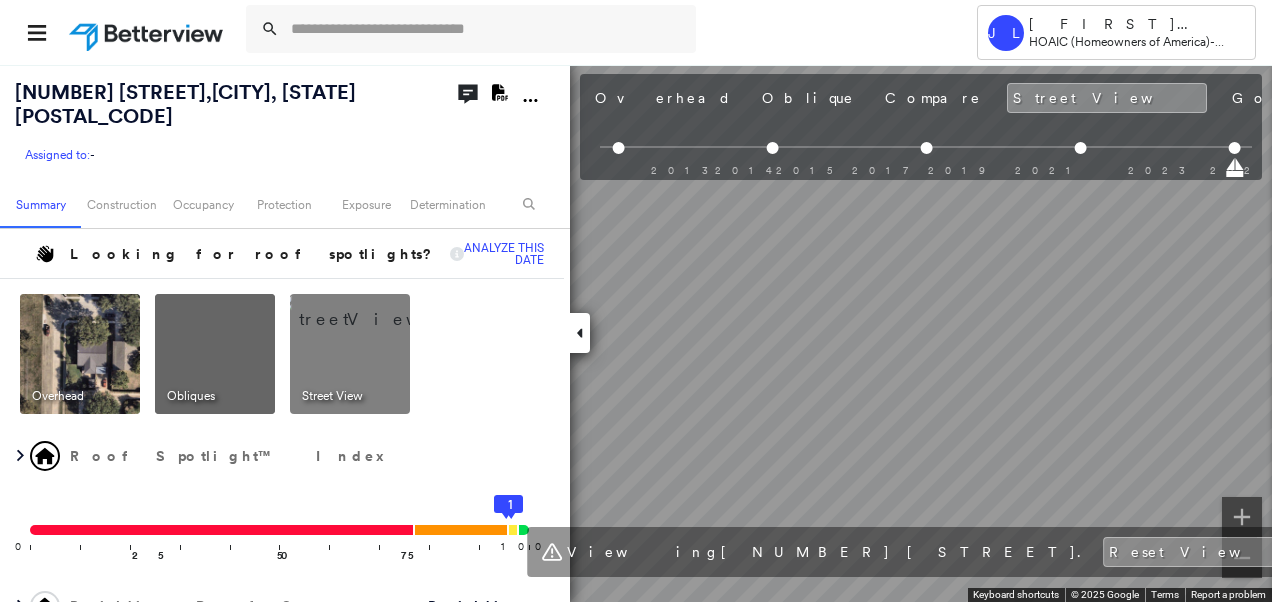 click on "Profile [NUMBER] | Betterview
Summary Construction Occupancy Protection Exposure Determination Looking for roof spotlights? Analyze this date Overhead Obliques Street View Roof Spotlight™ Index 0 100 25 50 75 2 1 Building Roof Scores 0 Buildings Policy Information Flags :  1 (0 cleared, 1 uncleared) Wildfire Risk Score Value :  2 Analysis dpv vacant :  N Assessment LSale Recording Date :  [NUMBER] RDI :  Residential Owner Name :  [LAST] [LAST] Geocode Construction Roof Age :  Building 1 is 8.5 years old; others 11+ years old. 1 Building 1 :  8.5 years COMPARE Before :  [MONTH] [DAY], [YEAR] [NUMBER] ft² After :  [MONTH] [DAY], [YEAR] [NUMBER] ft² 2 Building 2 :  11+ years Assessor and MLS Details Occupancy Ownership Place Detail Property Lookup MLS Photos Protection Protection Exposure Crime Regional Hazard: 3   out of  5 Additional Perils Guidewire HazardHub FEMA Risk Index HazardHub Risks Determination Flags :  1 (0 cleared, 1 uncleared) Low 9" at bounding box center [636, 333] 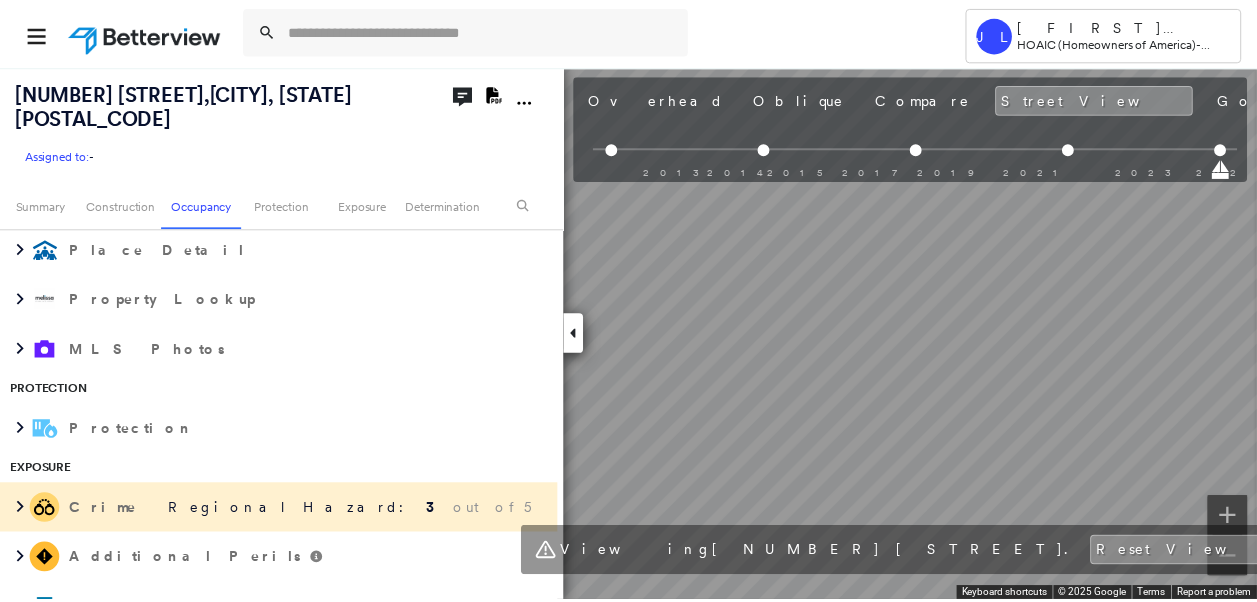 scroll, scrollTop: 2000, scrollLeft: 0, axis: vertical 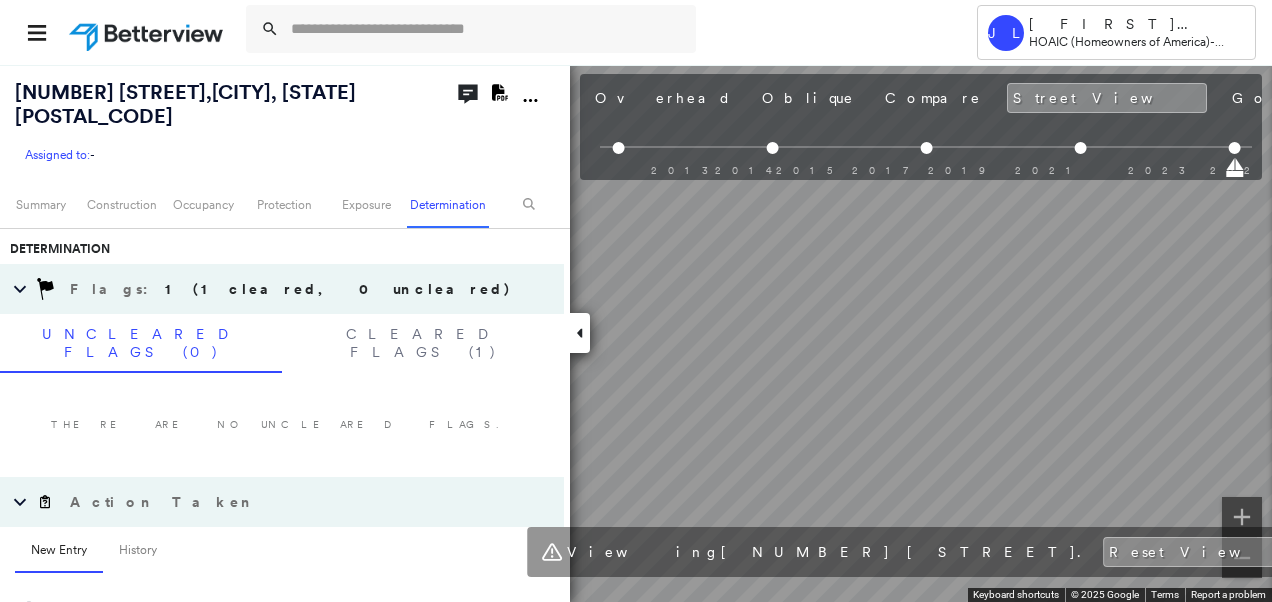 click on "[FIRST] [LAST] HOAIC (Homeowners of America) - Personal Lines" at bounding box center [636, 32] 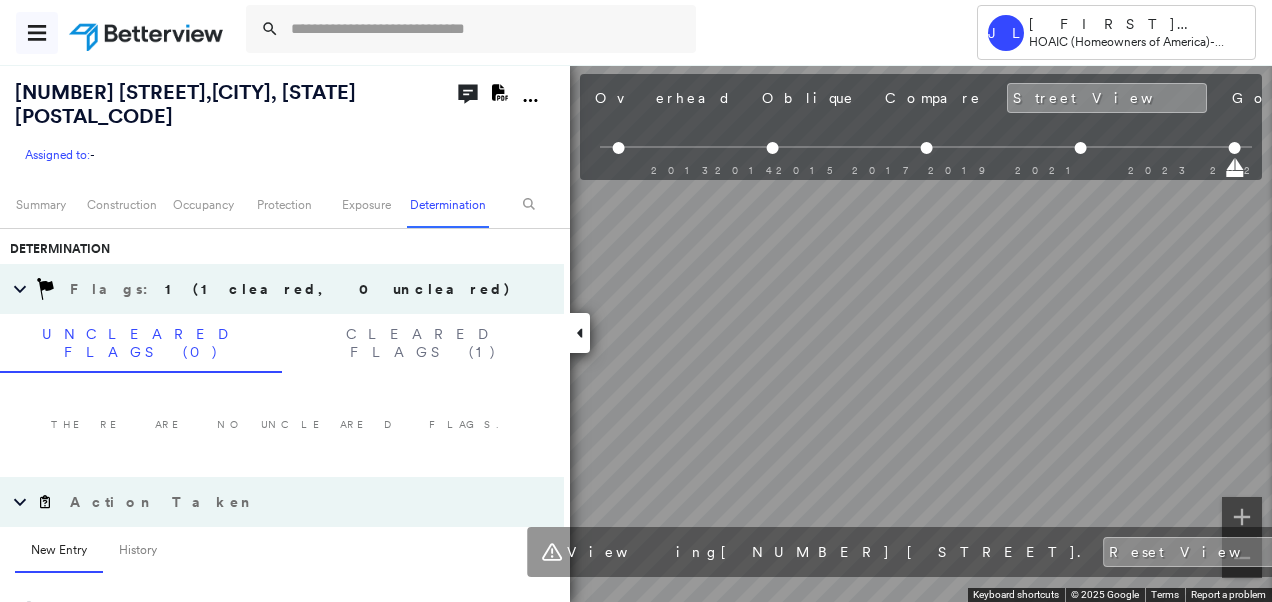 click at bounding box center (37, 33) 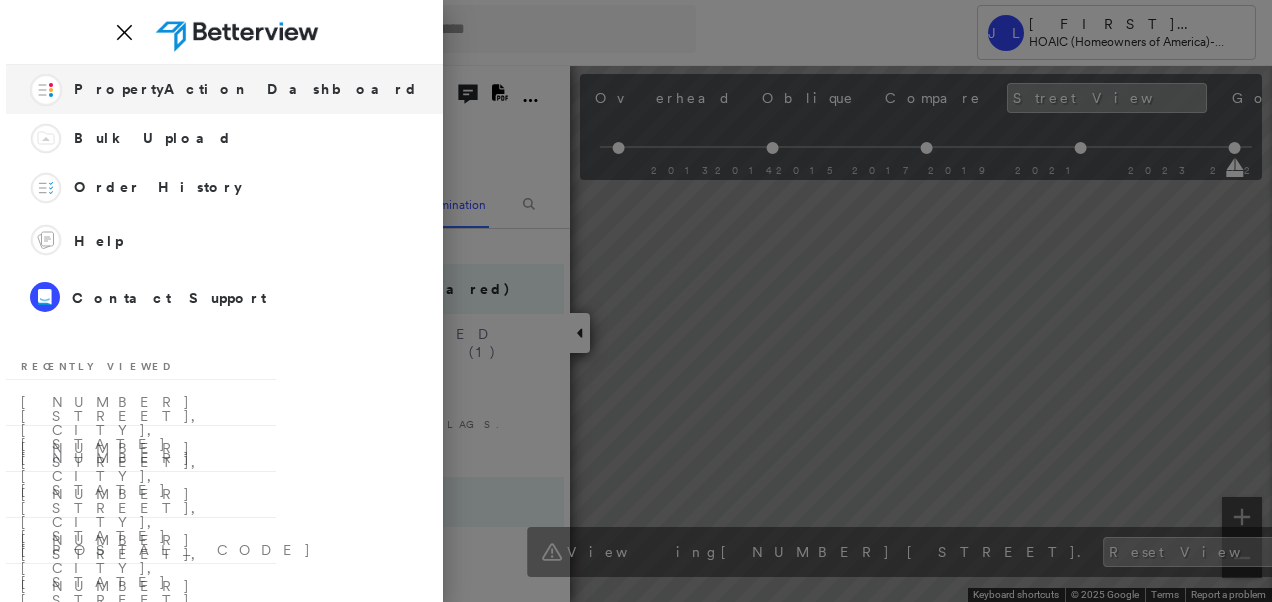 click on "PropertyAction Dashboard" at bounding box center [246, 89] 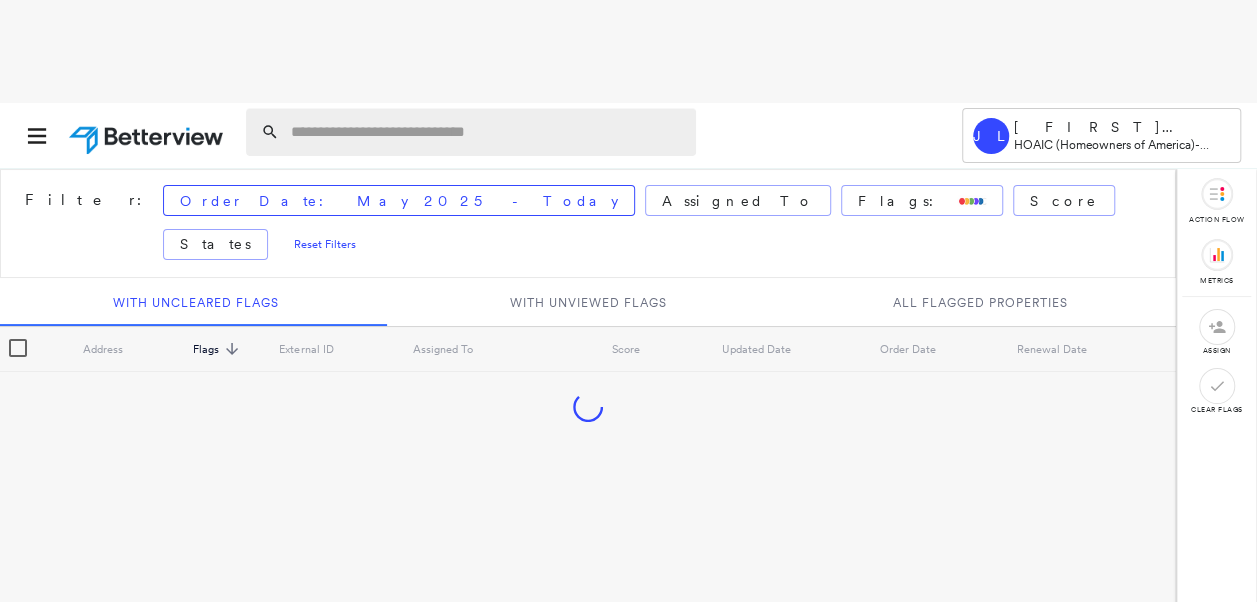 click at bounding box center [487, 132] 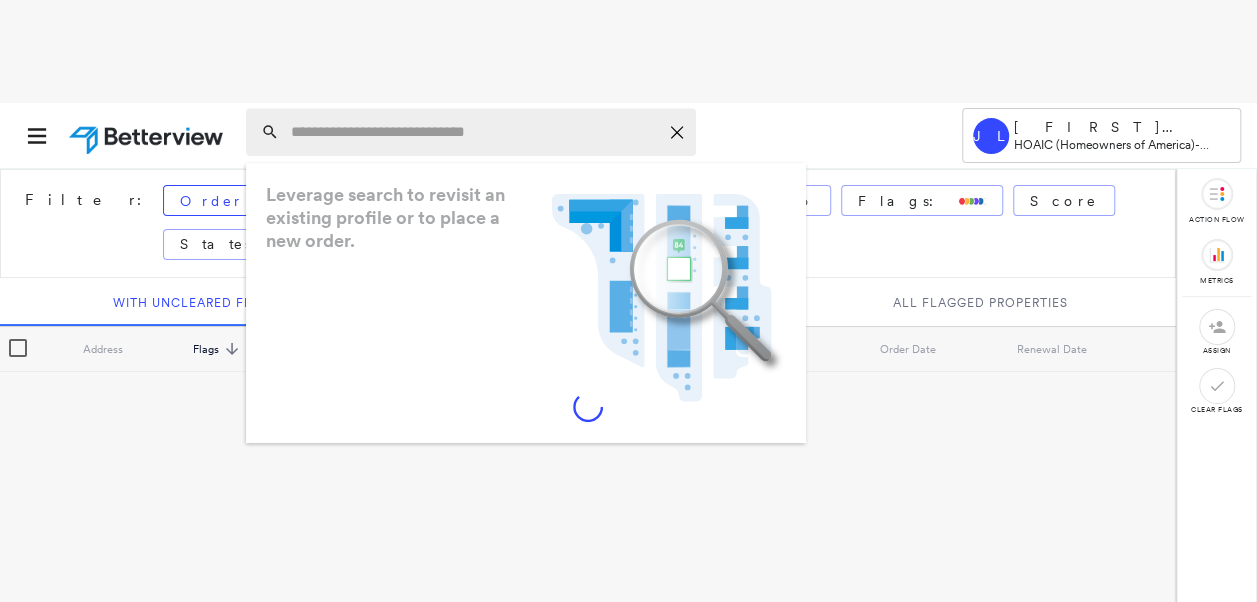 paste on "**********" 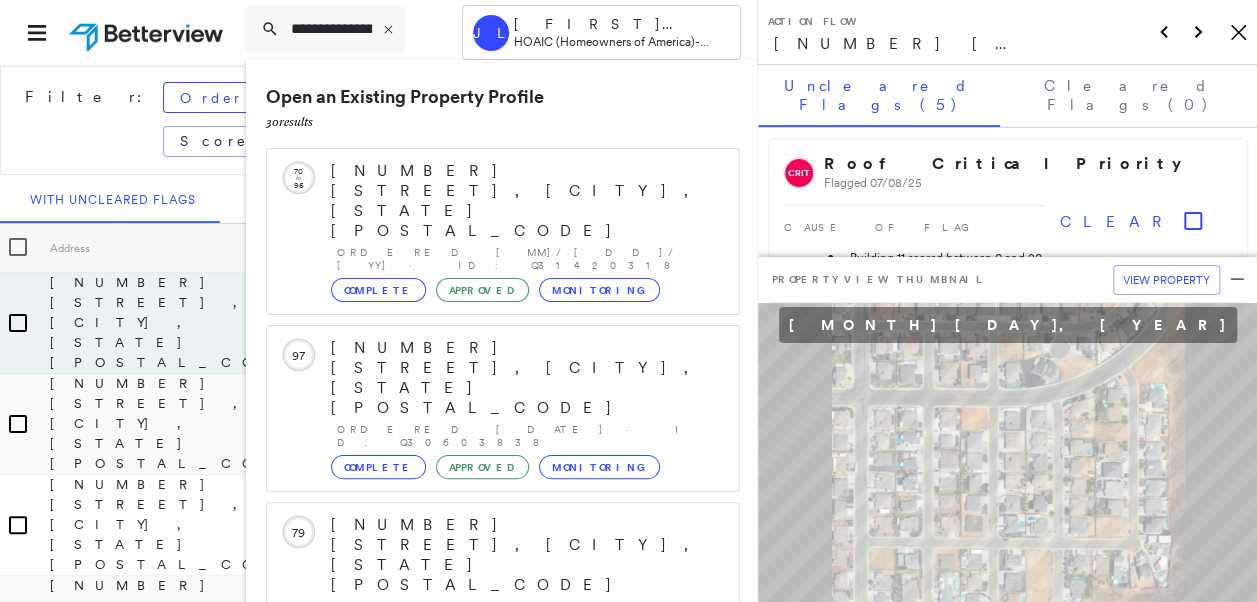 scroll, scrollTop: 206, scrollLeft: 0, axis: vertical 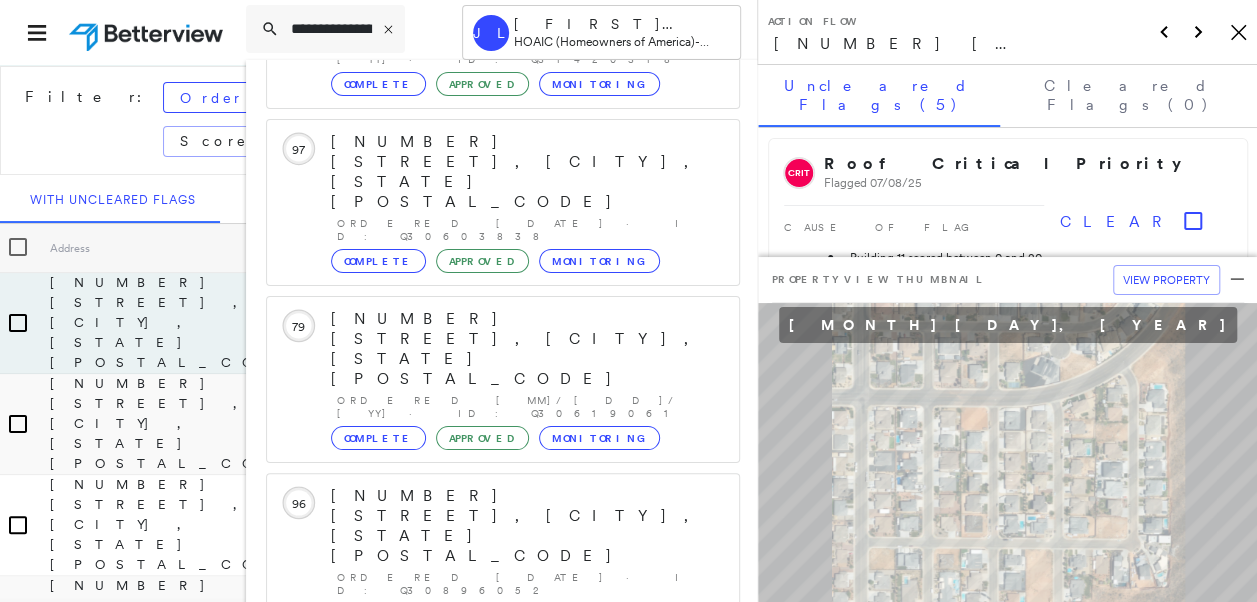 type on "**********" 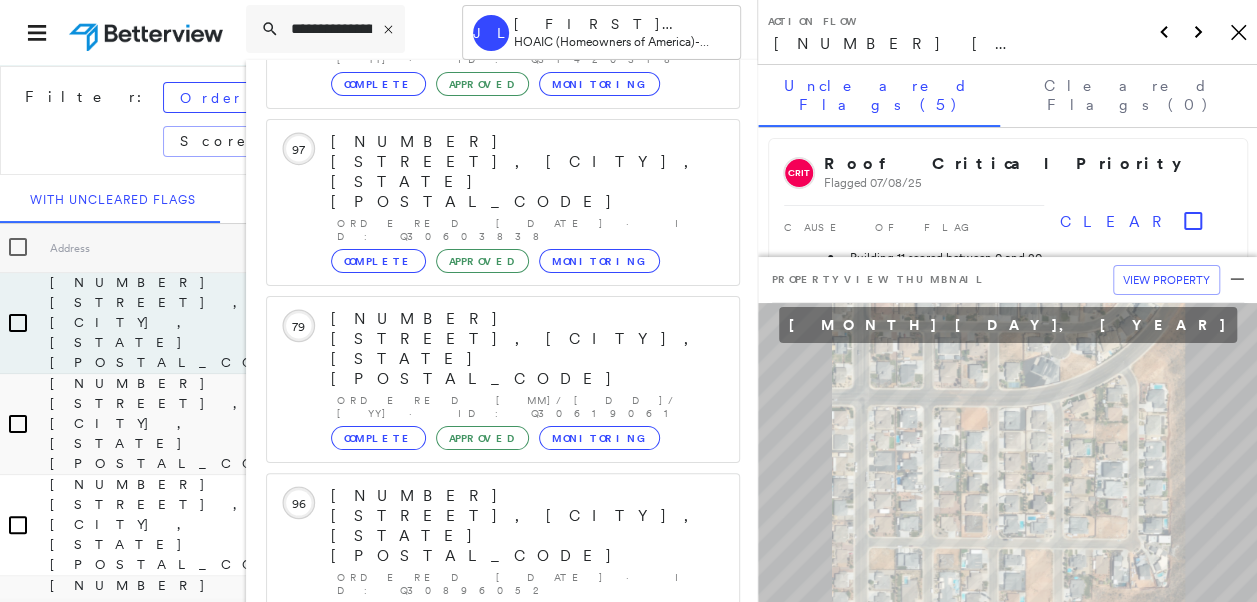 click on "Show  5  more existing properties" at bounding box center (504, 860) 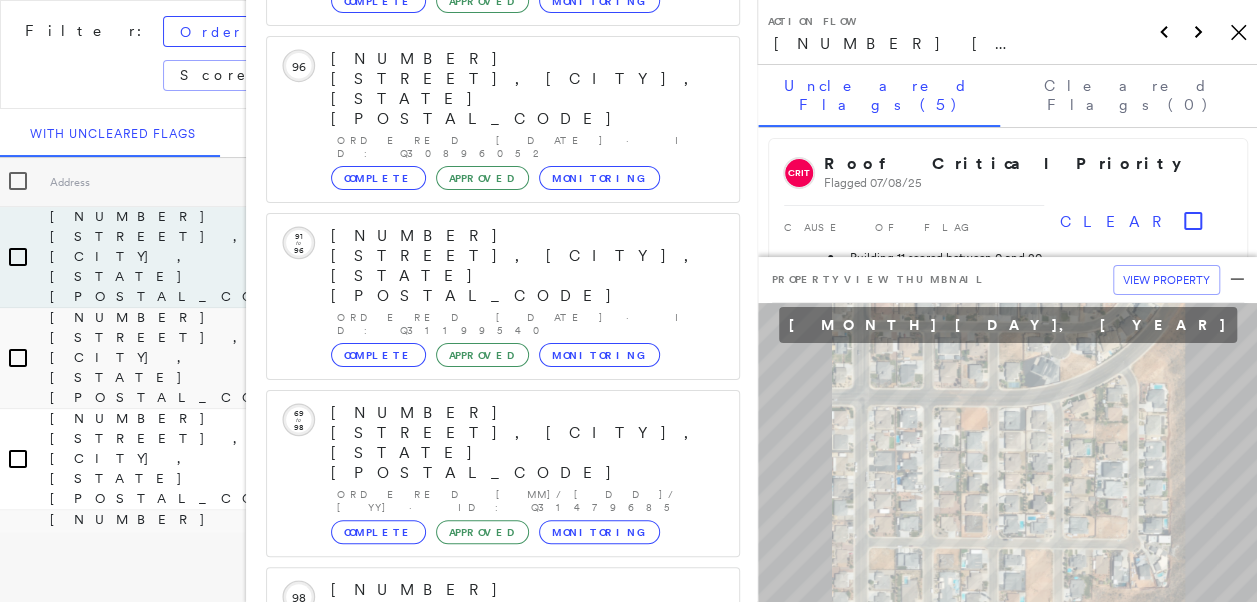scroll, scrollTop: 2, scrollLeft: 0, axis: vertical 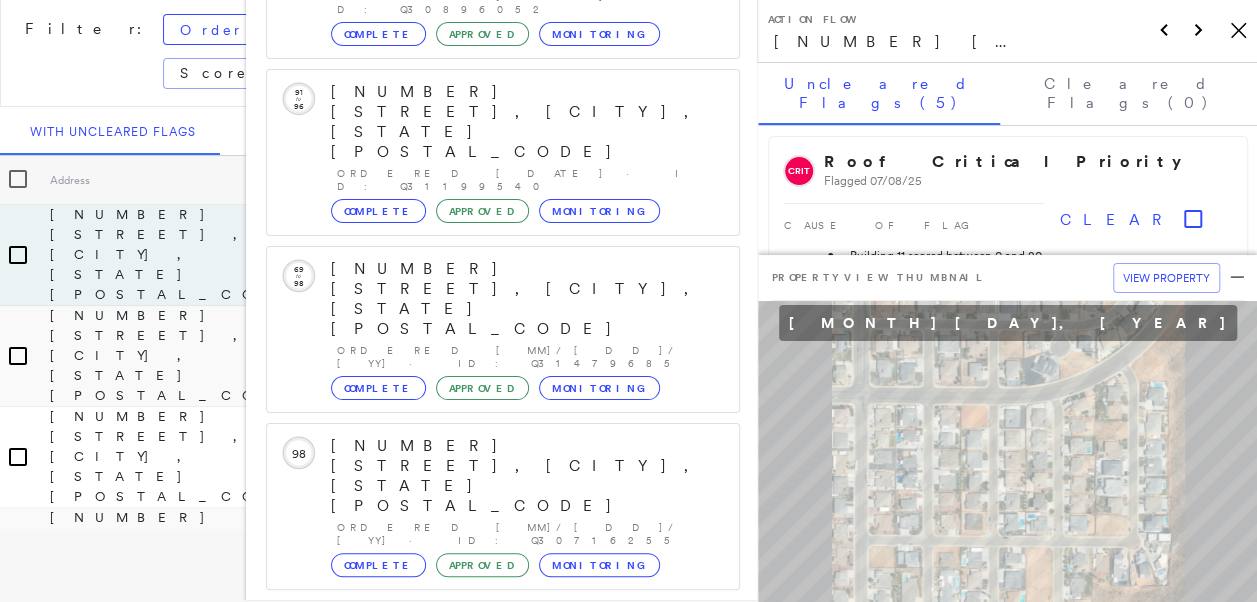 click on "[NUMBER] [STREET], [CITY], [STATE] Group Created with Sketch." at bounding box center (503, 1309) 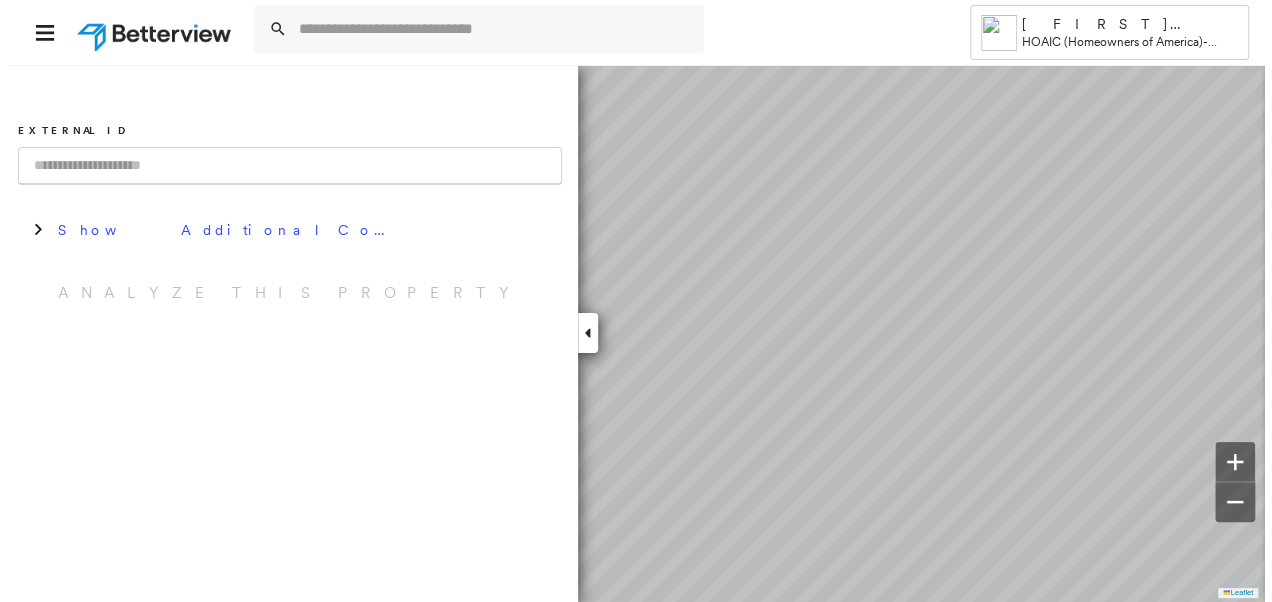 scroll, scrollTop: 0, scrollLeft: 0, axis: both 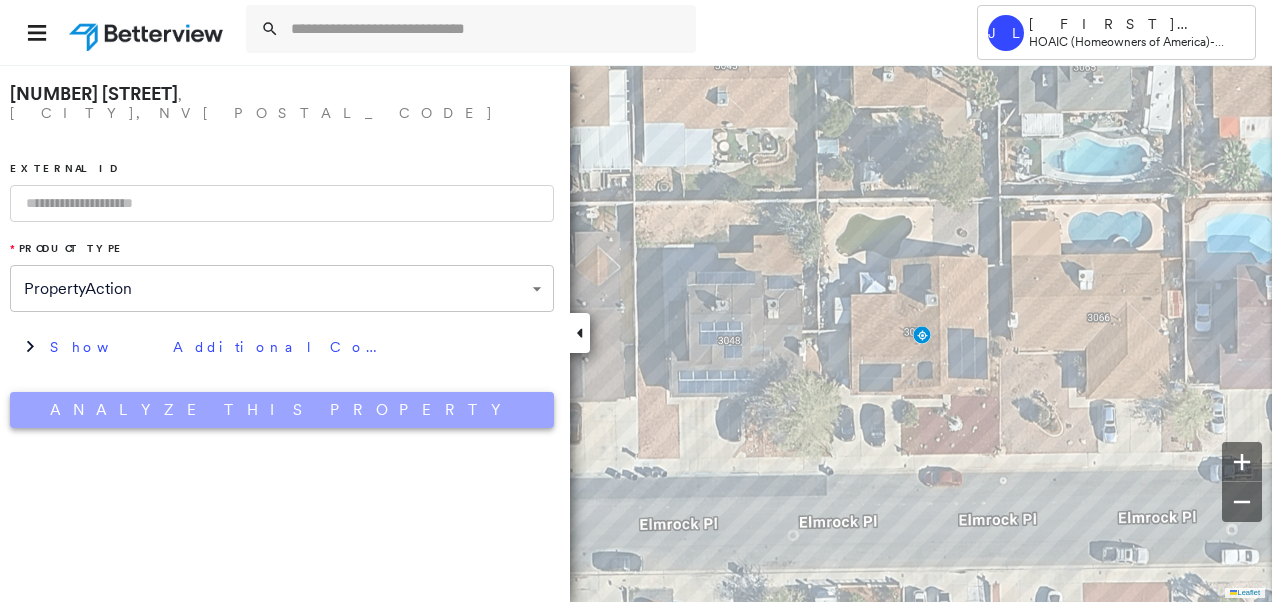 click on "Analyze This Property" at bounding box center [282, 410] 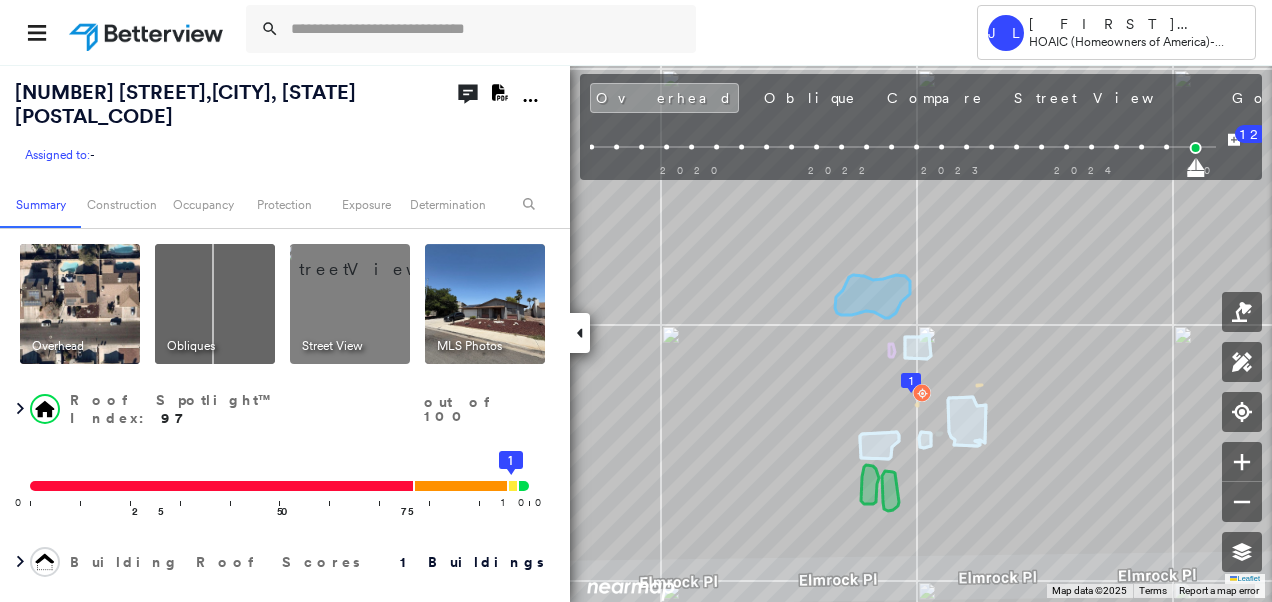 drag, startPoint x: 891, startPoint y: 96, endPoint x: 996, endPoint y: 594, distance: 508.9489 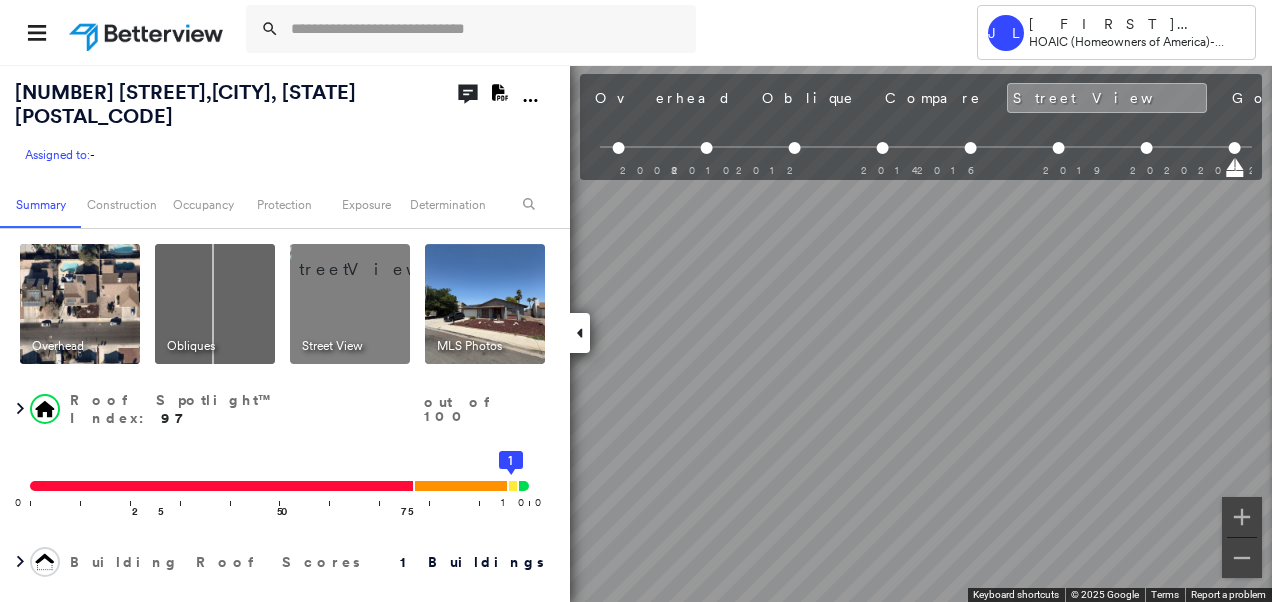 scroll, scrollTop: 0, scrollLeft: 662, axis: horizontal 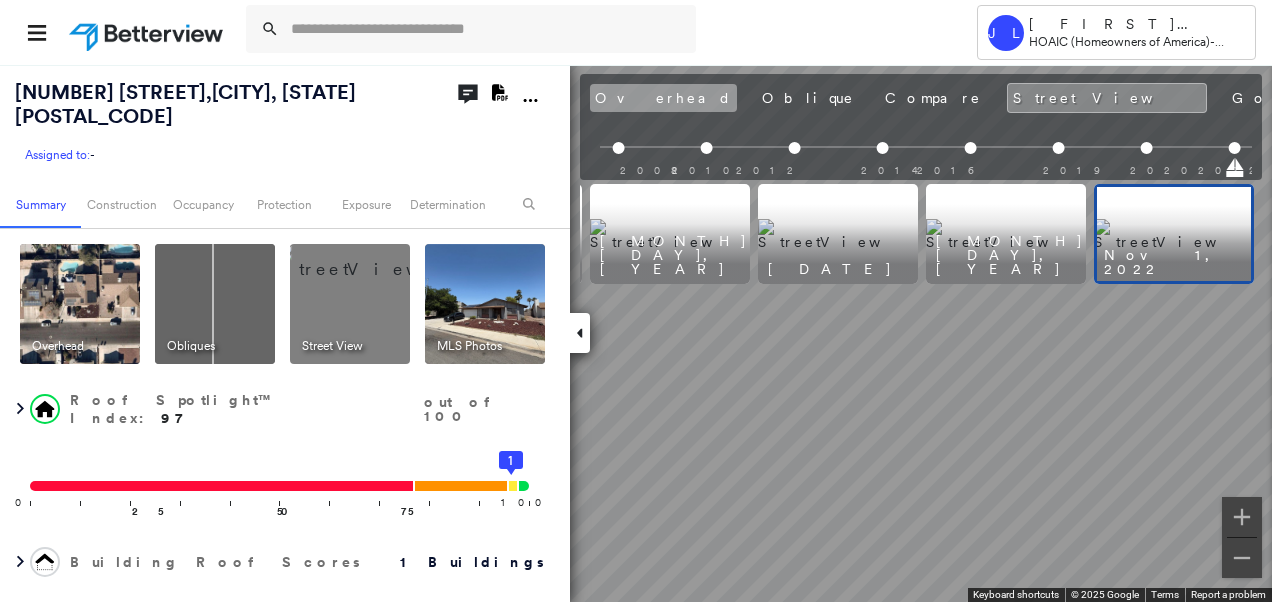 click on "Overhead" at bounding box center (663, 98) 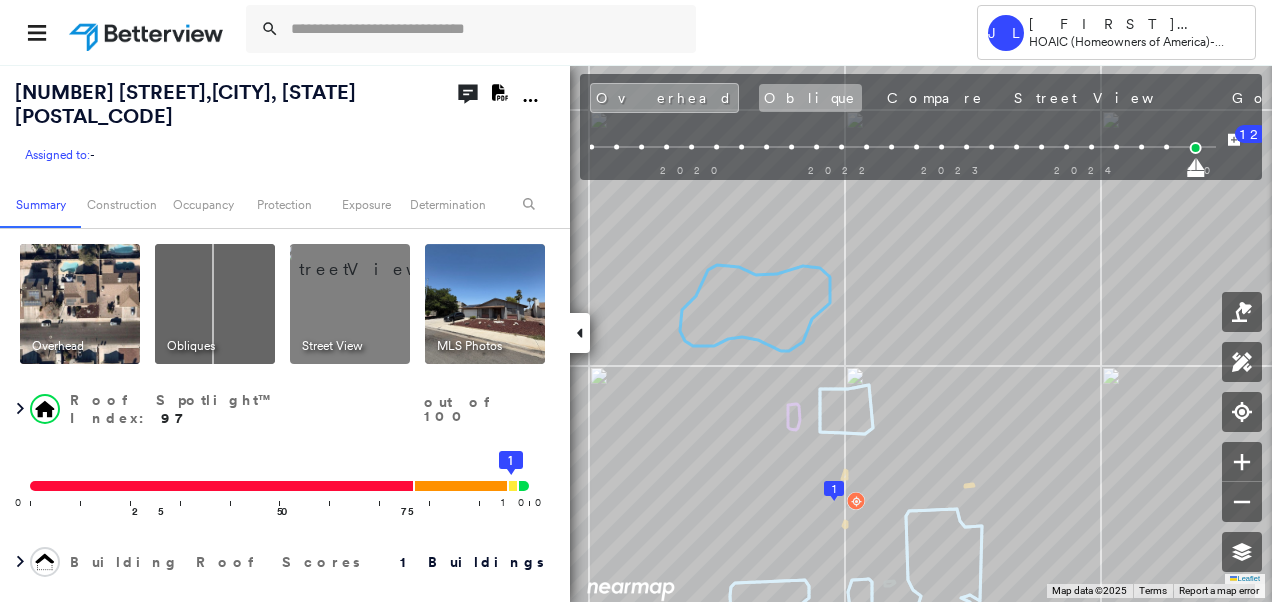 click on "Oblique" at bounding box center [810, 98] 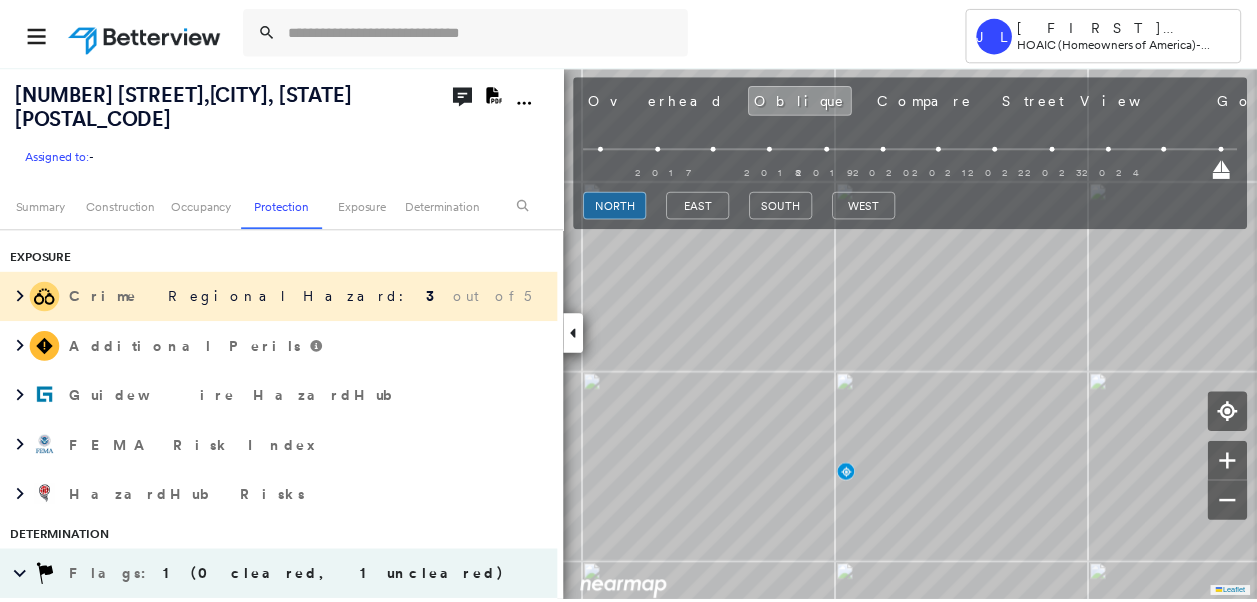 scroll, scrollTop: 1700, scrollLeft: 0, axis: vertical 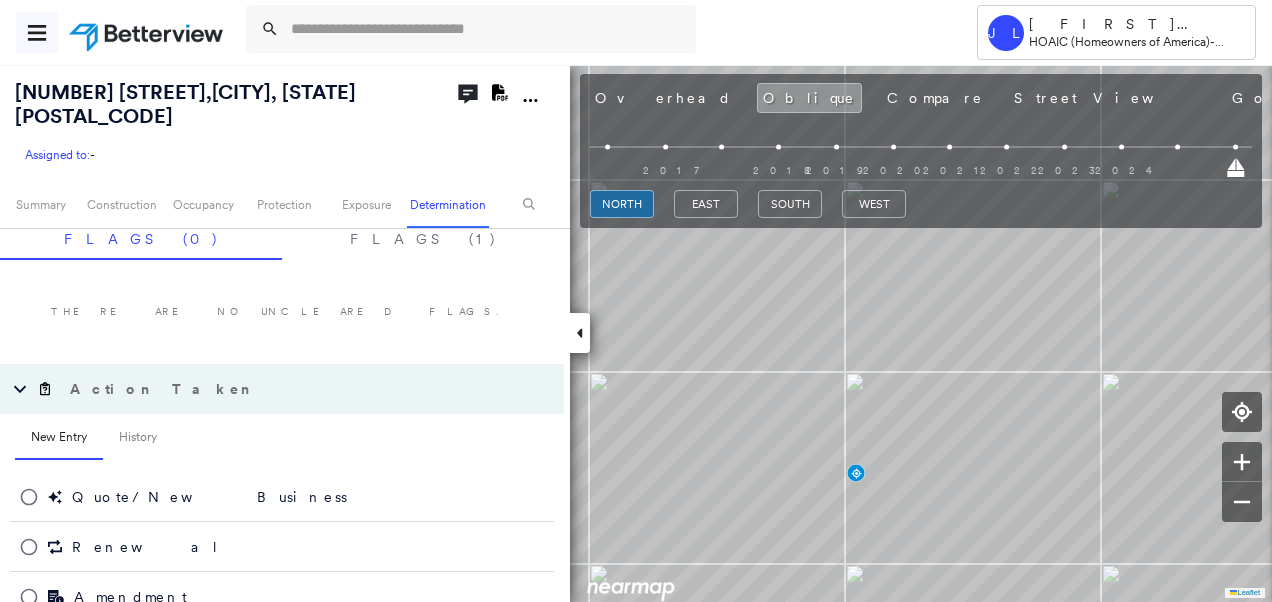 click 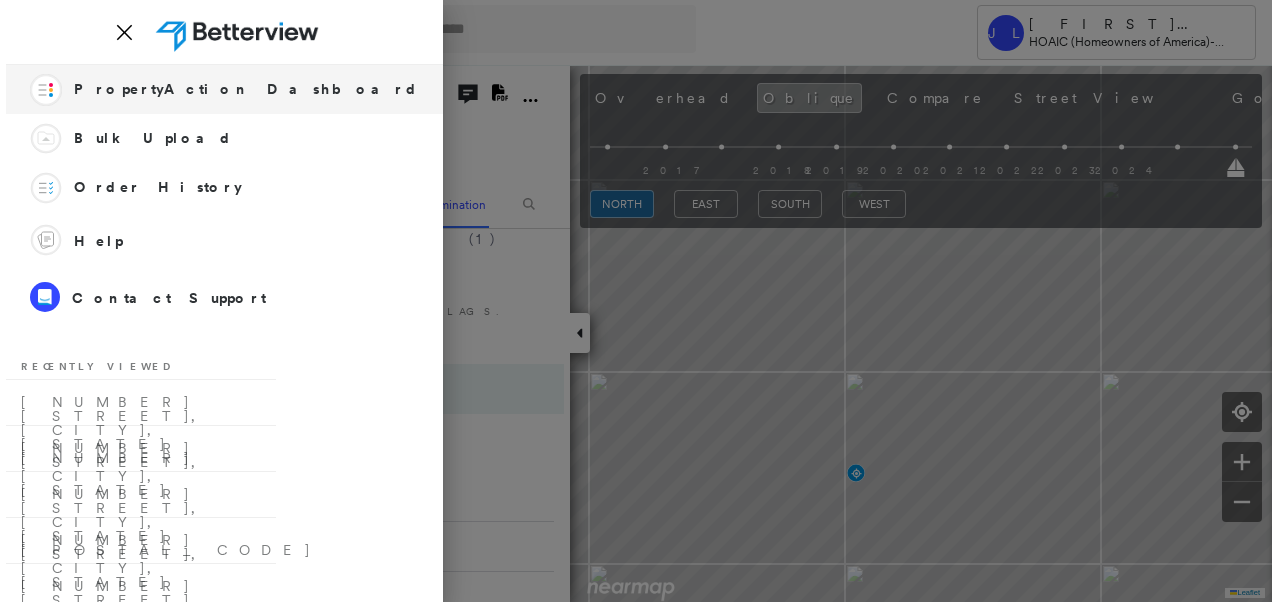 click on "Action Flow PropertyAction Dashboard" at bounding box center (224, 89) 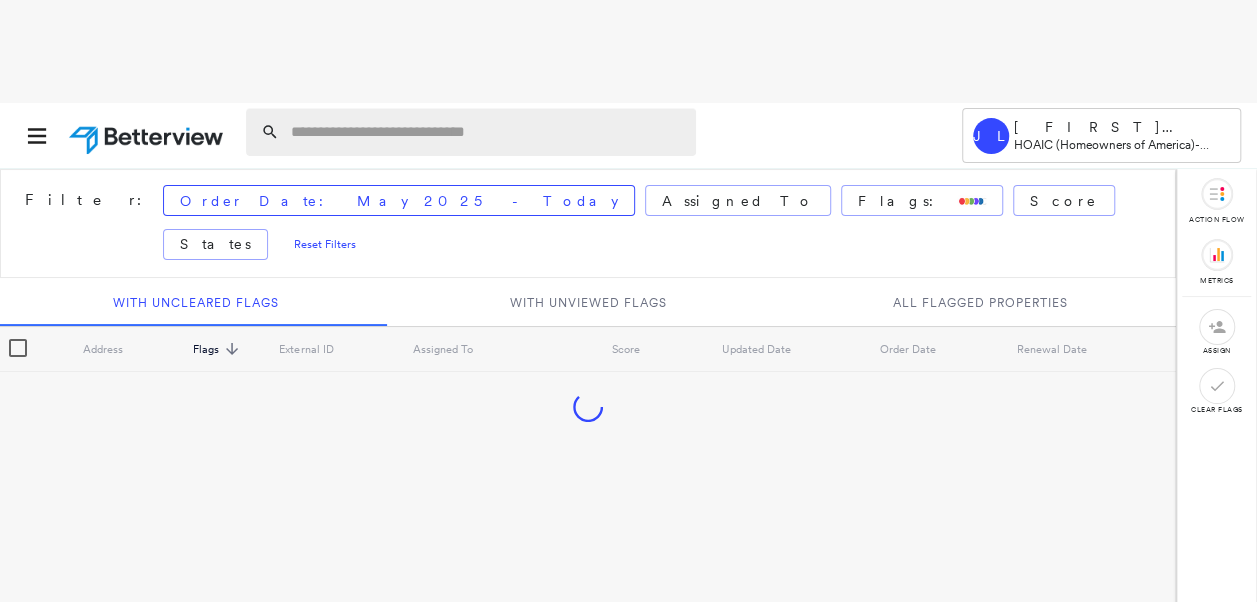paste on "**********" 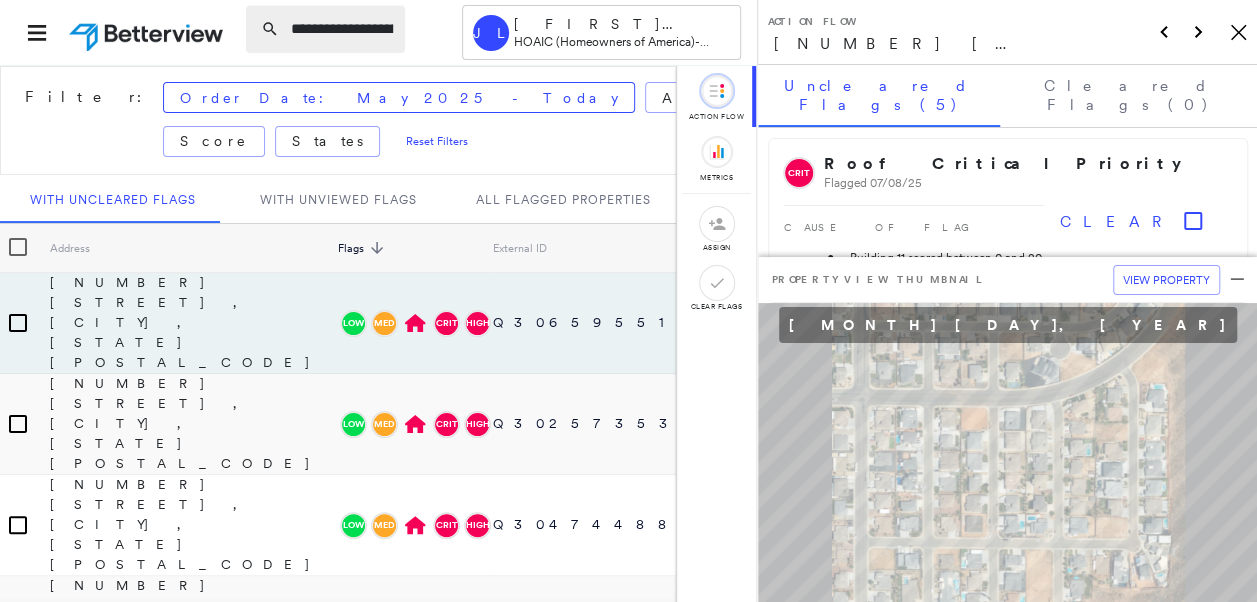 click on "**********" at bounding box center [342, 29] 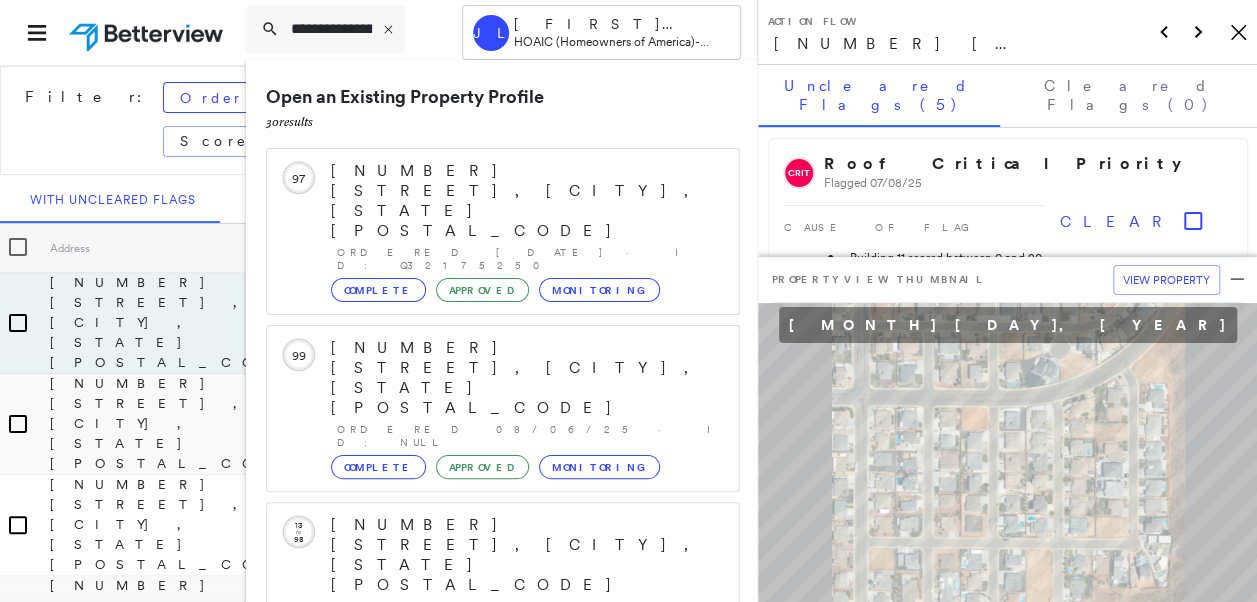 scroll, scrollTop: 206, scrollLeft: 0, axis: vertical 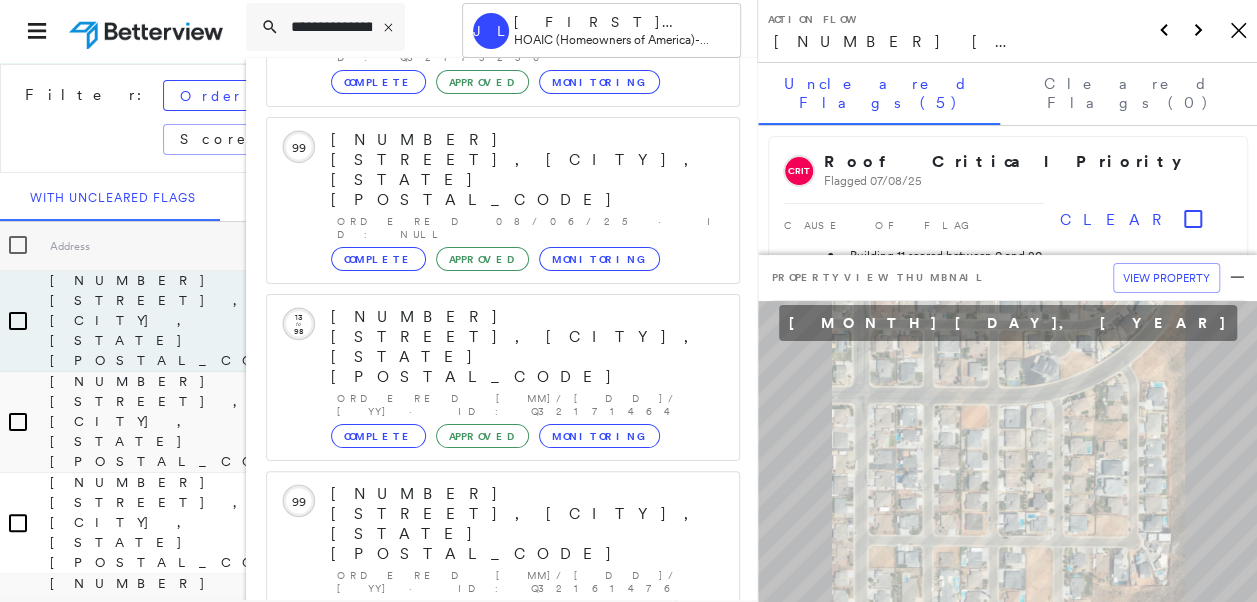 type on "**********" 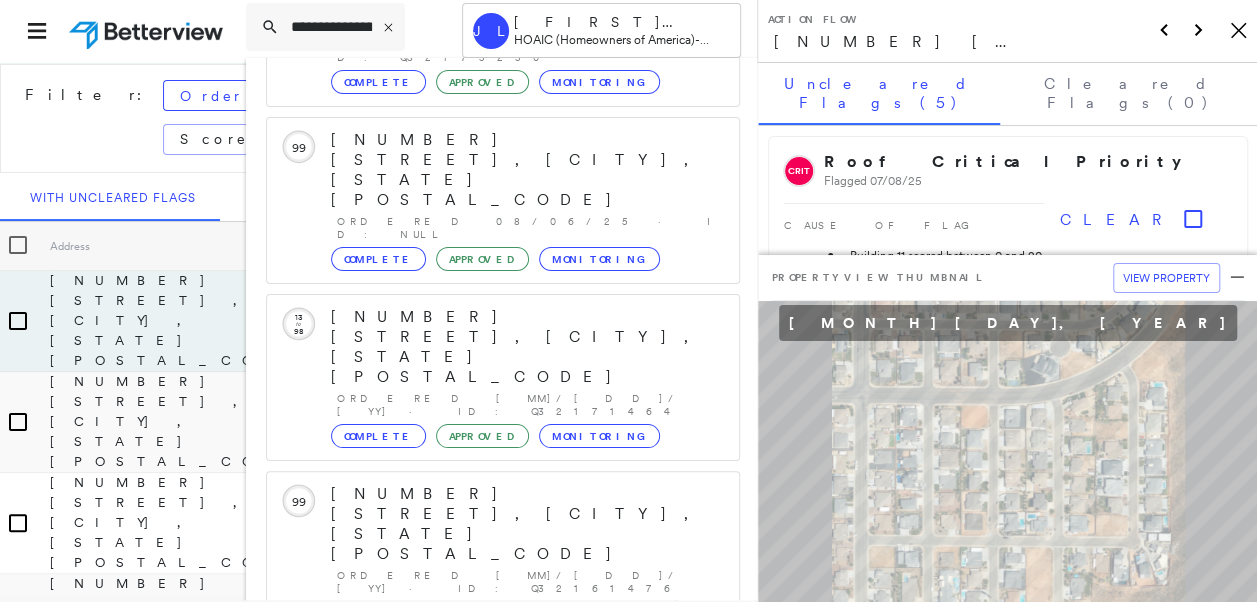 click on "Show  5  more existing properties" at bounding box center (504, 858) 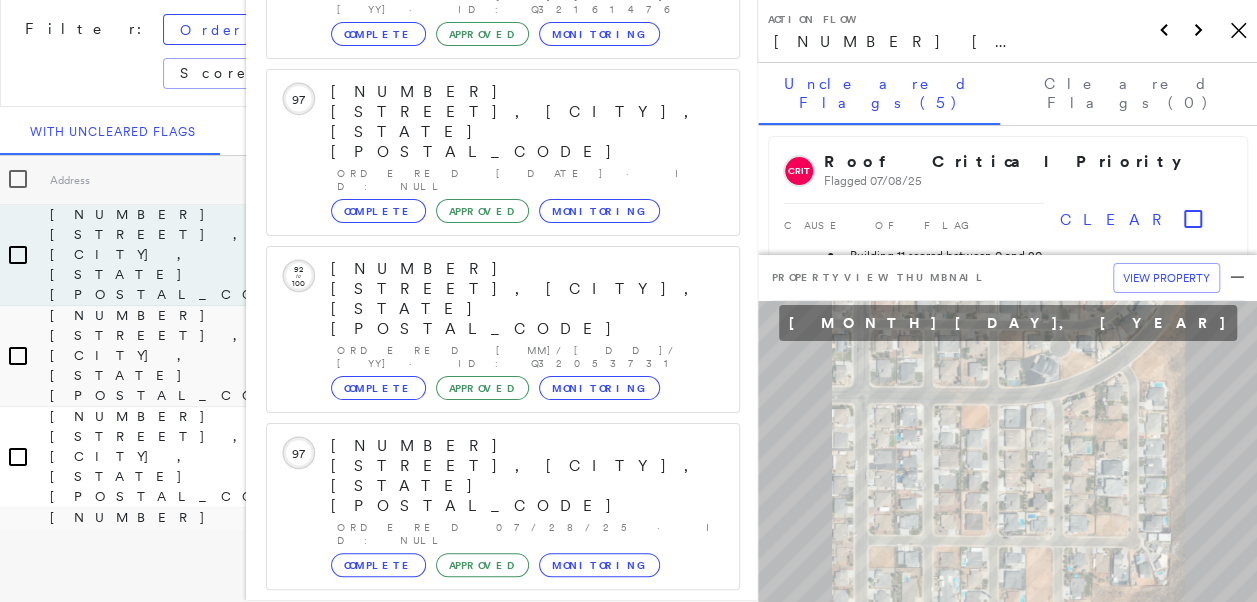 click on "[NUMBER] [STREET], [CITY], [STATE] [POSTAL_CODE]" at bounding box center (491, 1322) 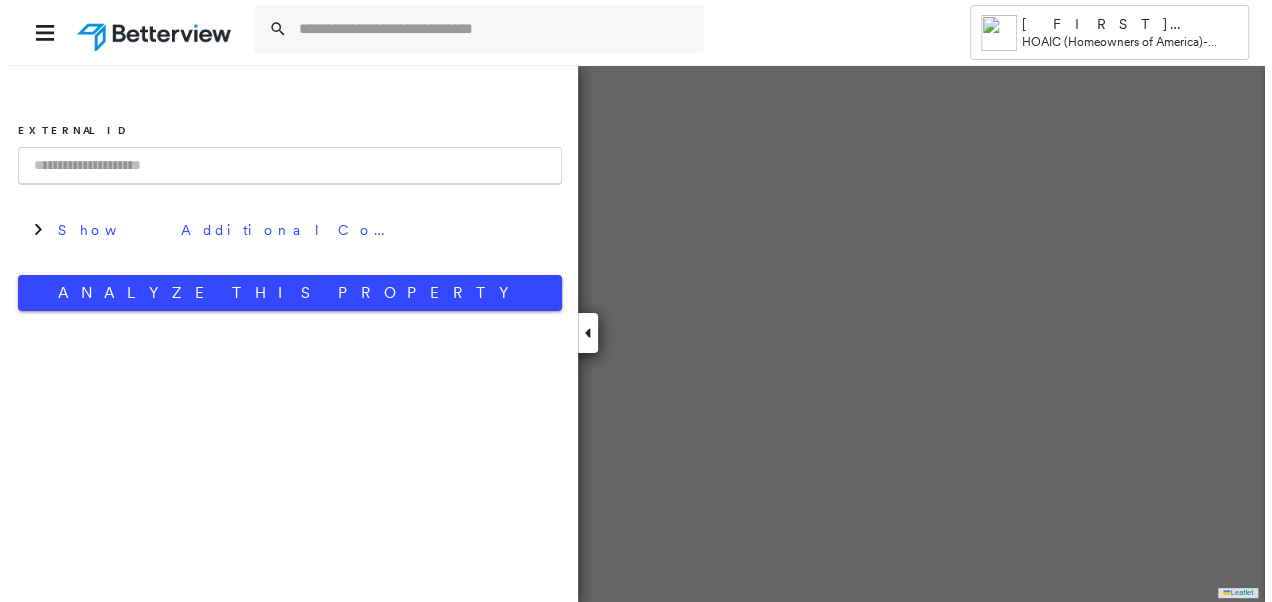 scroll, scrollTop: 0, scrollLeft: 0, axis: both 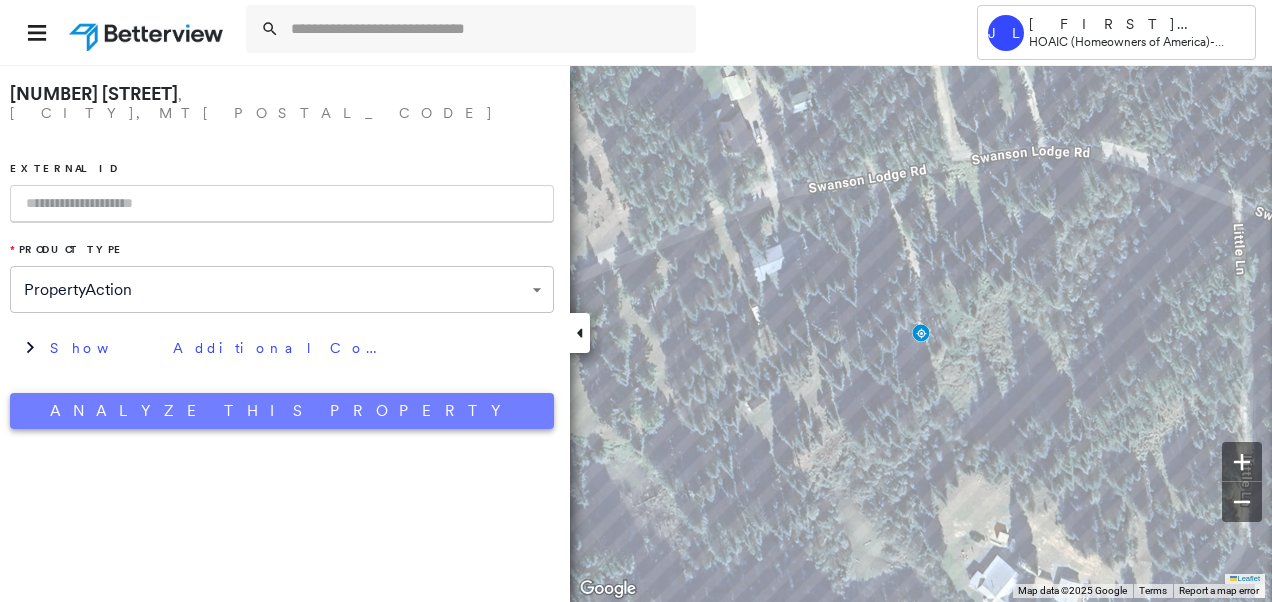 click on "Analyze This Property" at bounding box center (282, 411) 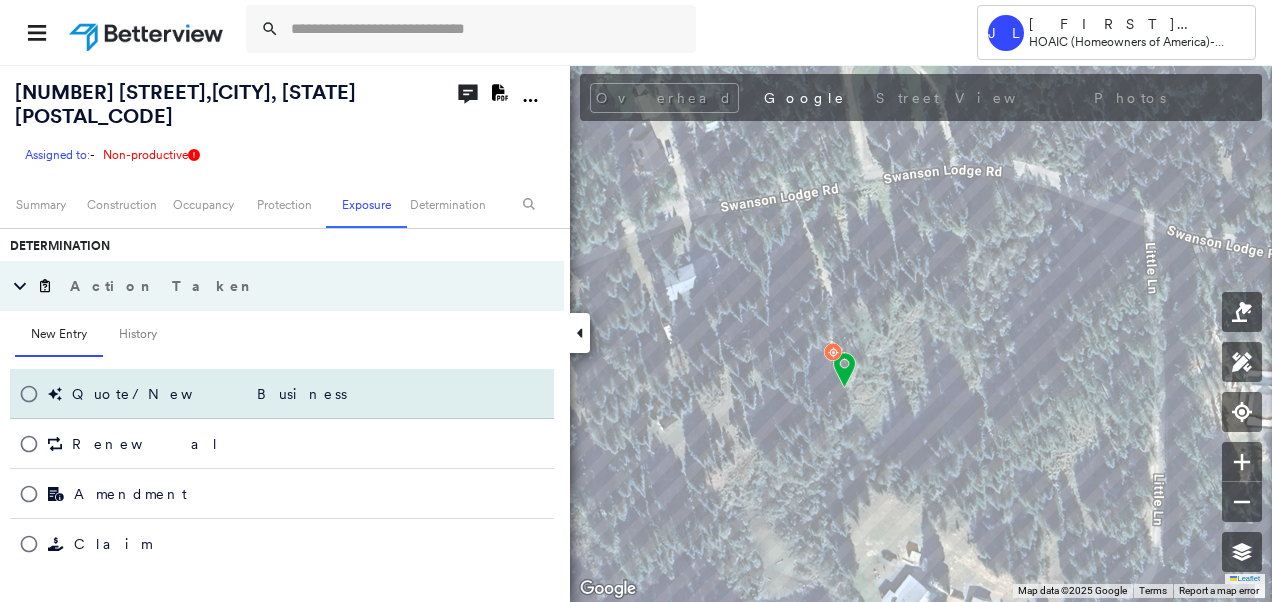 scroll, scrollTop: 818, scrollLeft: 0, axis: vertical 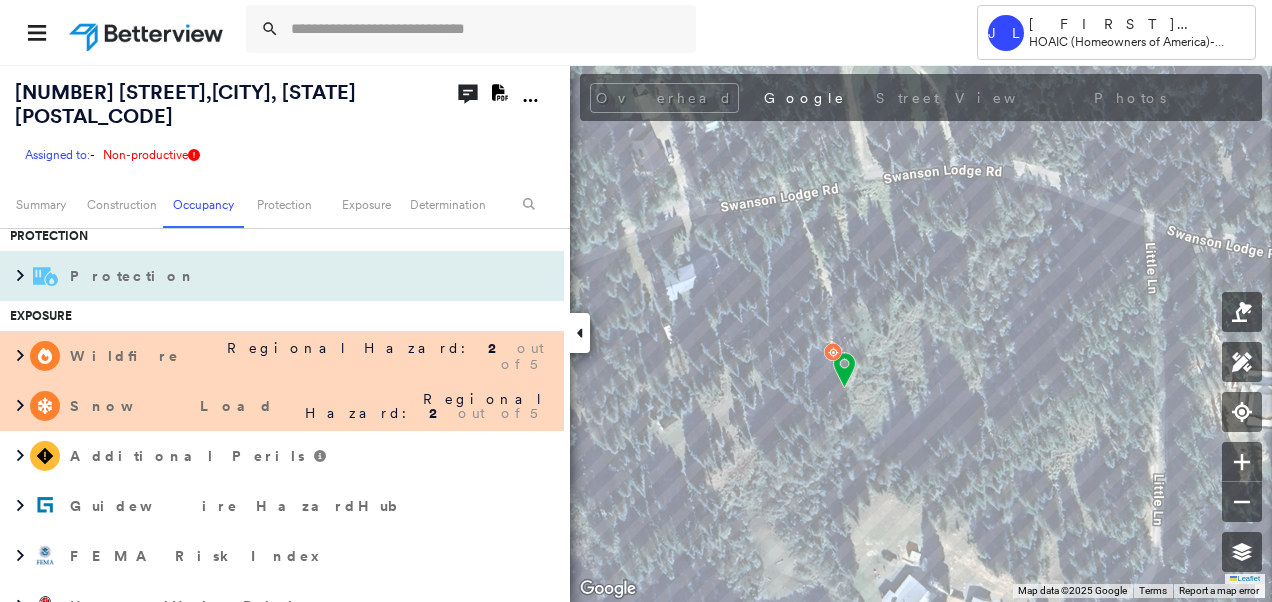 drag, startPoint x: 21, startPoint y: 254, endPoint x: 110, endPoint y: 260, distance: 89.20202 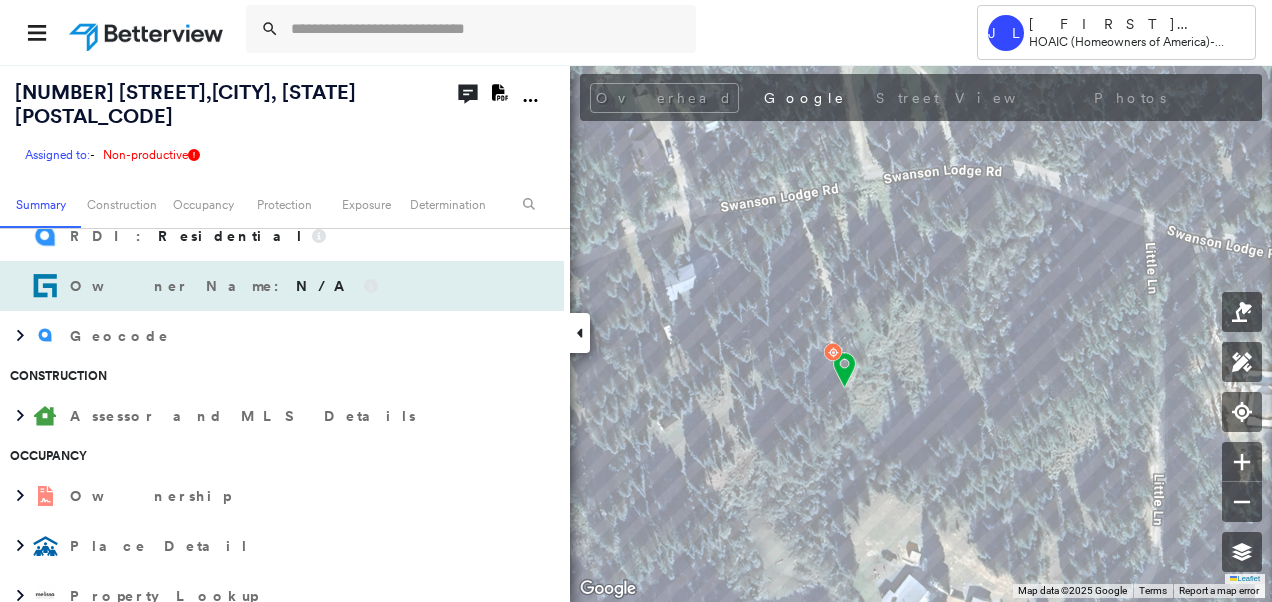 scroll, scrollTop: 518, scrollLeft: 0, axis: vertical 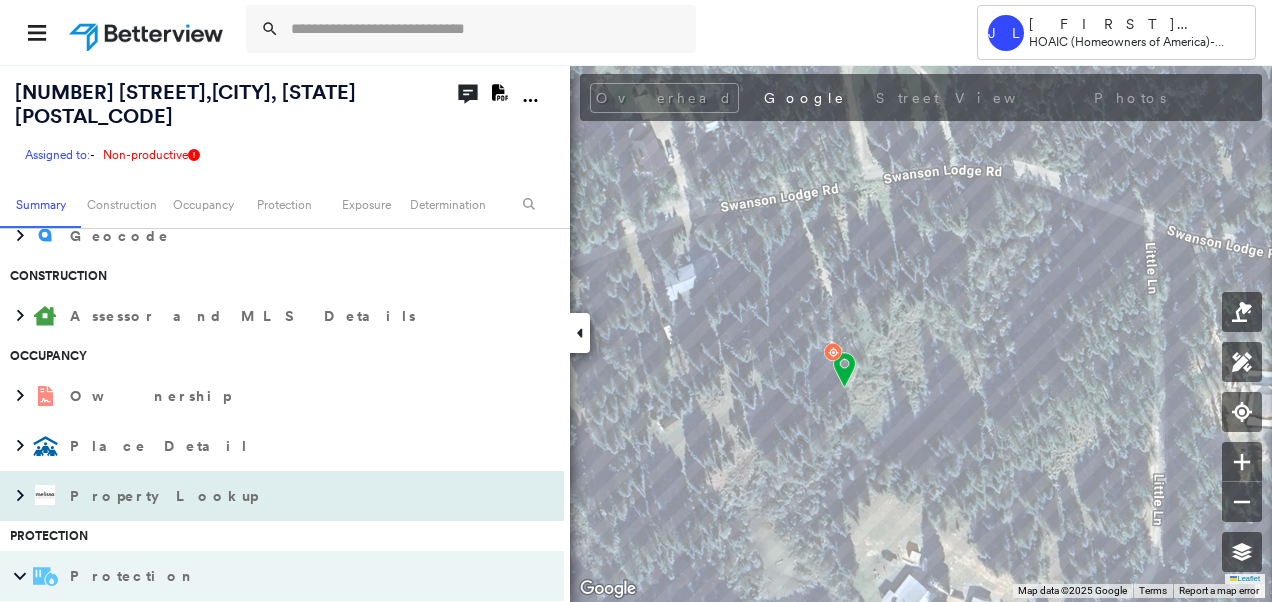 drag, startPoint x: 22, startPoint y: 470, endPoint x: 125, endPoint y: 446, distance: 105.75916 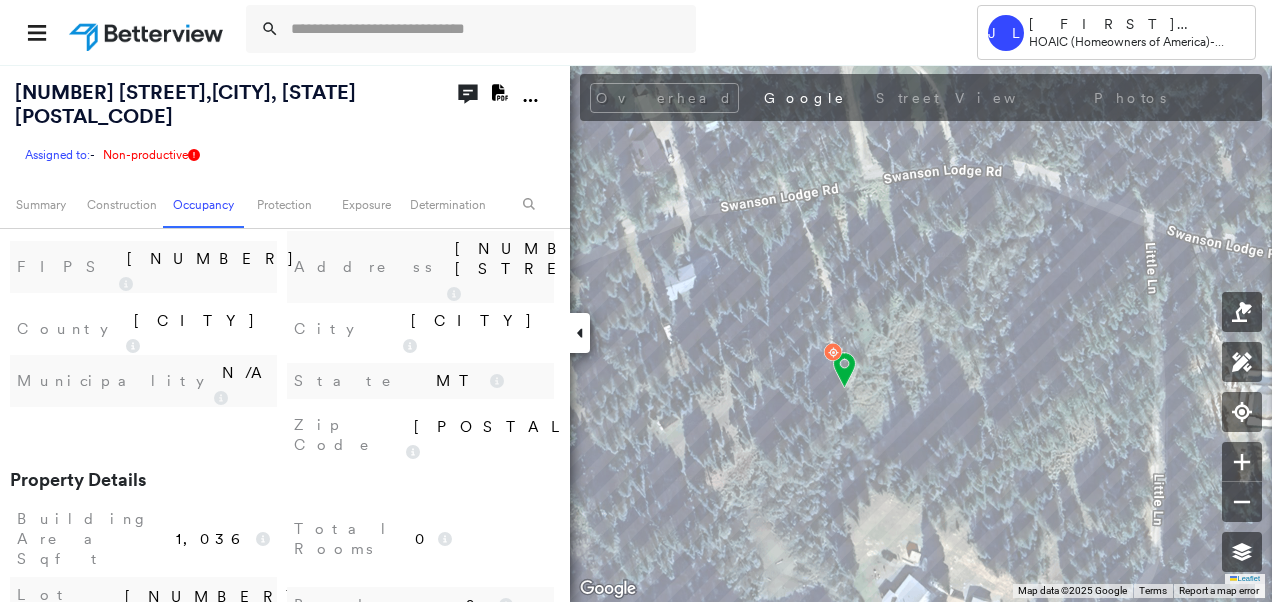 scroll, scrollTop: 1018, scrollLeft: 0, axis: vertical 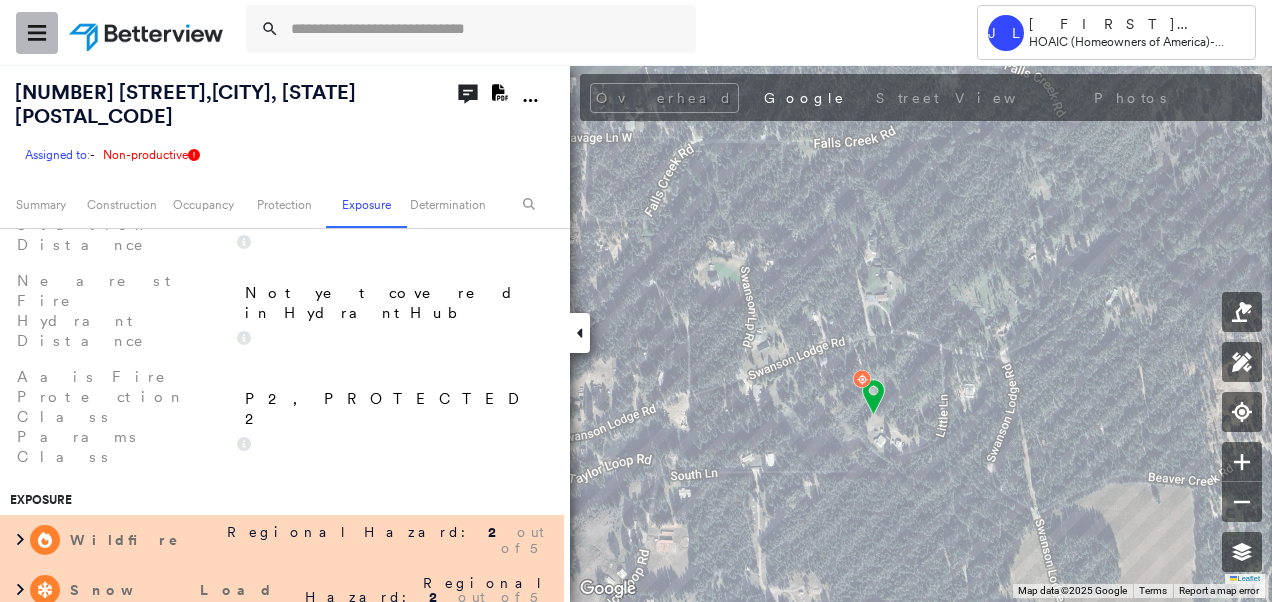 click 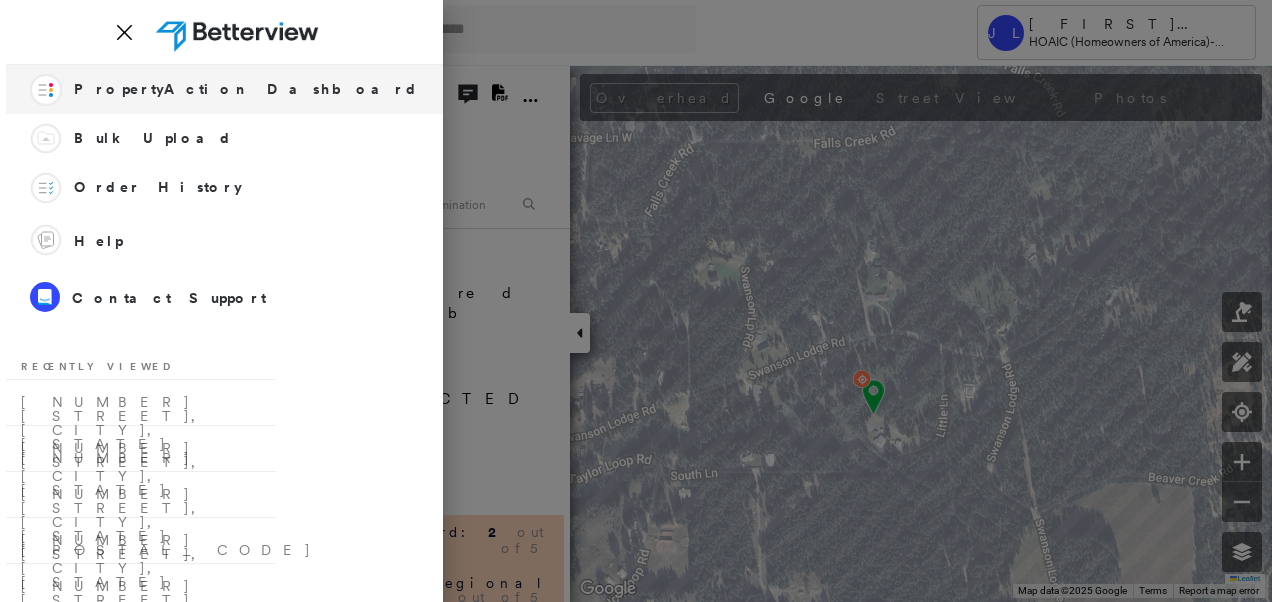 click on "PropertyAction Dashboard" at bounding box center [246, 89] 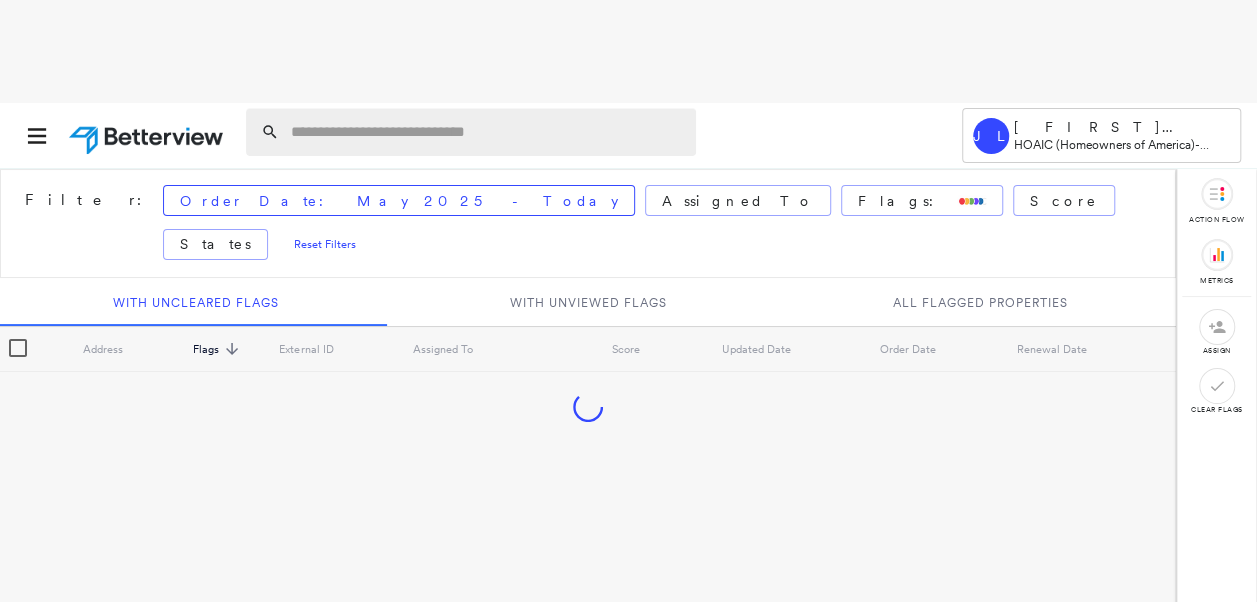 click at bounding box center (487, 132) 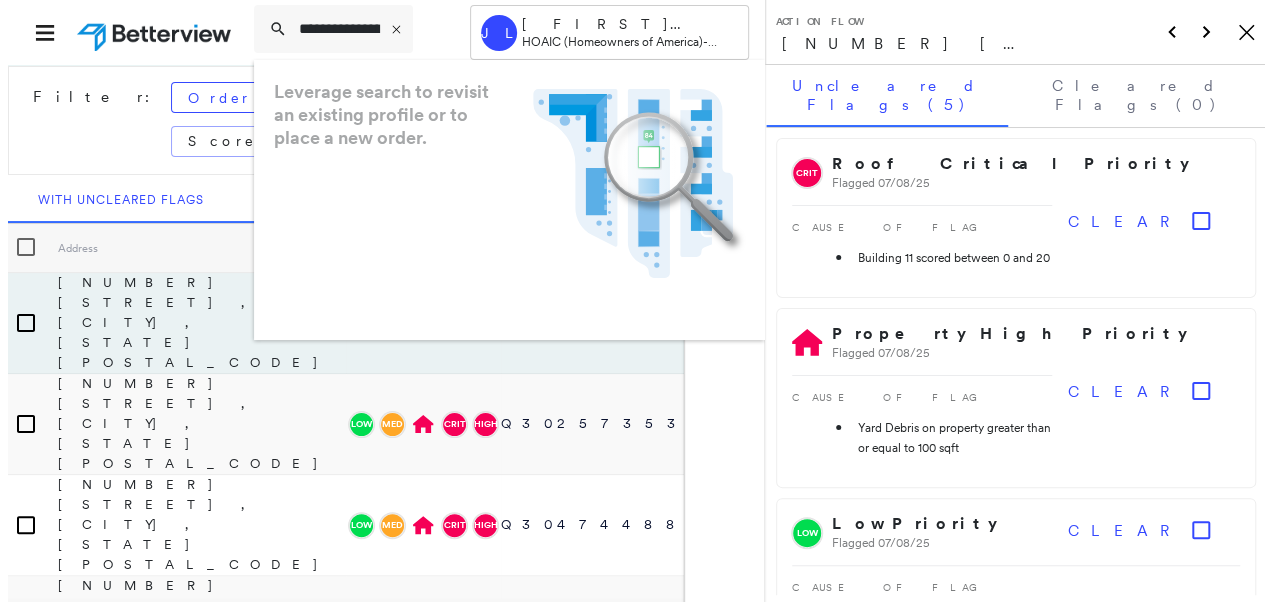 scroll, scrollTop: 0, scrollLeft: 290, axis: horizontal 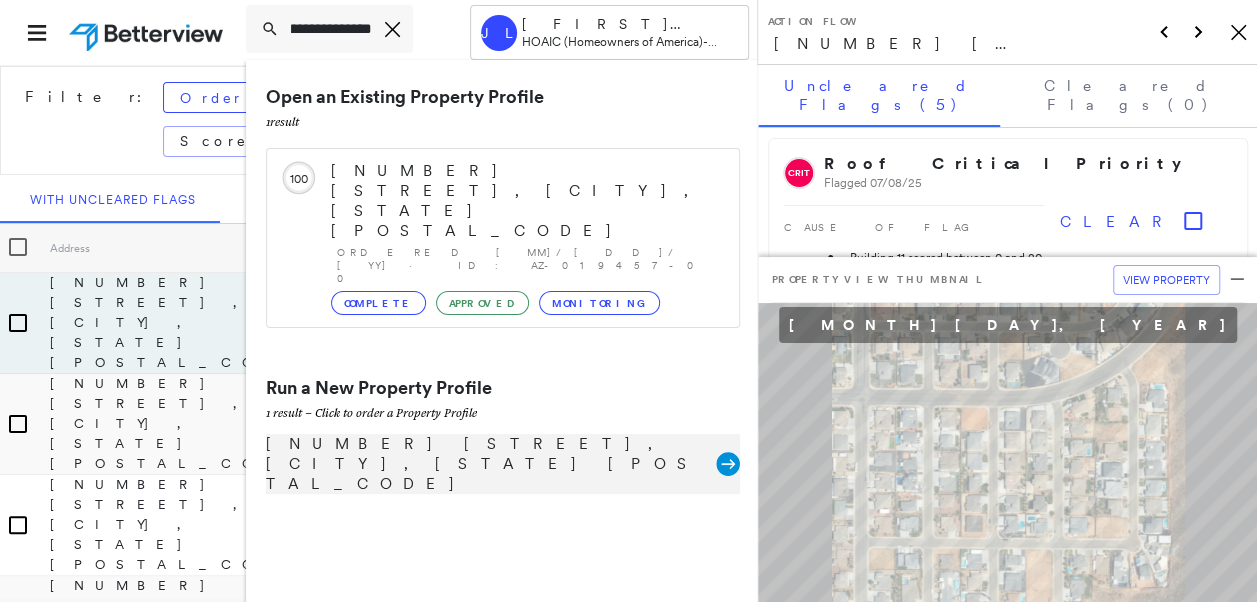 type on "**********" 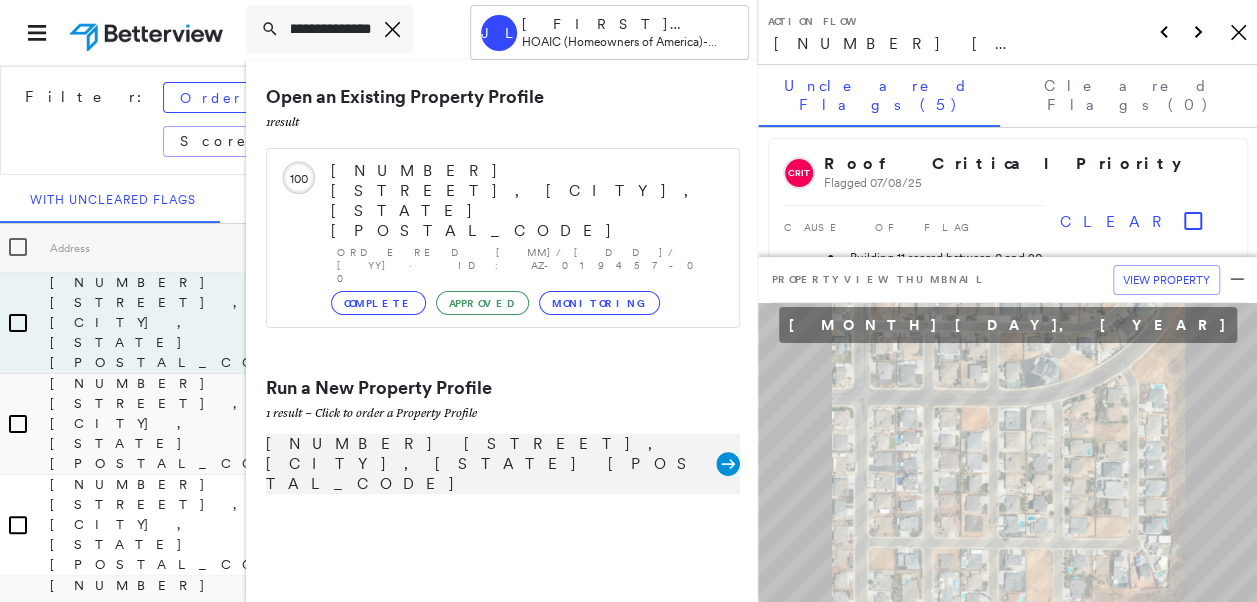 click on "[NUMBER] [STREET], [CITY], [STATE] [POSTAL_CODE]" at bounding box center (491, 464) 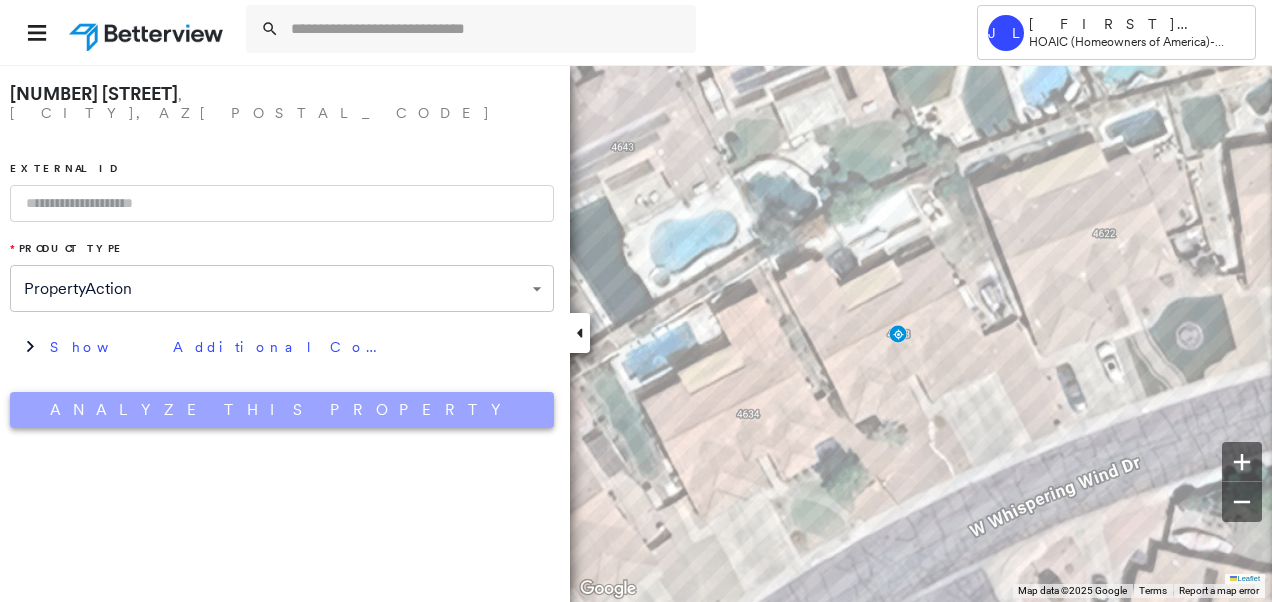 click on "Analyze This Property" at bounding box center (282, 410) 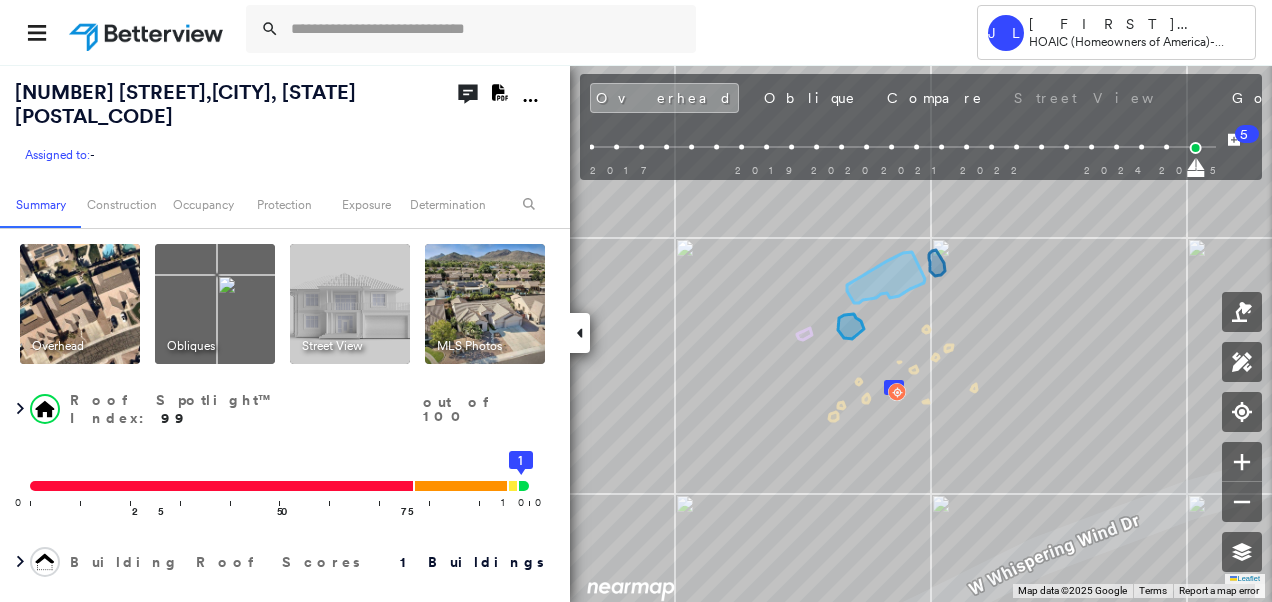 drag, startPoint x: 12, startPoint y: 89, endPoint x: 84, endPoint y: 129, distance: 82.36504 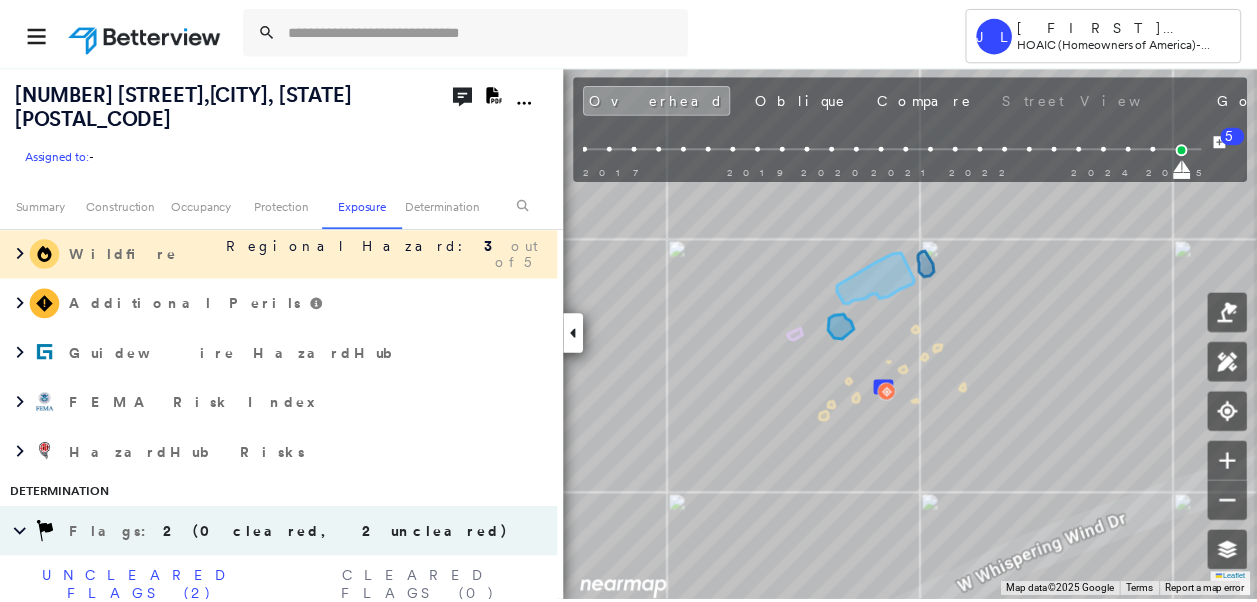 scroll, scrollTop: 1800, scrollLeft: 0, axis: vertical 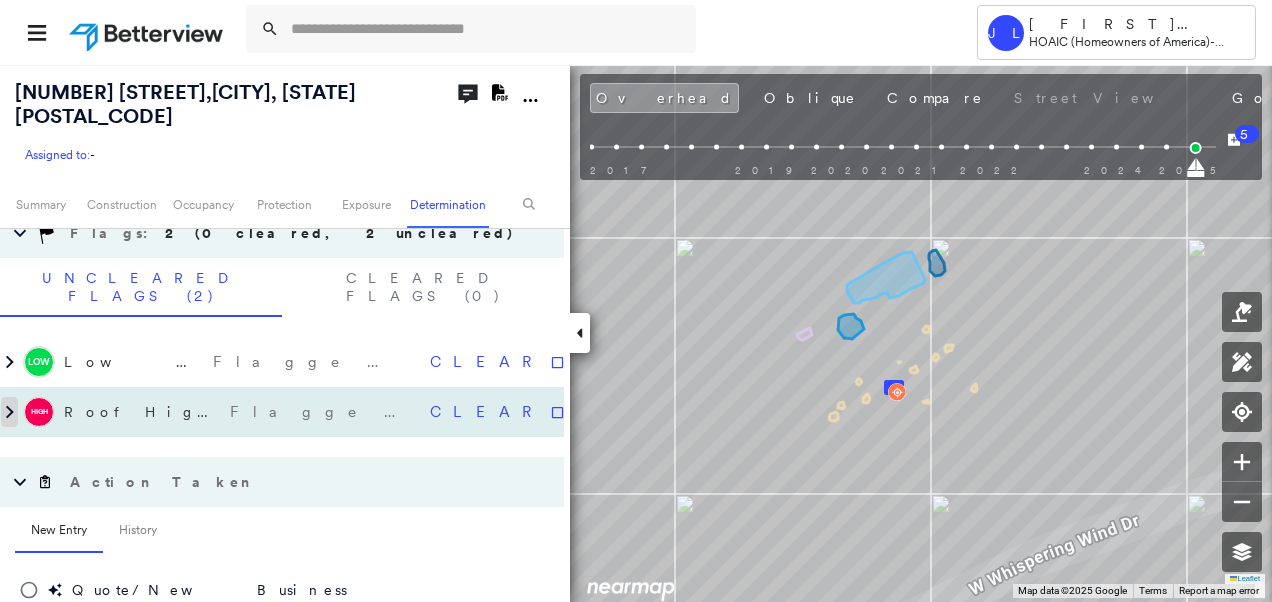 click 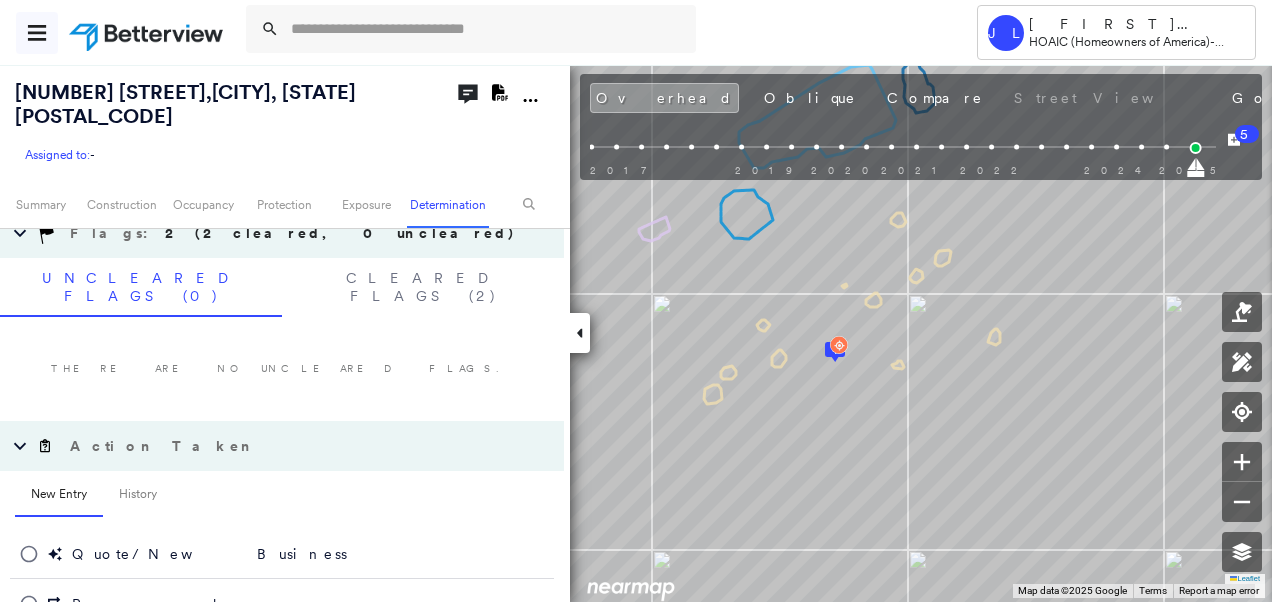 click 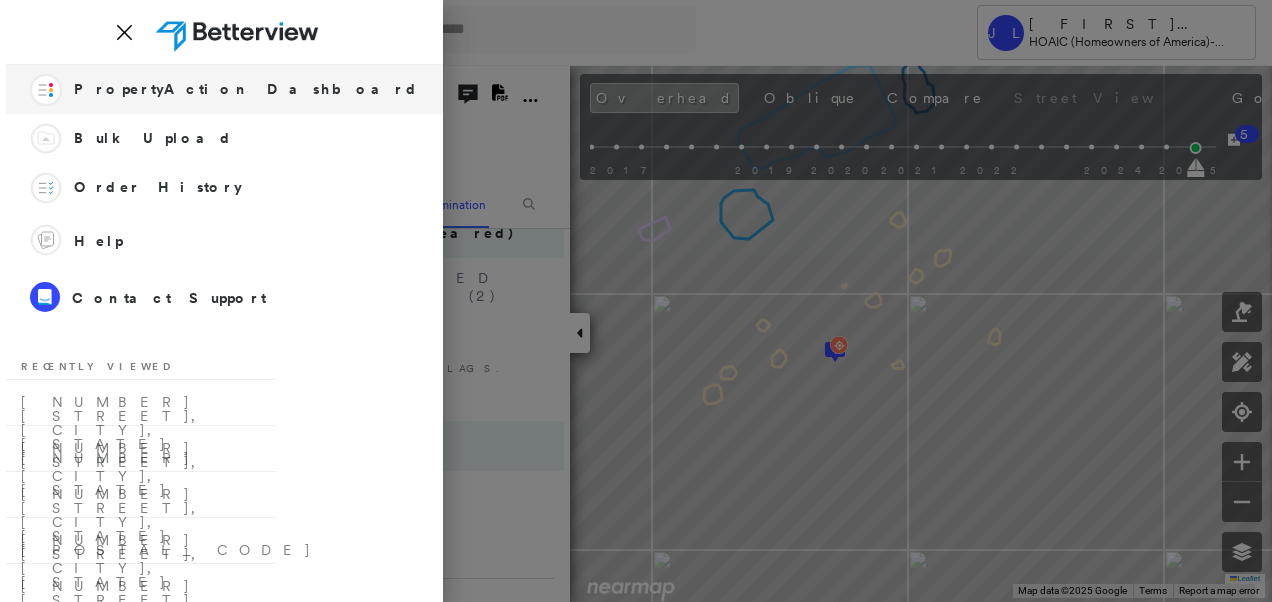 click on "PropertyAction Dashboard" at bounding box center (246, 89) 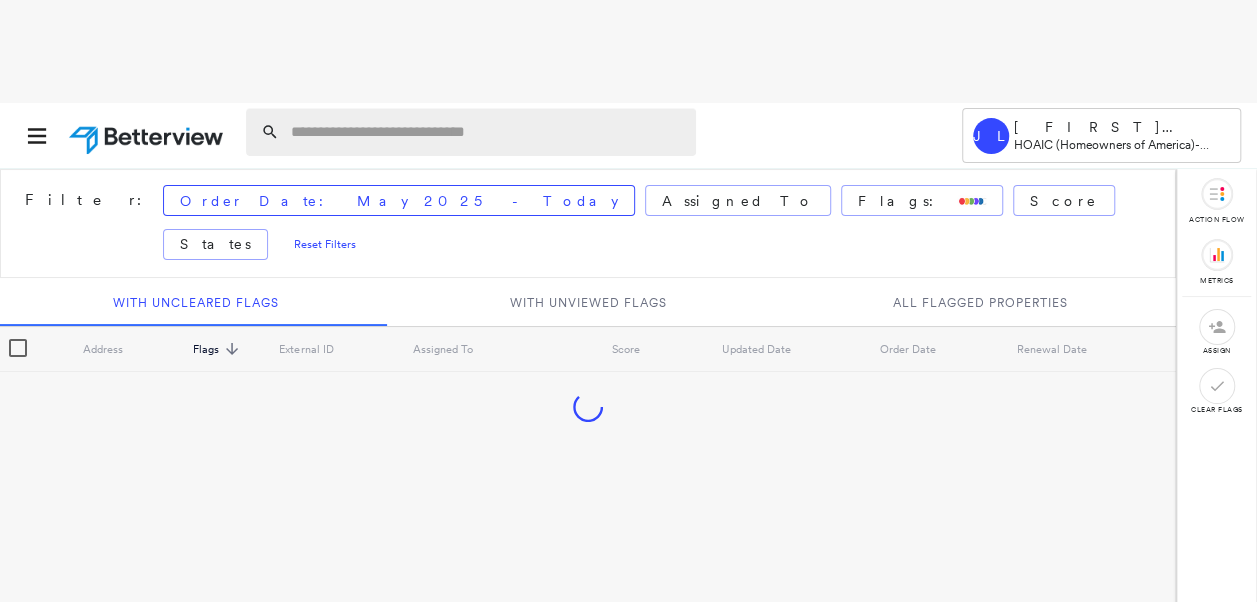 click at bounding box center (487, 132) 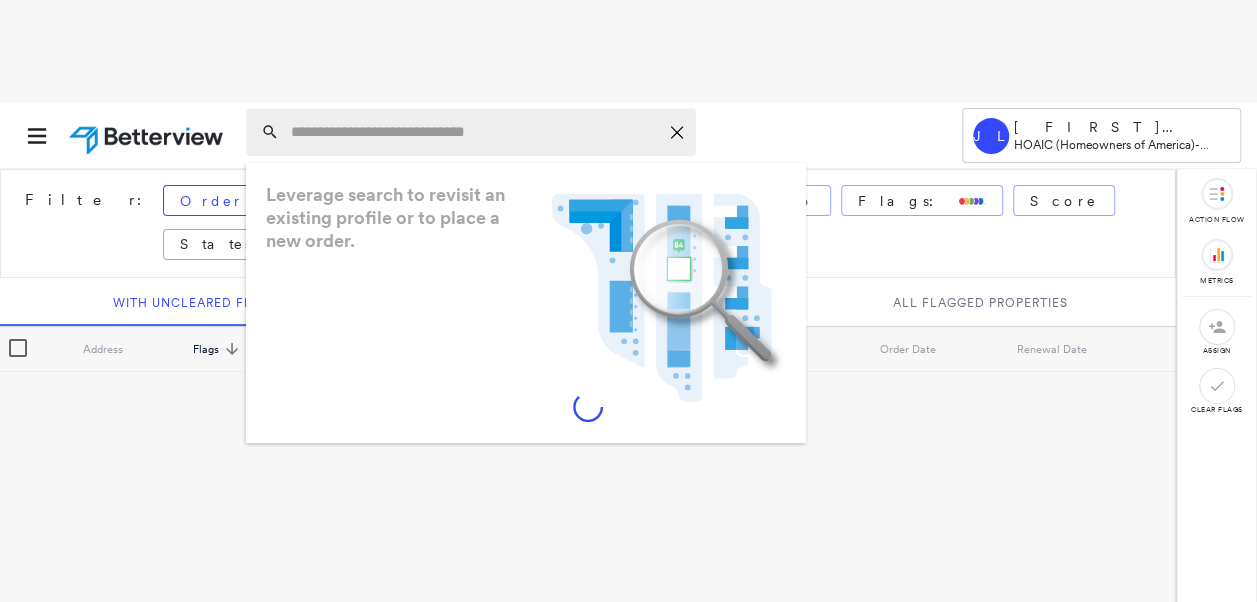 paste on "**********" 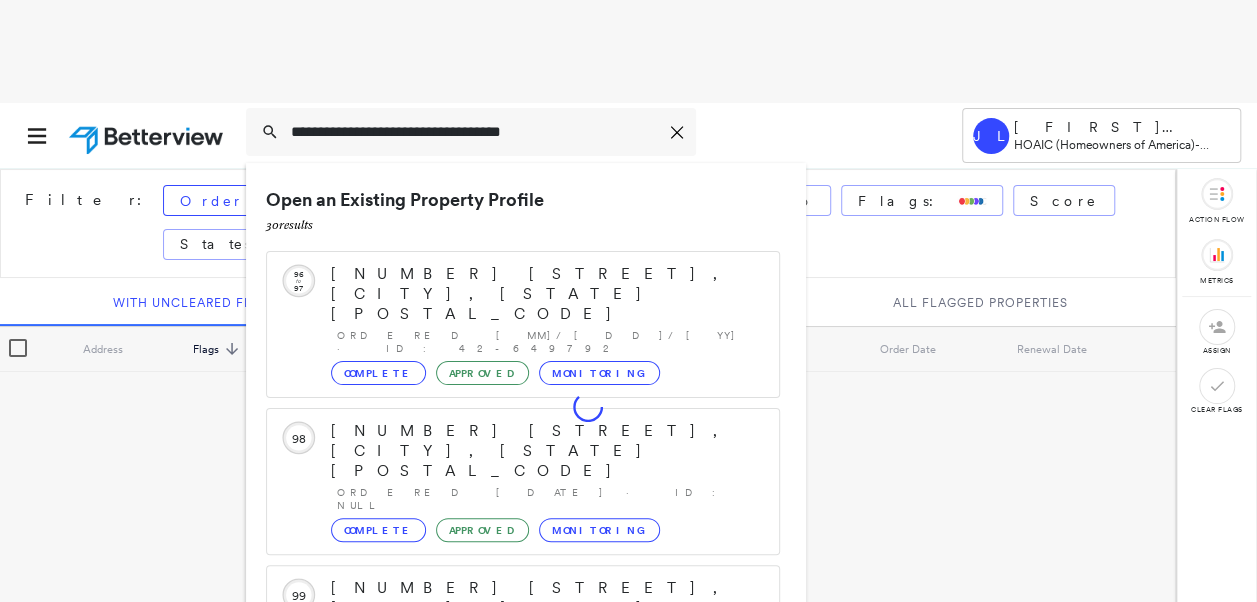 scroll, scrollTop: 206, scrollLeft: 0, axis: vertical 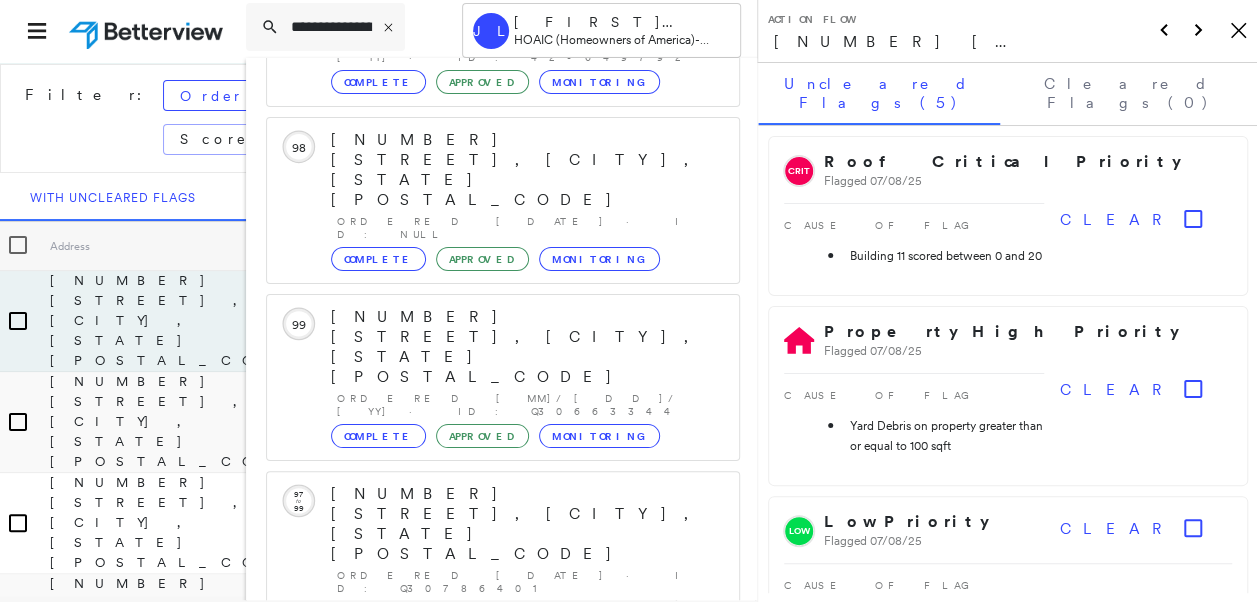 type on "**********" 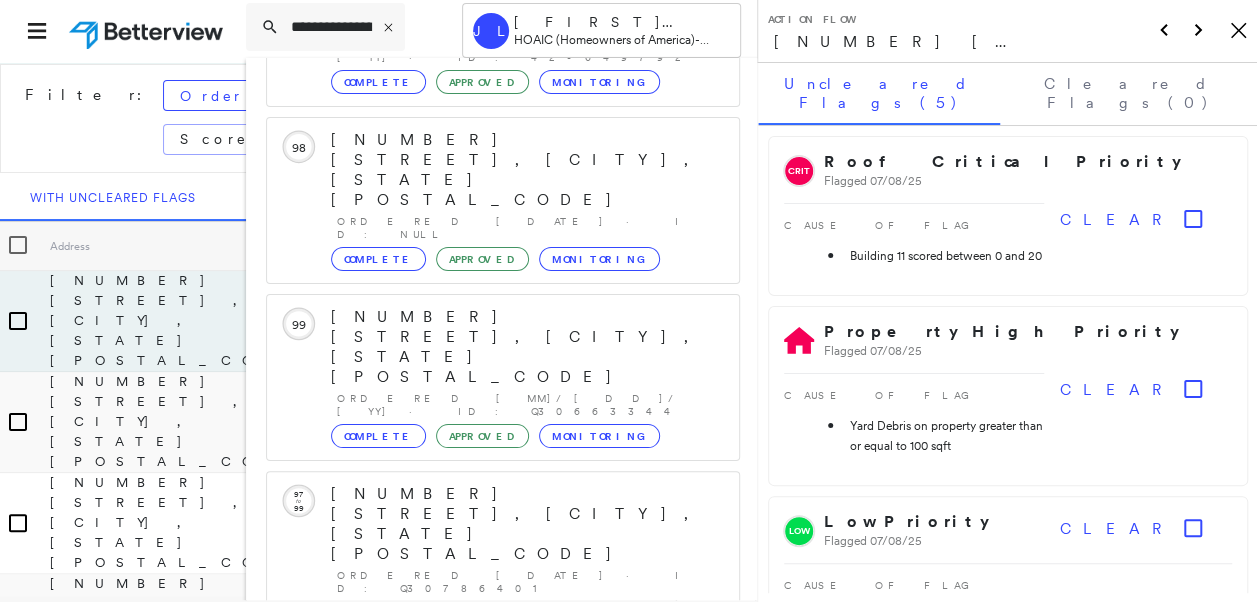 click on "Show  5  more existing properties" at bounding box center [504, 858] 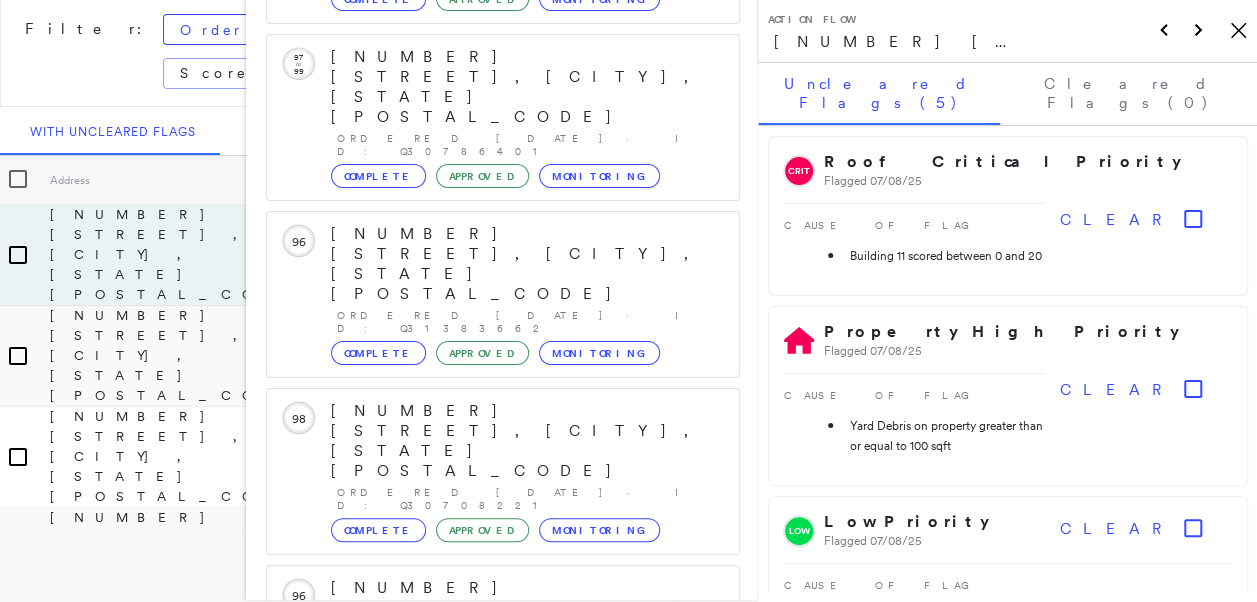 scroll, scrollTop: 719, scrollLeft: 0, axis: vertical 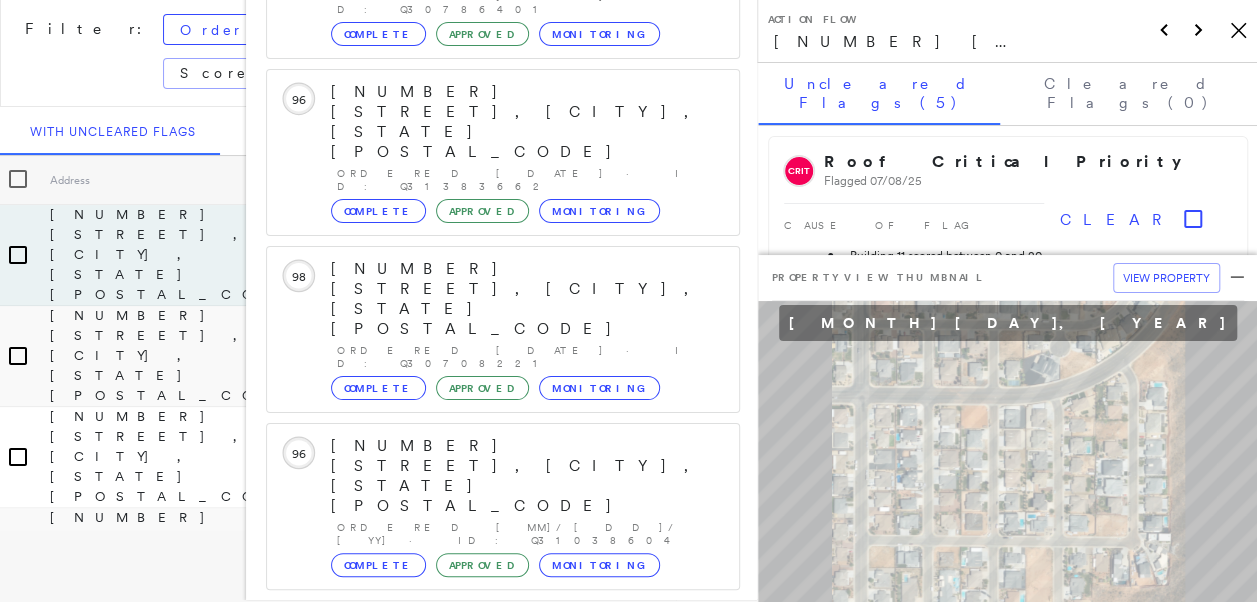 click on "[NUMBER] [STREET], [CITY], [STATE] [POSTAL_CODE]" at bounding box center (491, 1309) 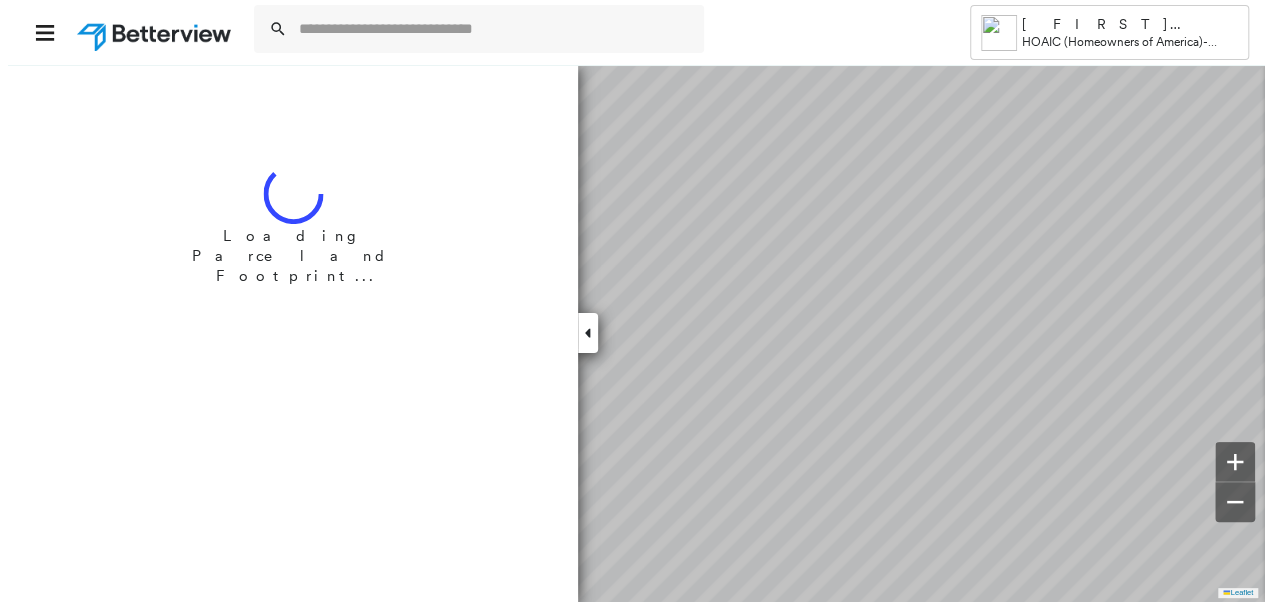 scroll, scrollTop: 0, scrollLeft: 0, axis: both 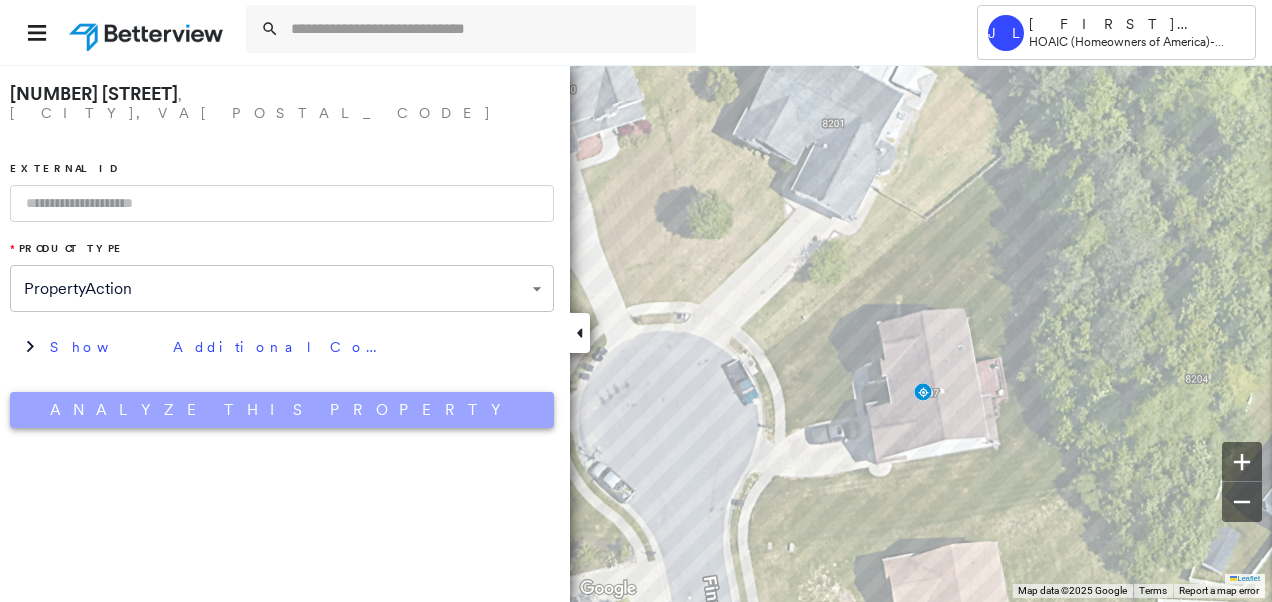 click on "Analyze This Property" at bounding box center (282, 410) 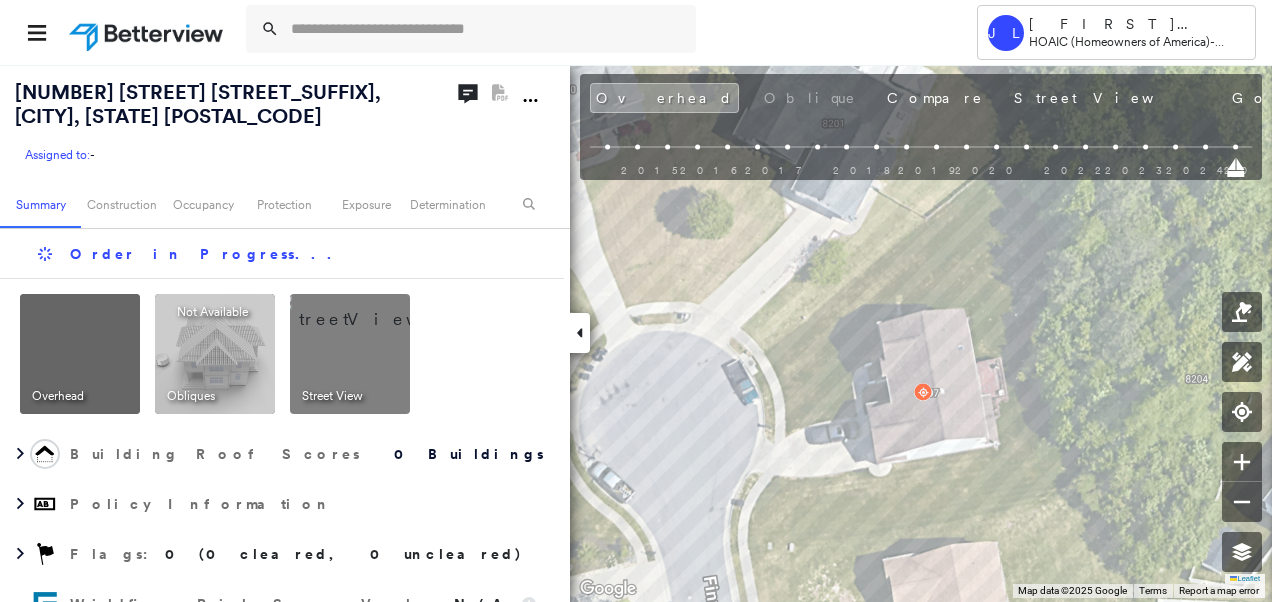 scroll, scrollTop: 0, scrollLeft: 0, axis: both 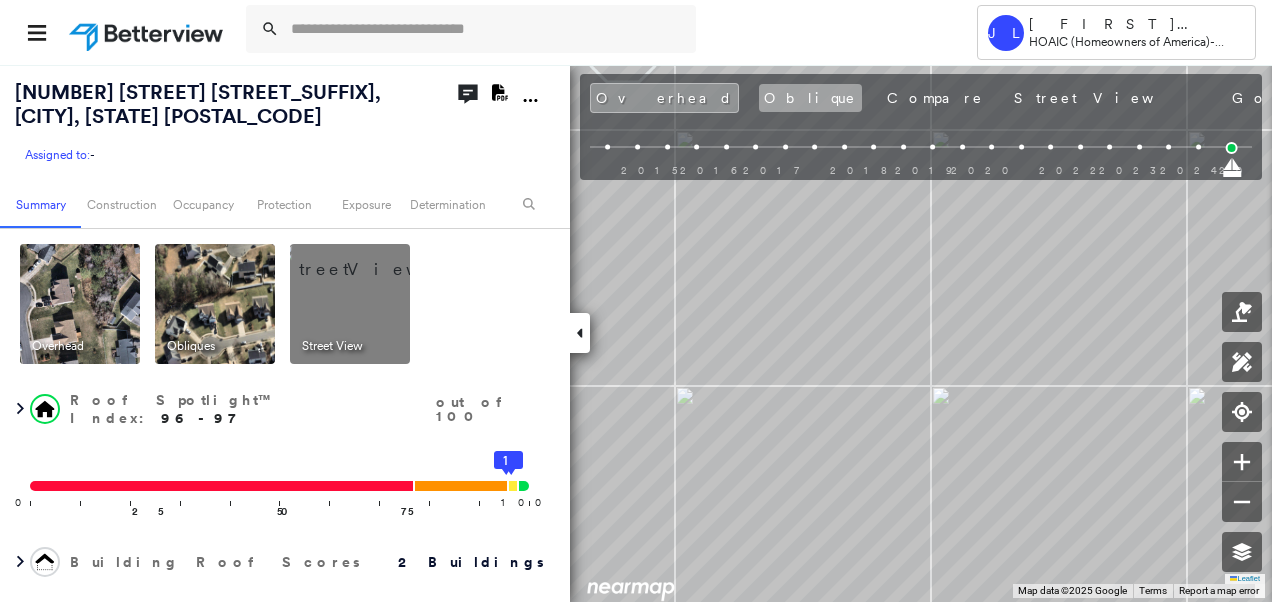 click on "Oblique" at bounding box center (810, 98) 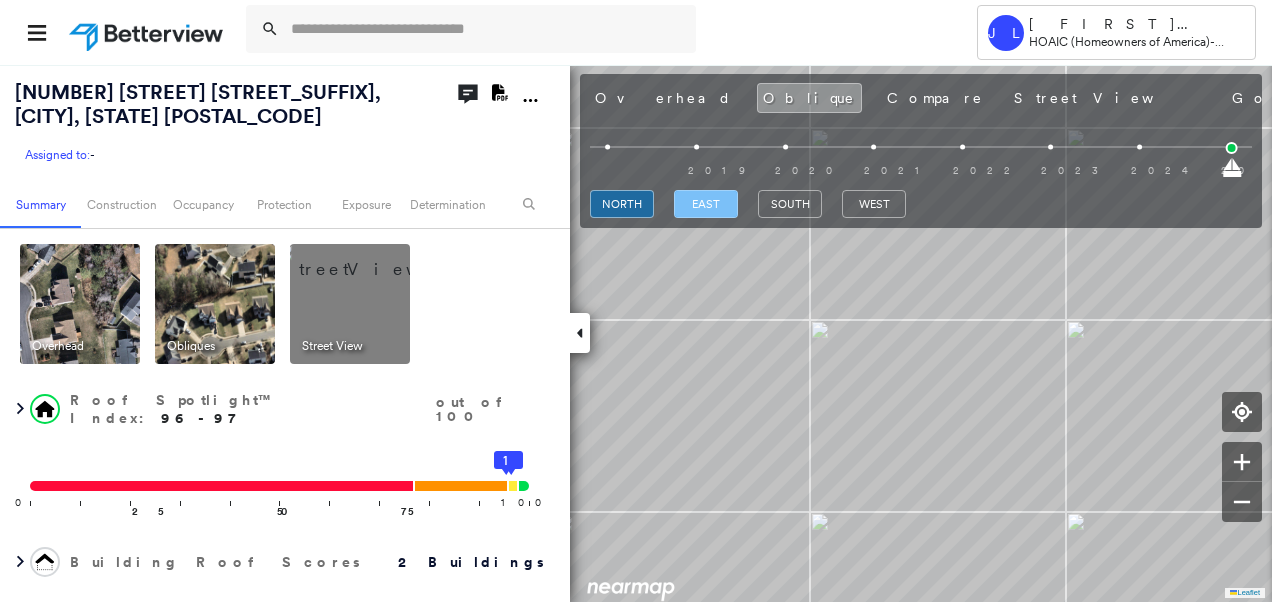 click on "east" at bounding box center (706, 204) 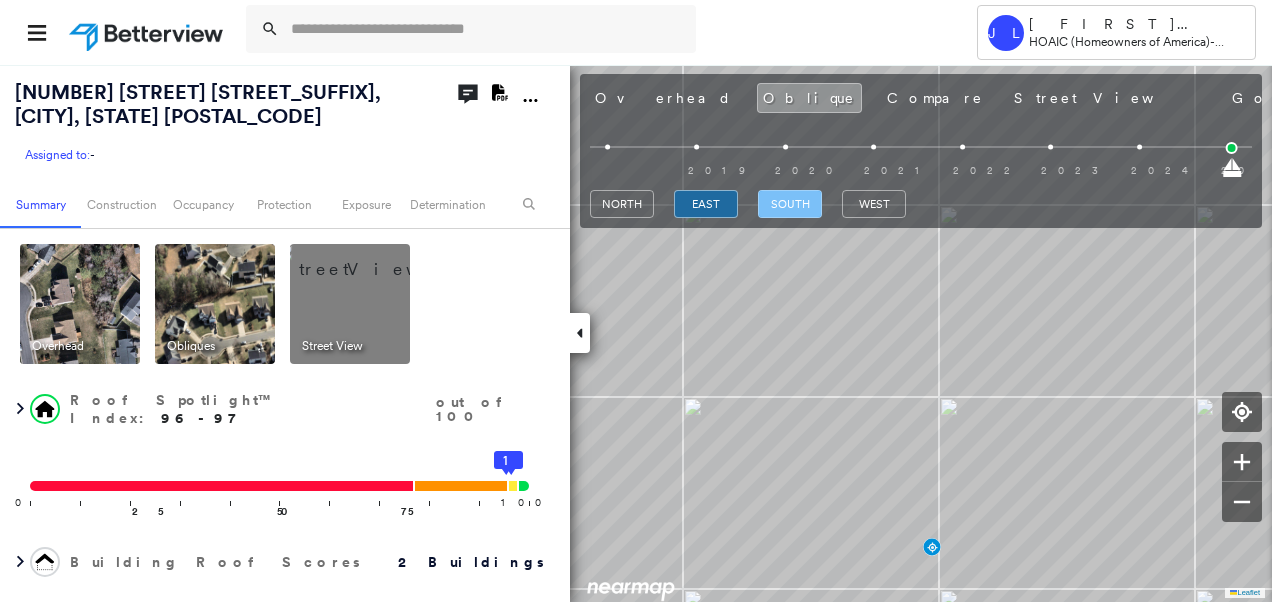 click on "south" at bounding box center [790, 204] 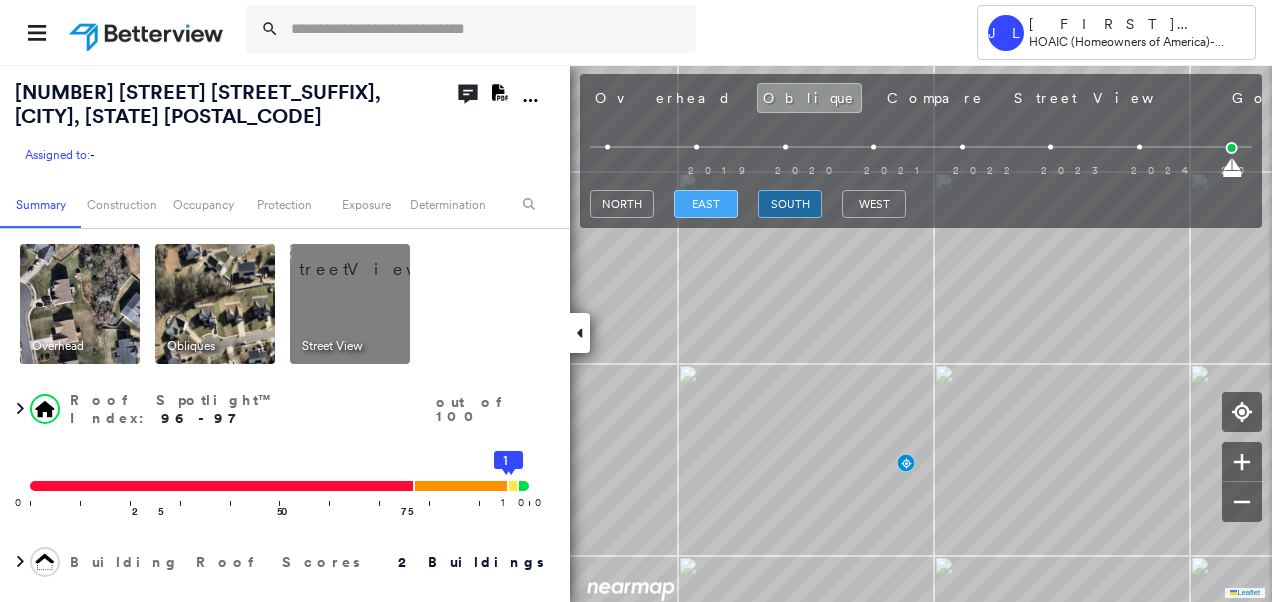 click on "east" at bounding box center (706, 204) 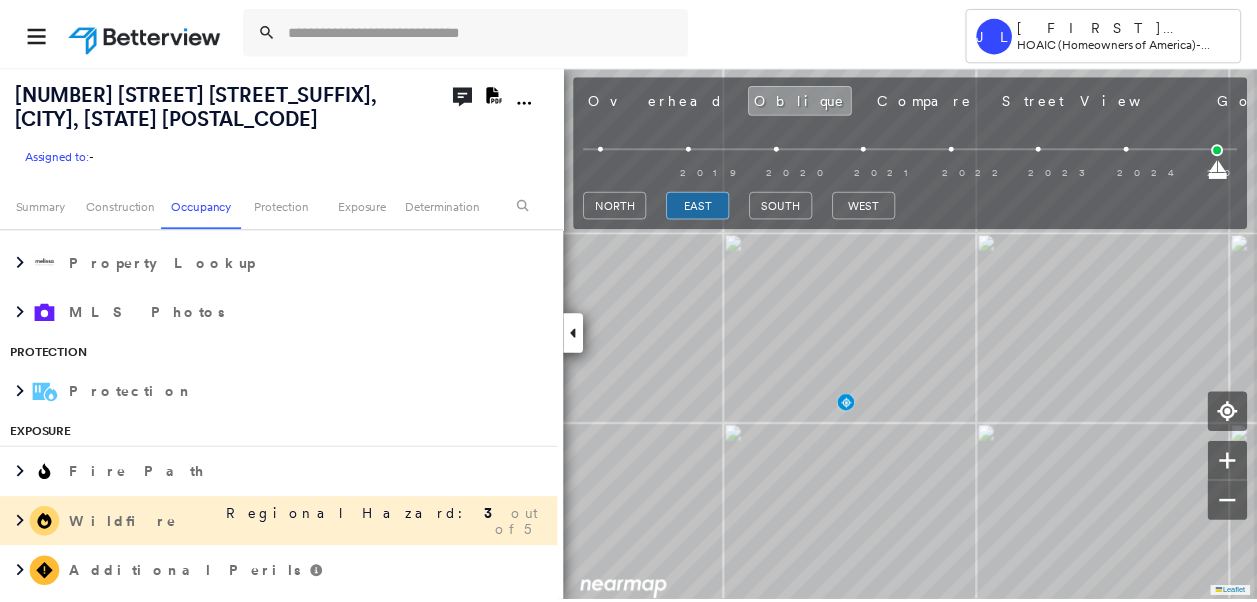 scroll, scrollTop: 1800, scrollLeft: 0, axis: vertical 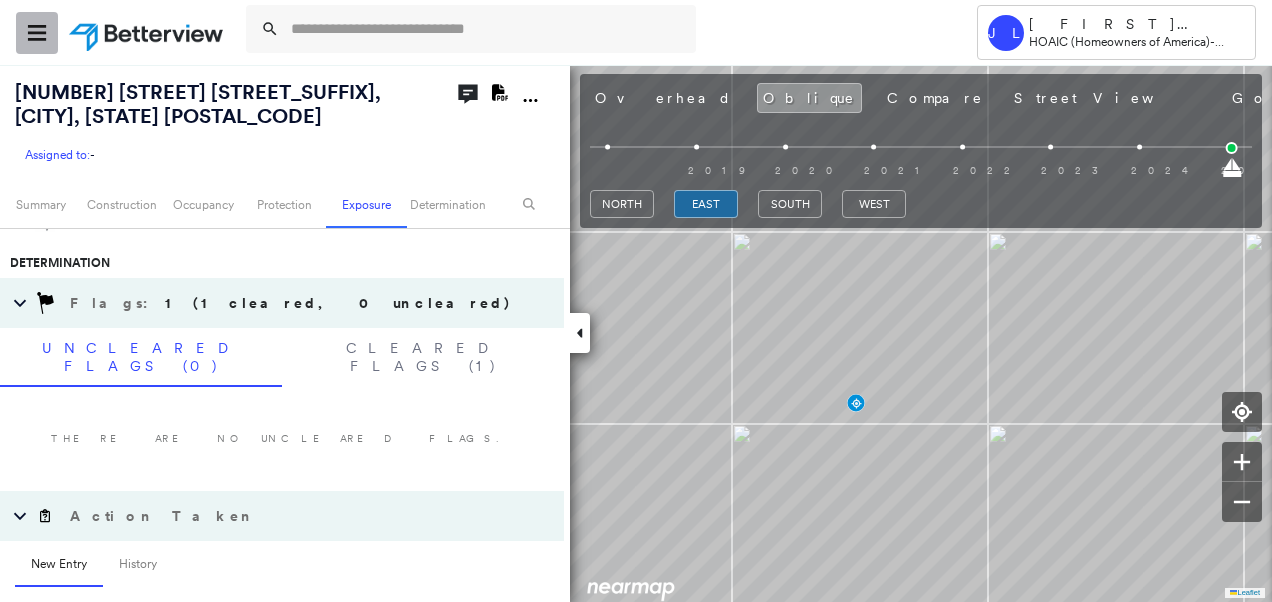 click 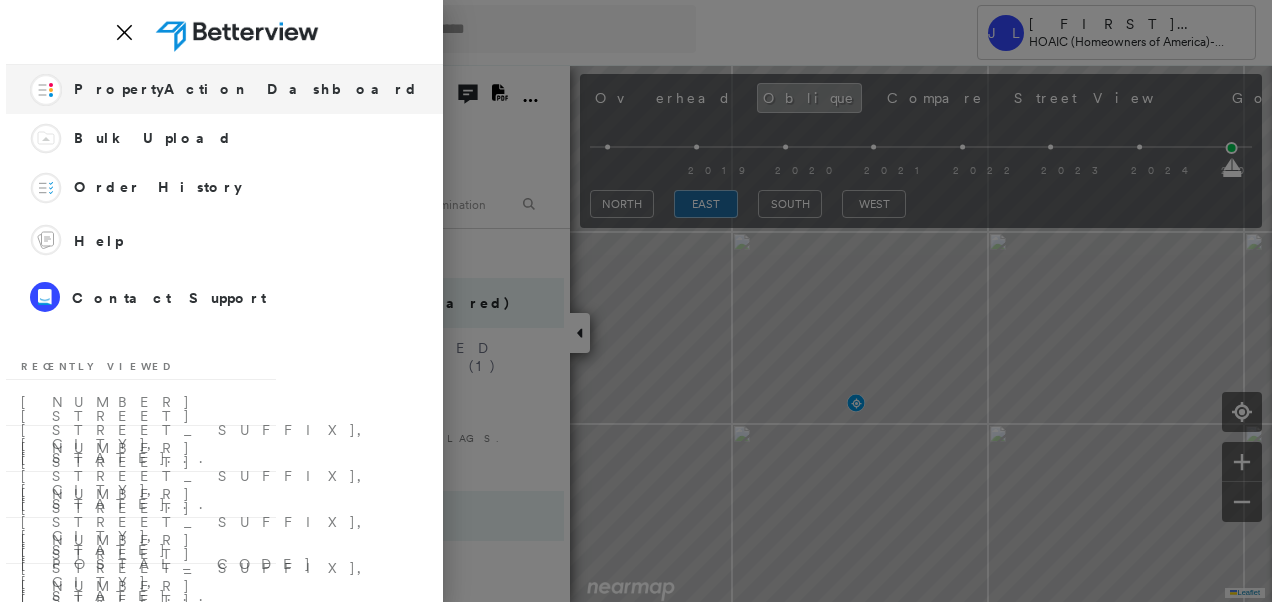 click on "Action Flow PropertyAction Dashboard" at bounding box center [224, 89] 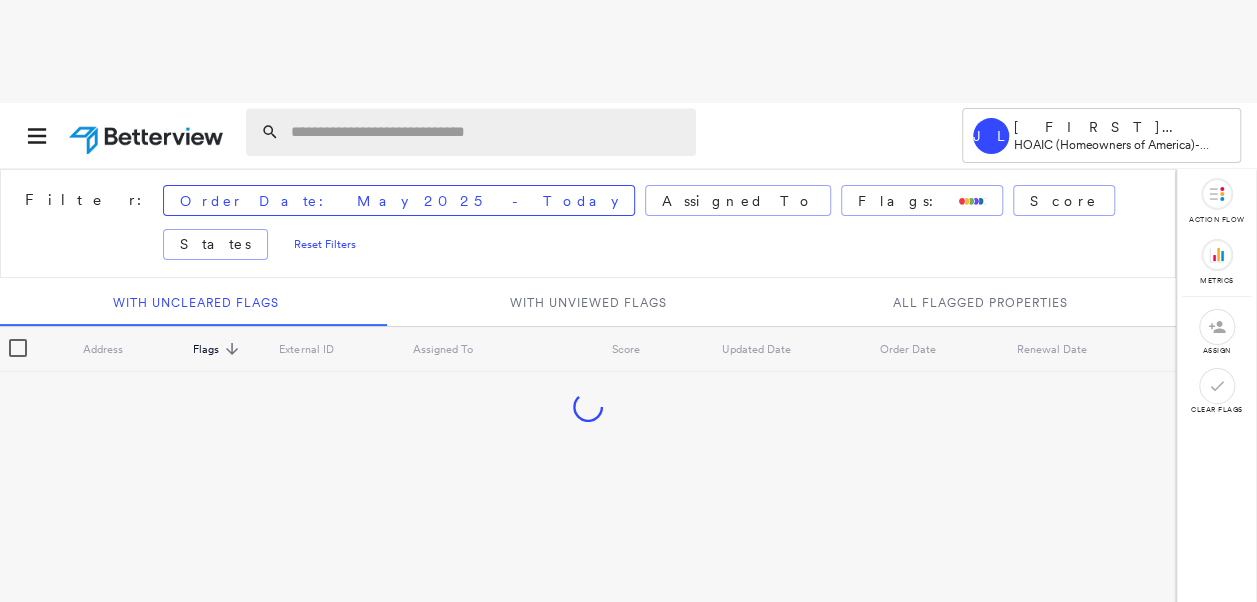 click at bounding box center (487, 132) 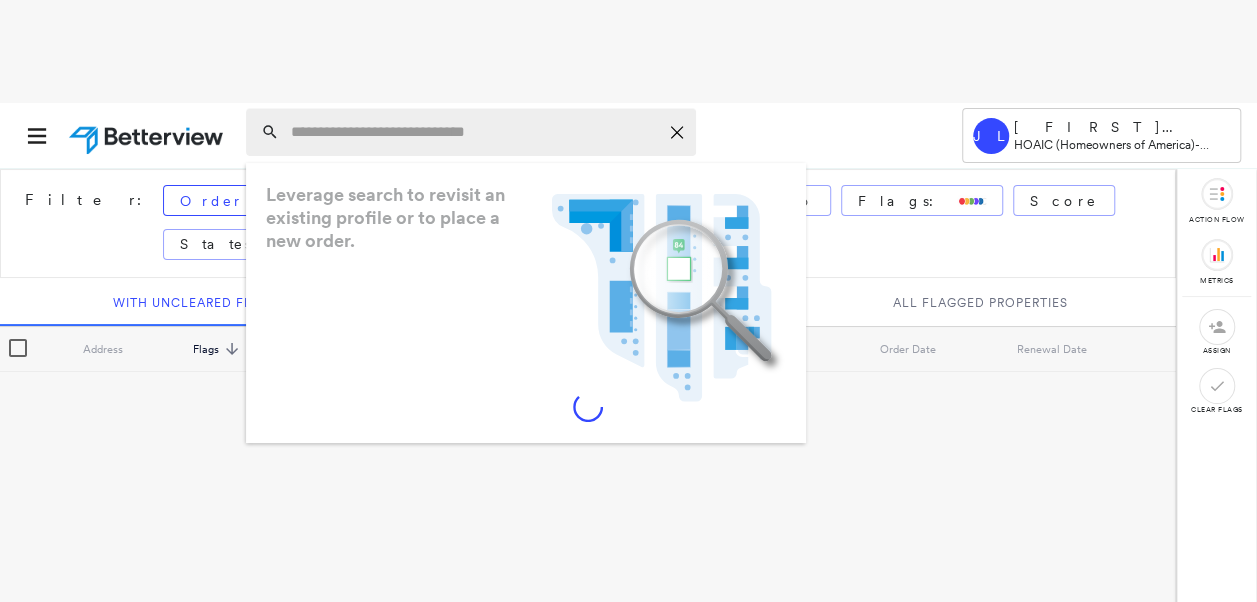 paste on "**********" 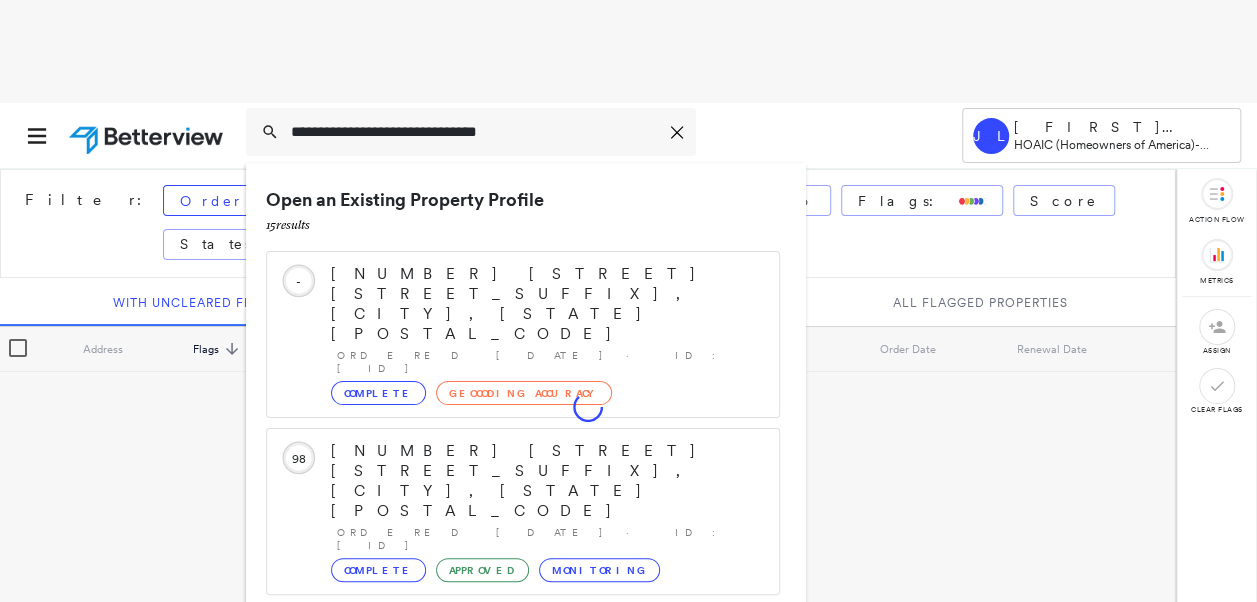 scroll, scrollTop: 206, scrollLeft: 0, axis: vertical 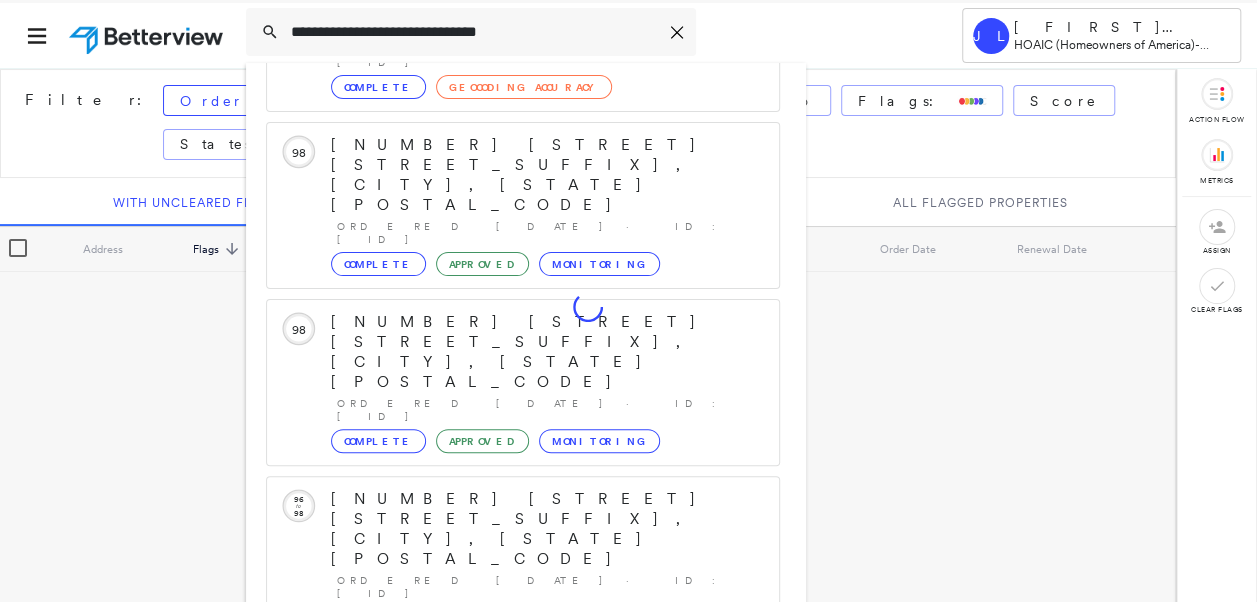 type on "**********" 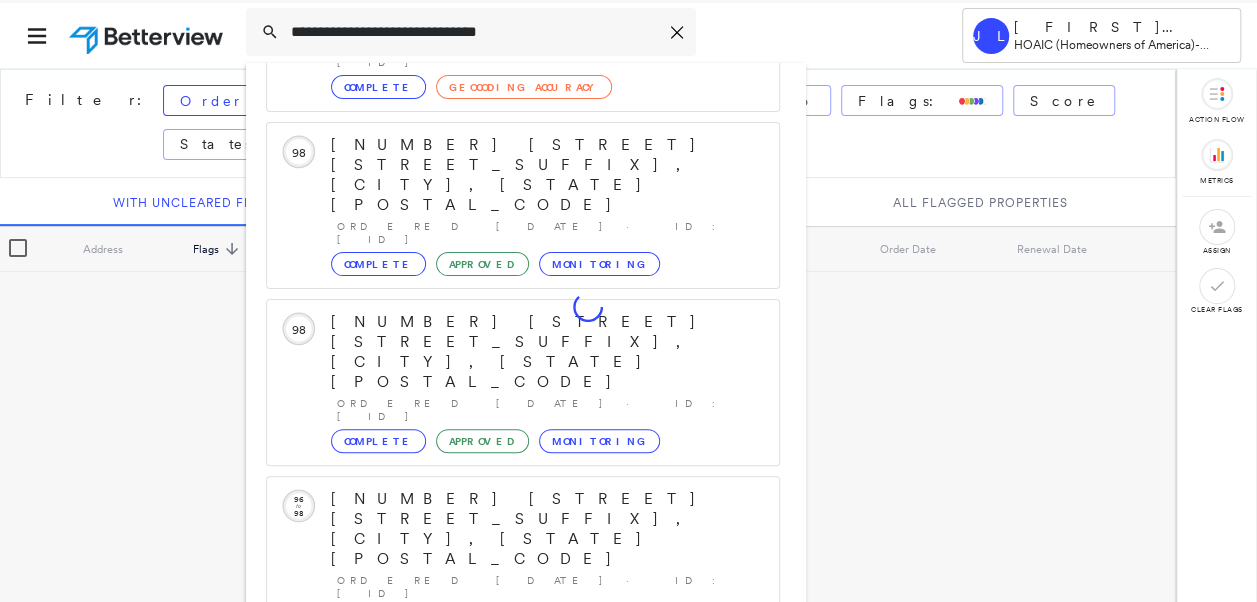 click on "Show  5  more existing properties" at bounding box center [524, 863] 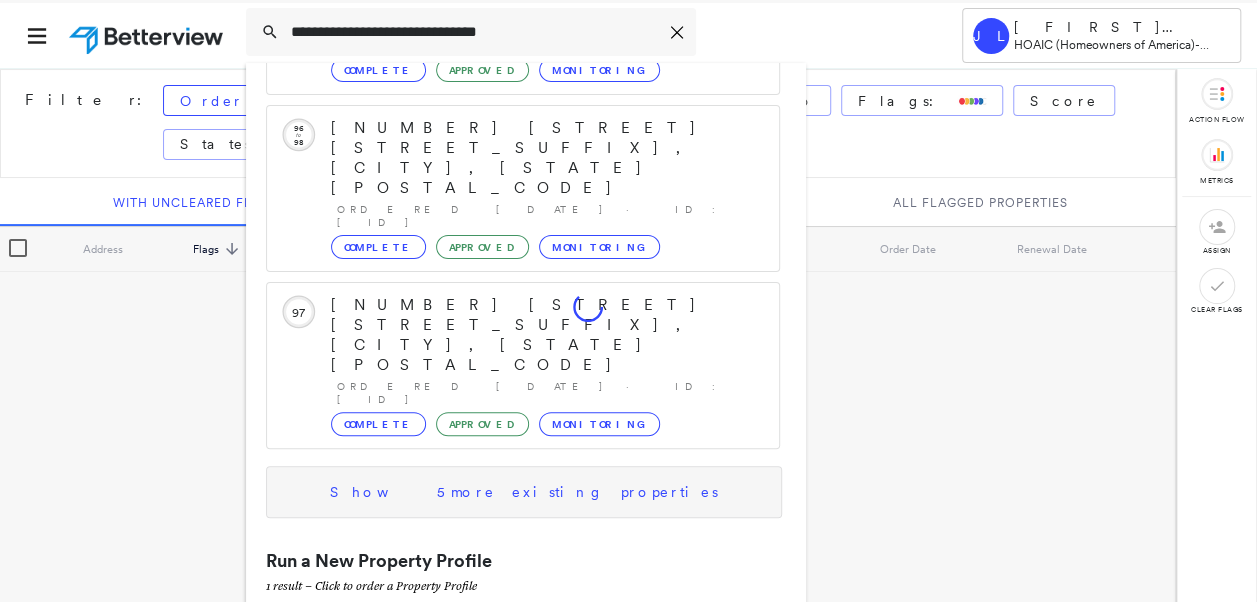 scroll, scrollTop: 66, scrollLeft: 0, axis: vertical 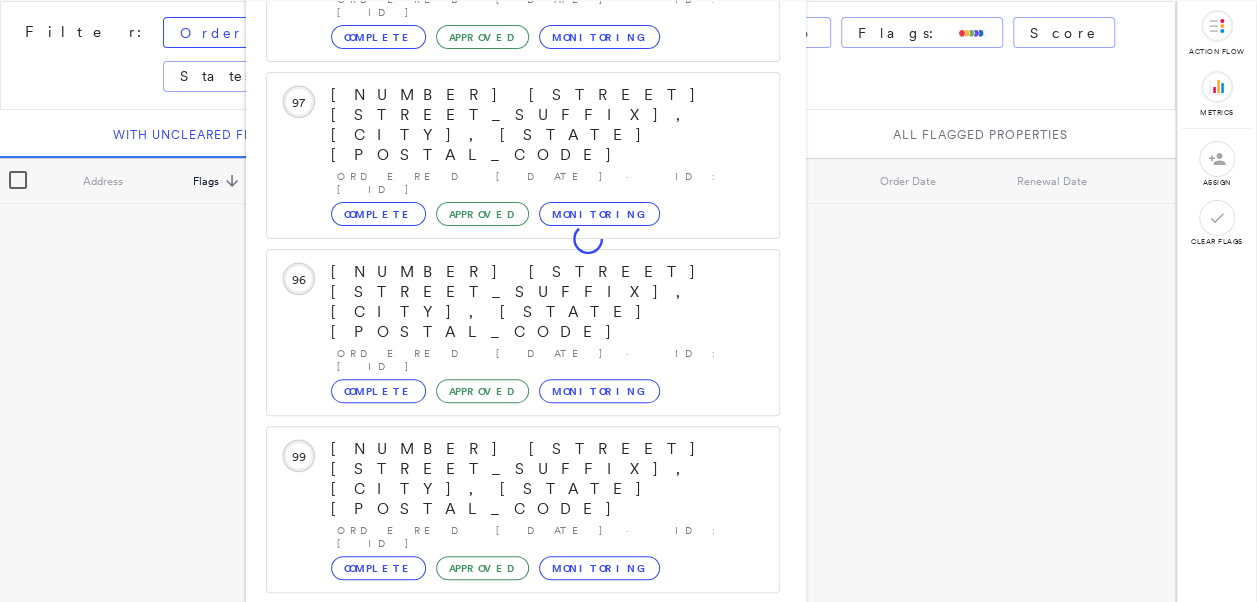 click on "685 7th St E, Chinook, MT 59523" at bounding box center (501, 1322) 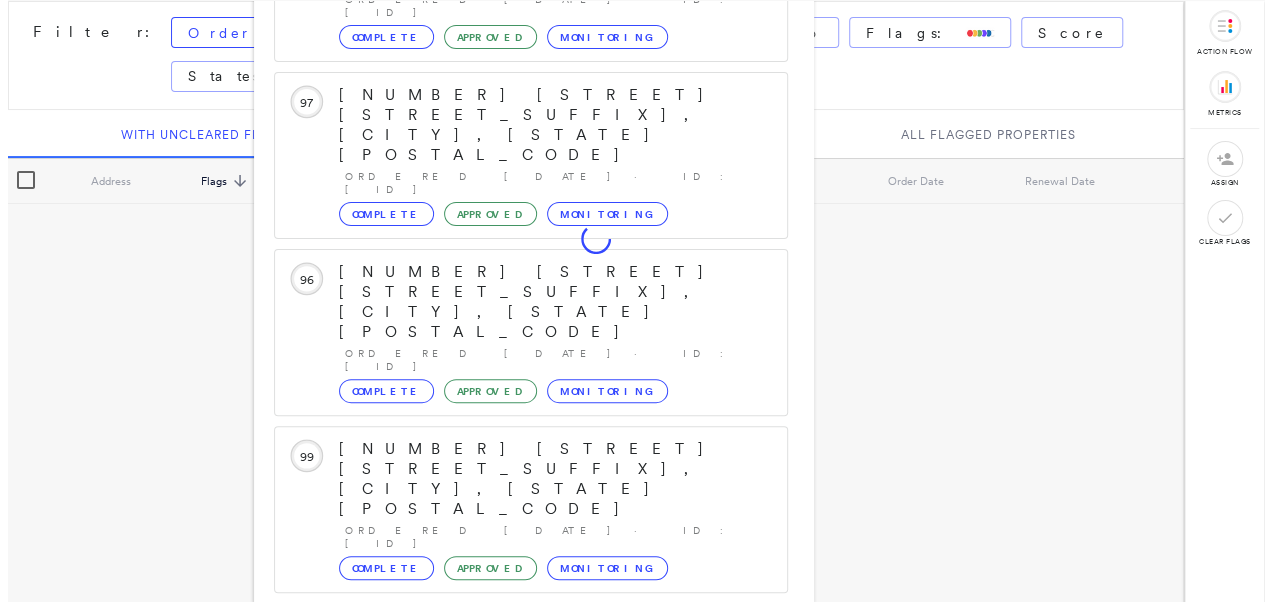 scroll, scrollTop: 0, scrollLeft: 0, axis: both 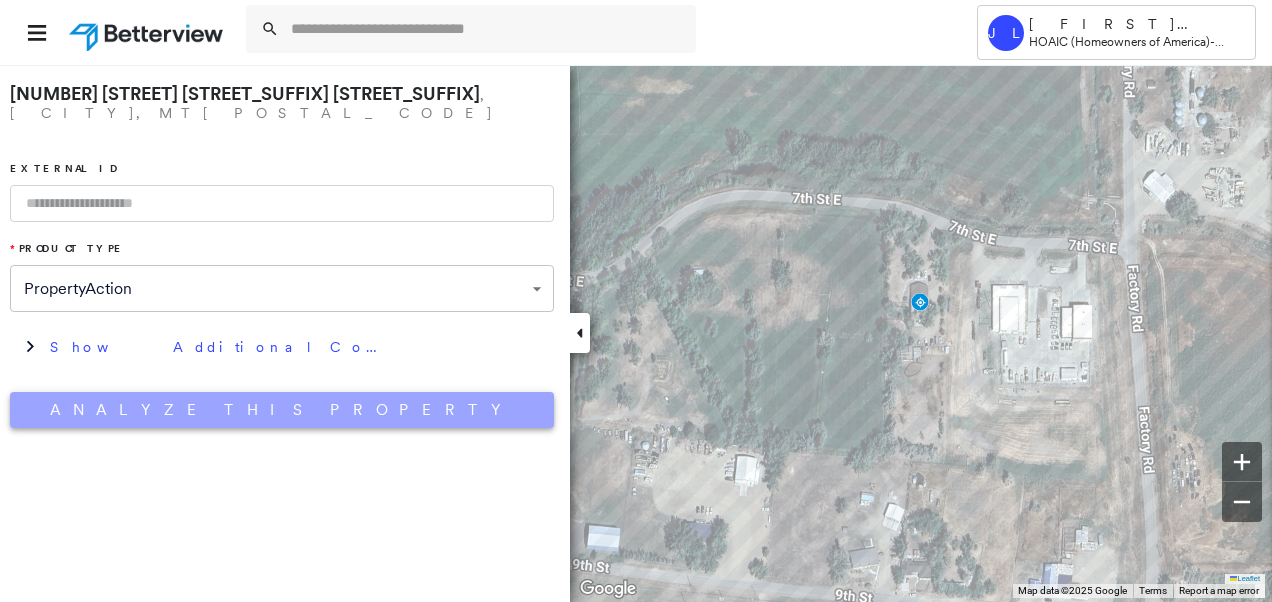 click on "Analyze This Property" at bounding box center [282, 410] 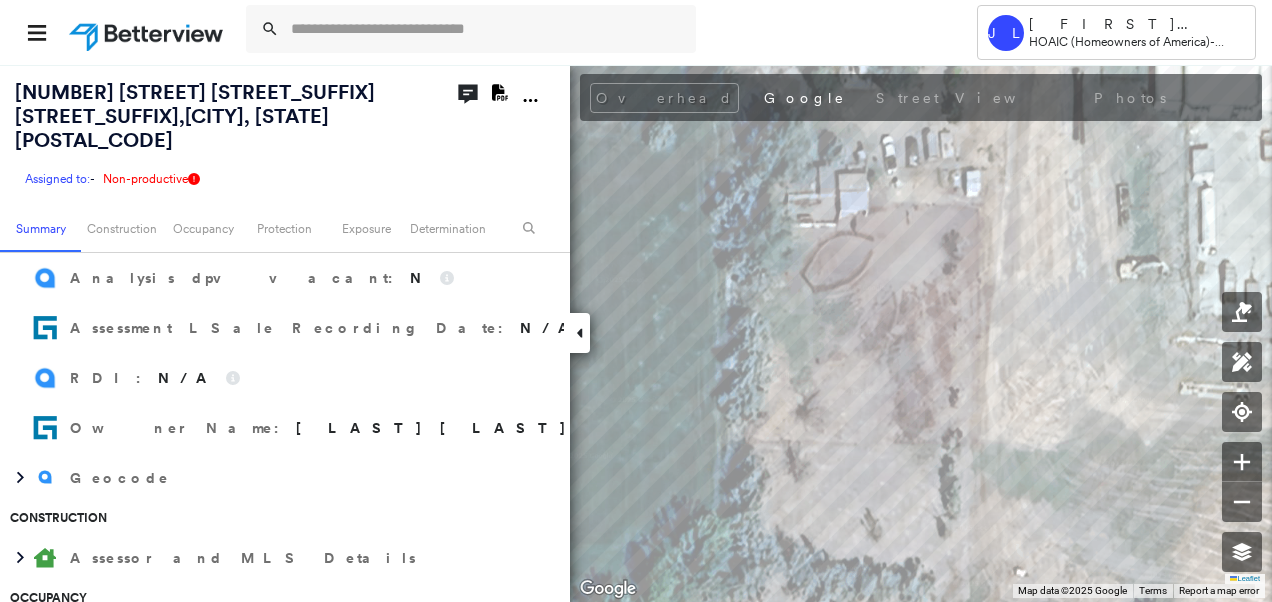 scroll, scrollTop: 600, scrollLeft: 0, axis: vertical 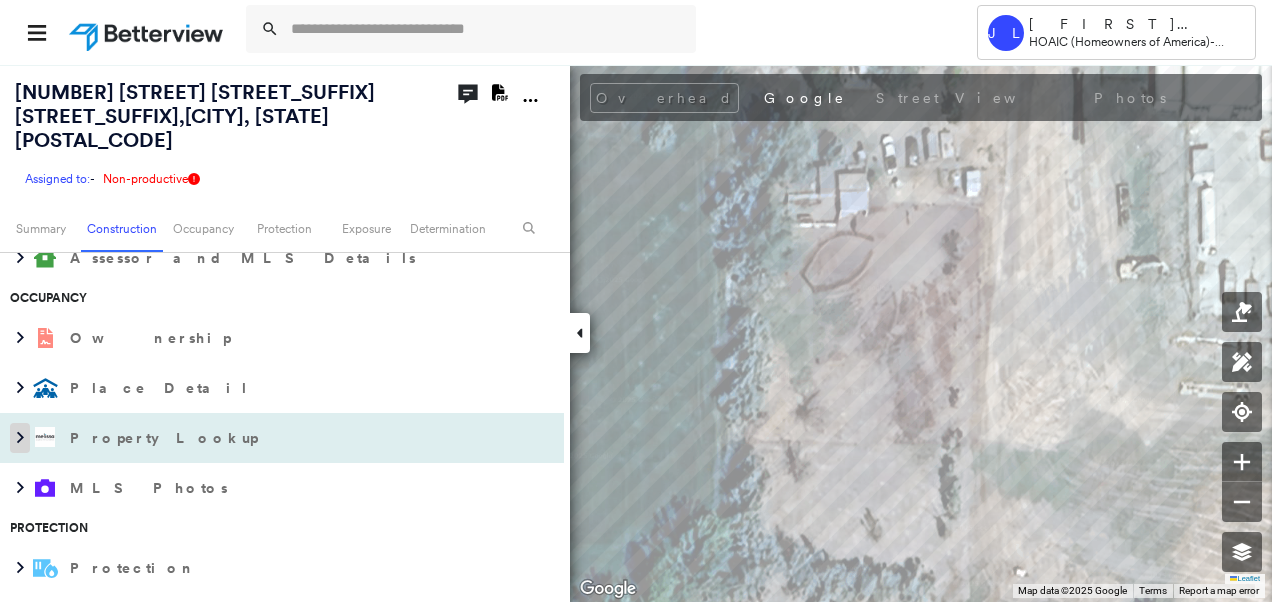 click at bounding box center [20, 438] 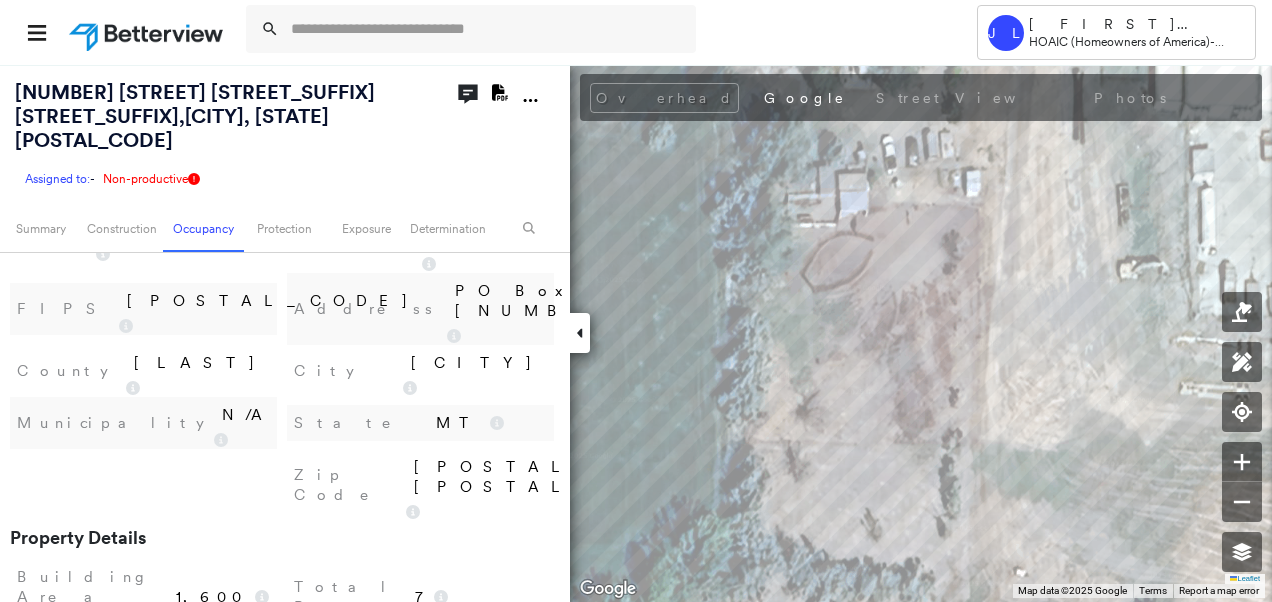 scroll, scrollTop: 1100, scrollLeft: 0, axis: vertical 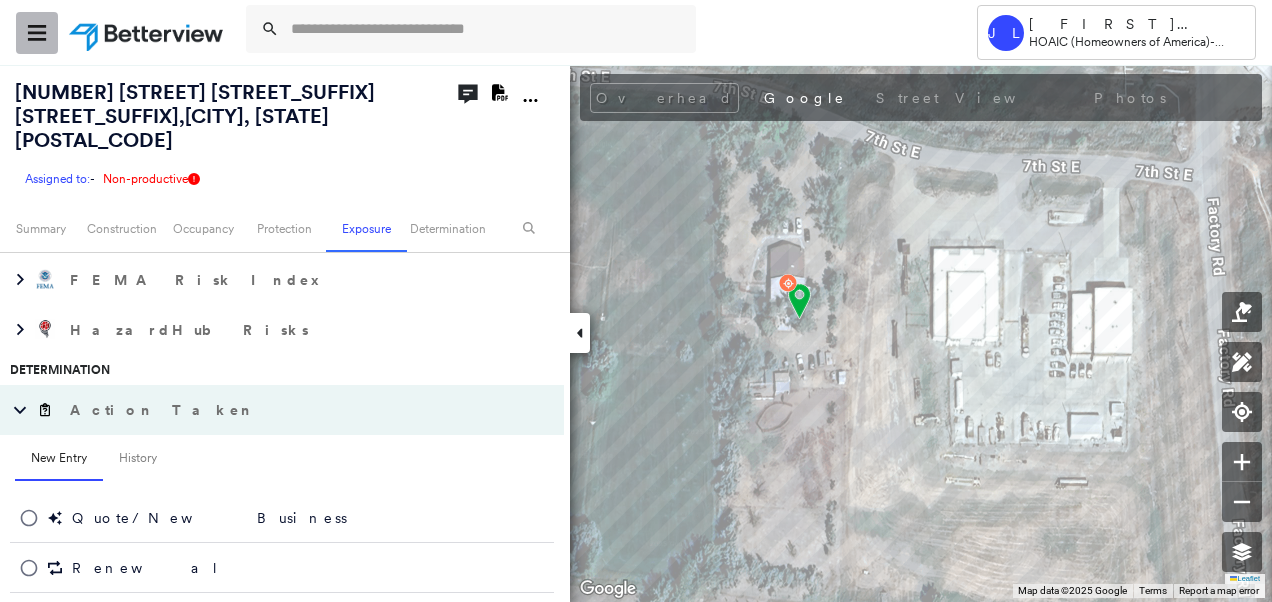click 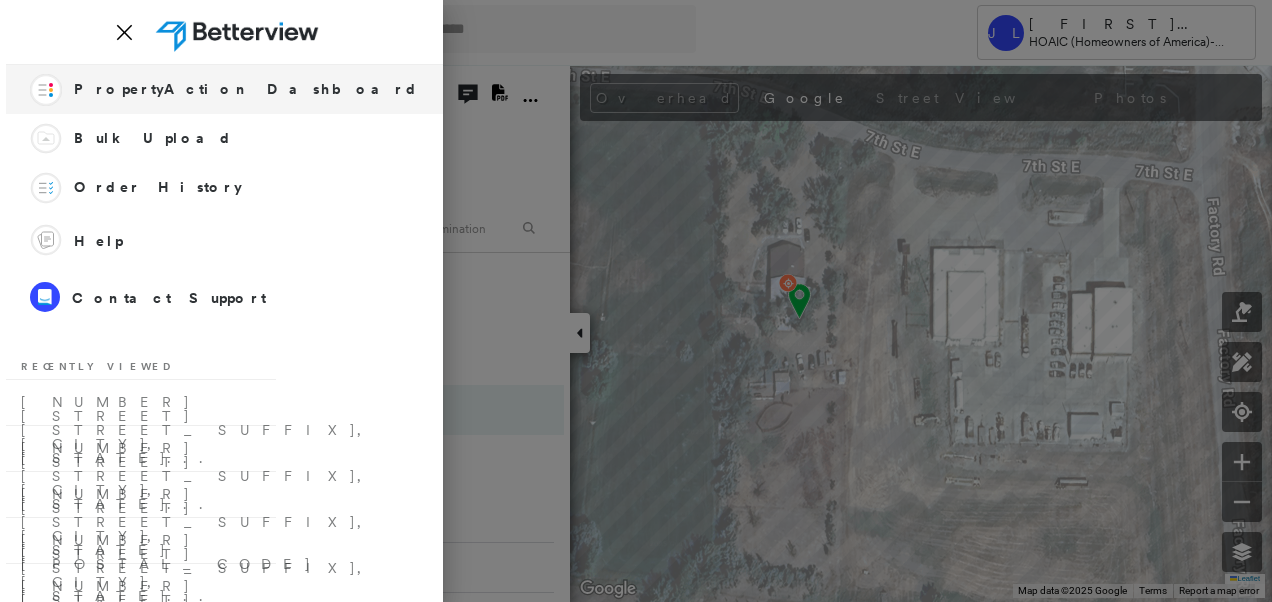 click on "PropertyAction Dashboard" at bounding box center (246, 89) 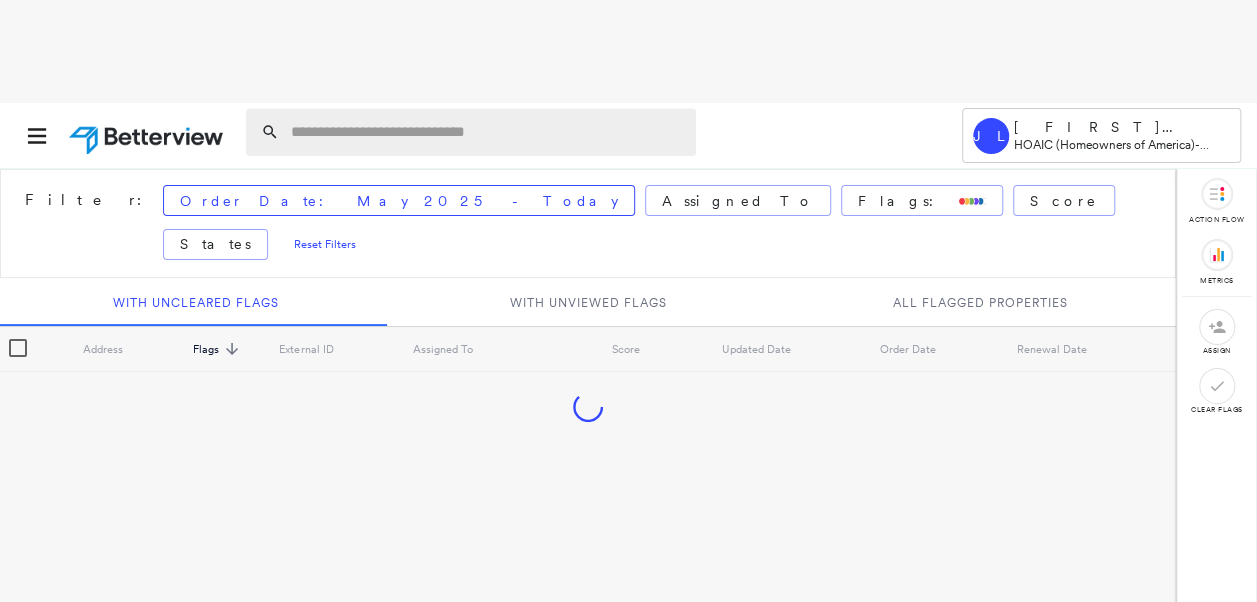 click at bounding box center [487, 132] 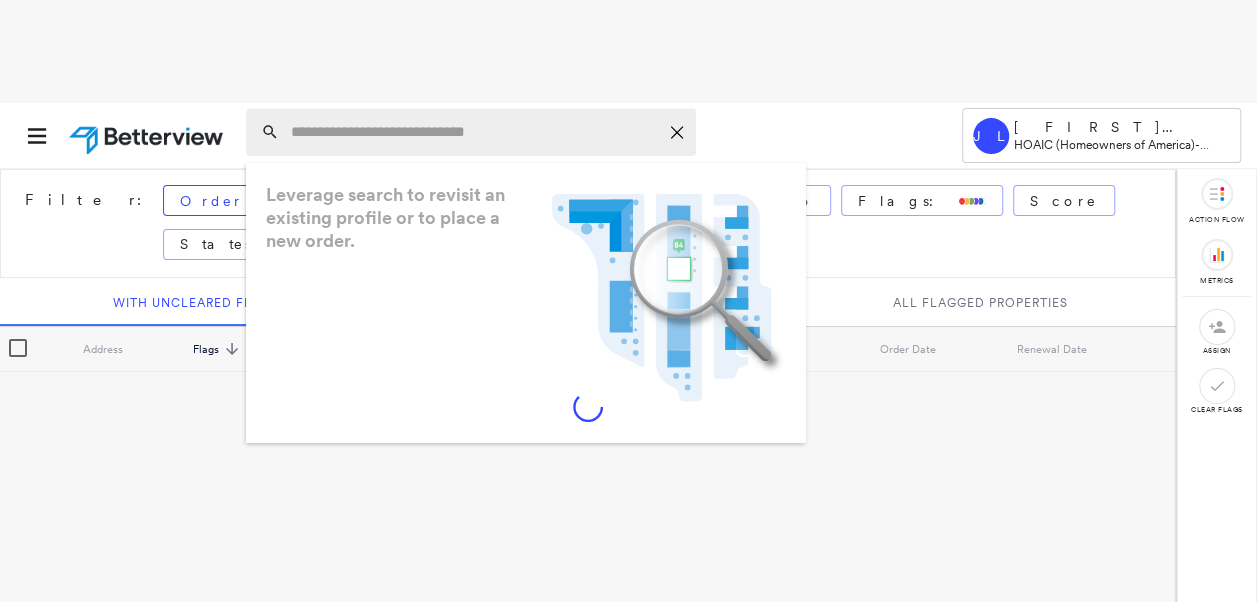 paste on "**********" 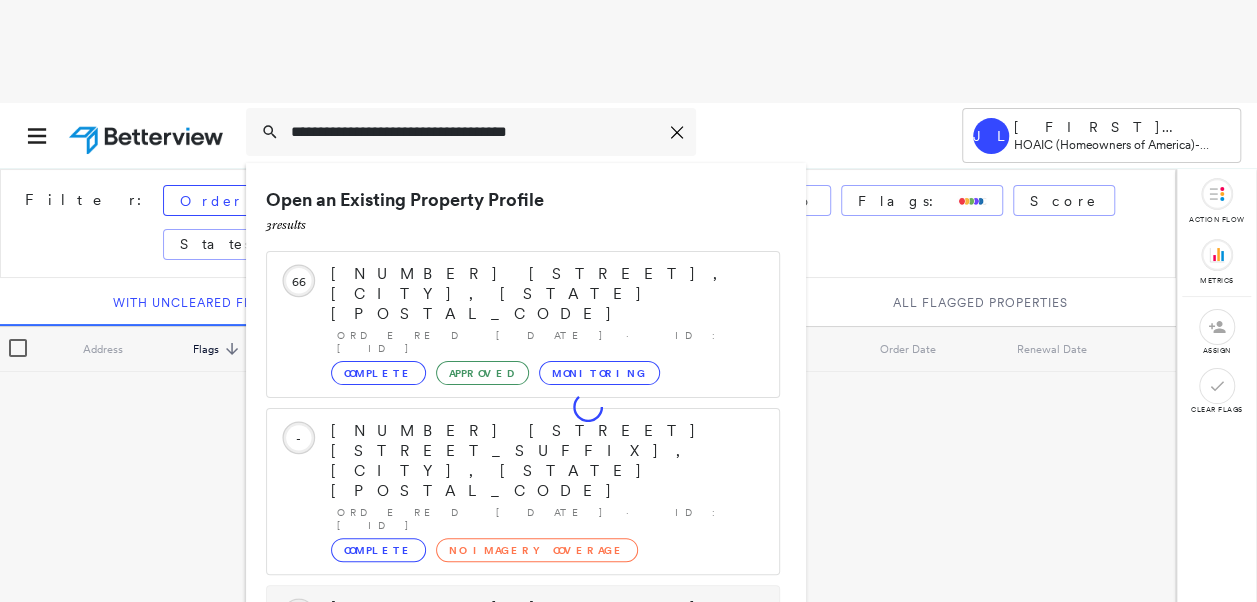 scroll, scrollTop: 104, scrollLeft: 0, axis: vertical 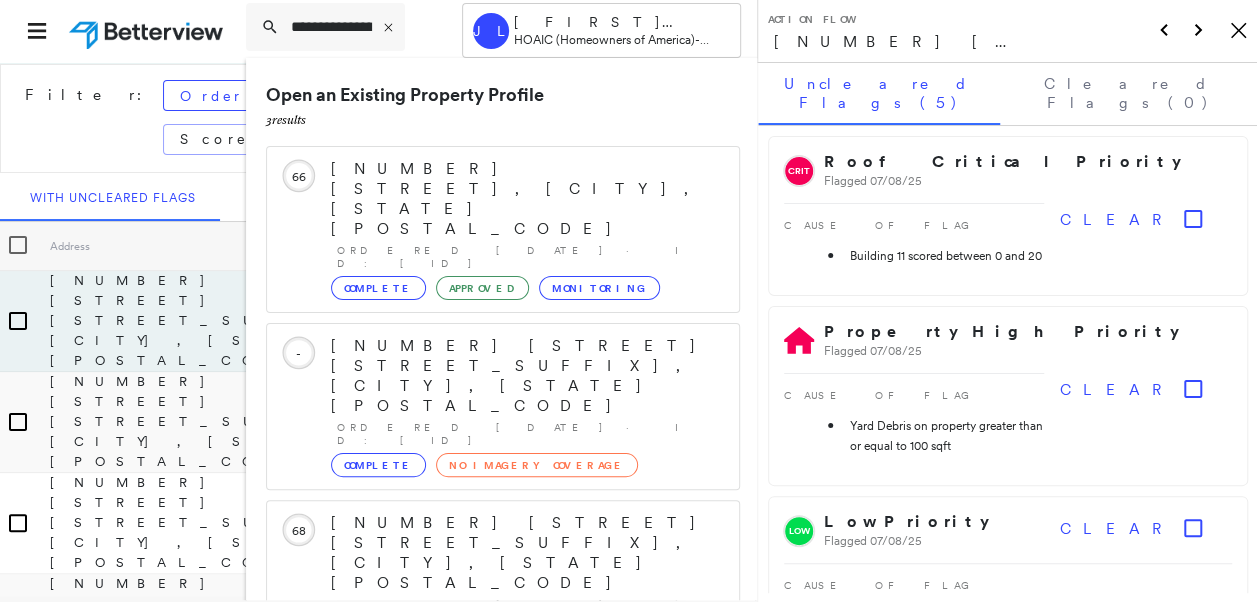 click on "10110 Shawnee Blf, Converse, TX 78109" at bounding box center (491, 813) 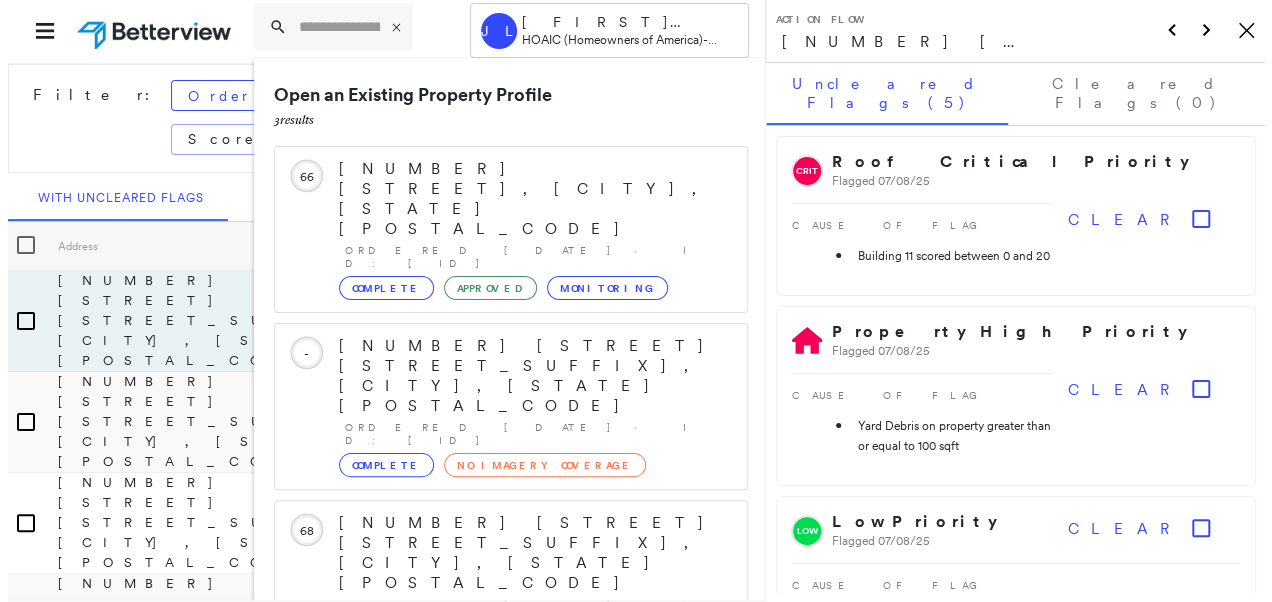 scroll, scrollTop: 0, scrollLeft: 0, axis: both 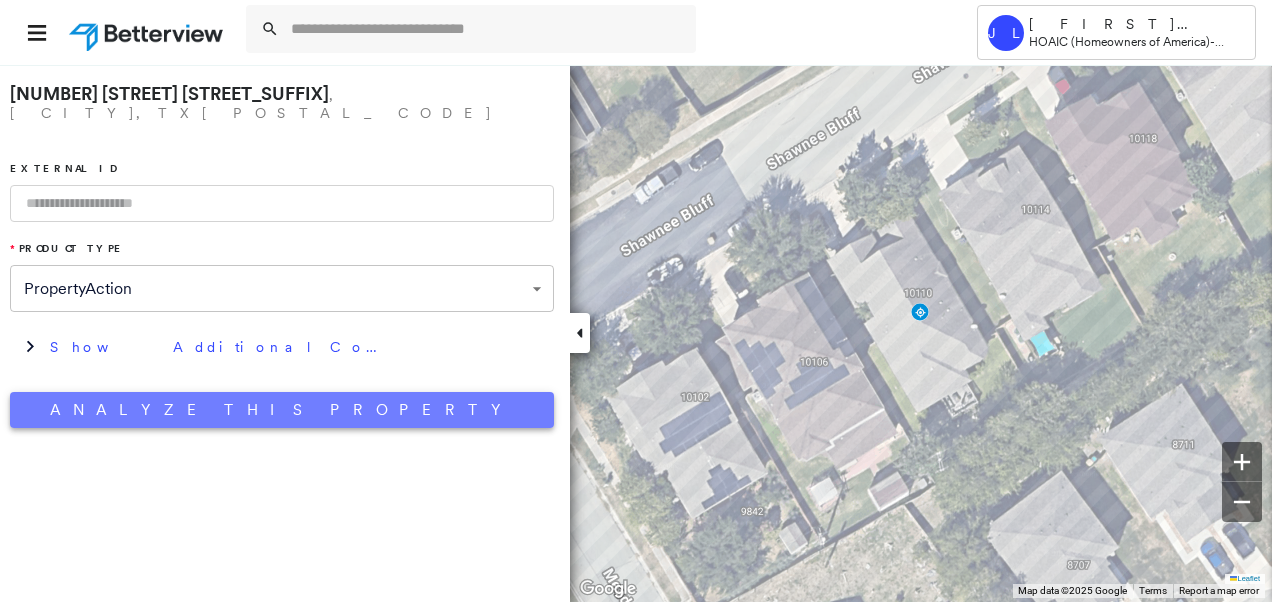 click on "Analyze This Property" at bounding box center (282, 410) 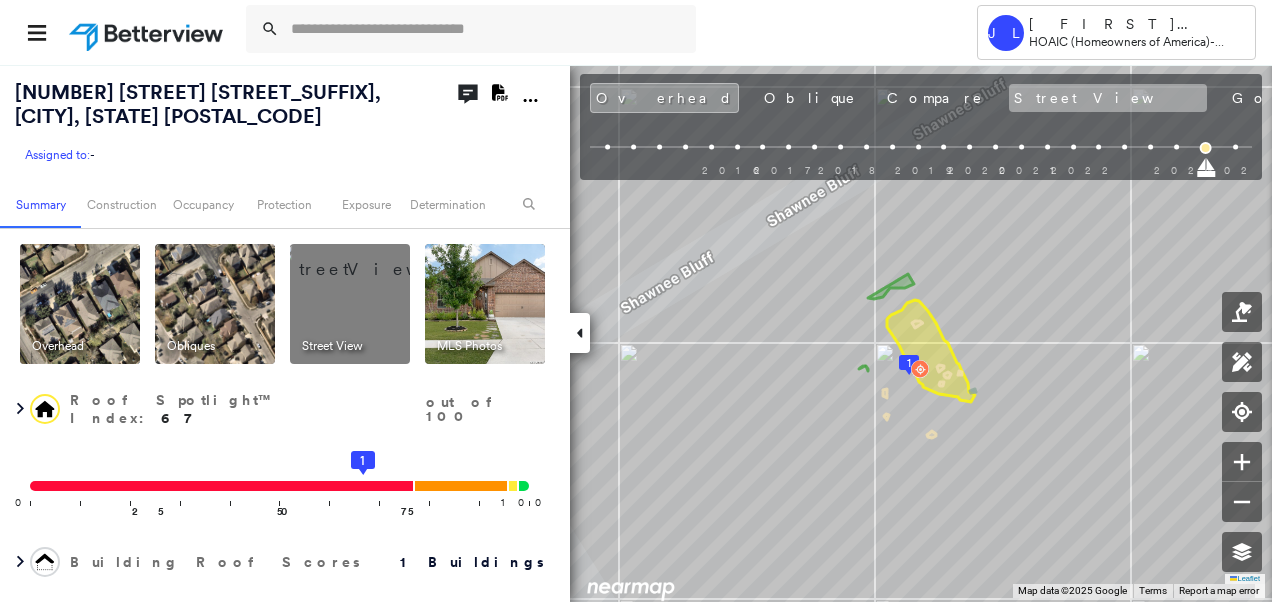 drag, startPoint x: 910, startPoint y: 98, endPoint x: 916, endPoint y: 112, distance: 15.231546 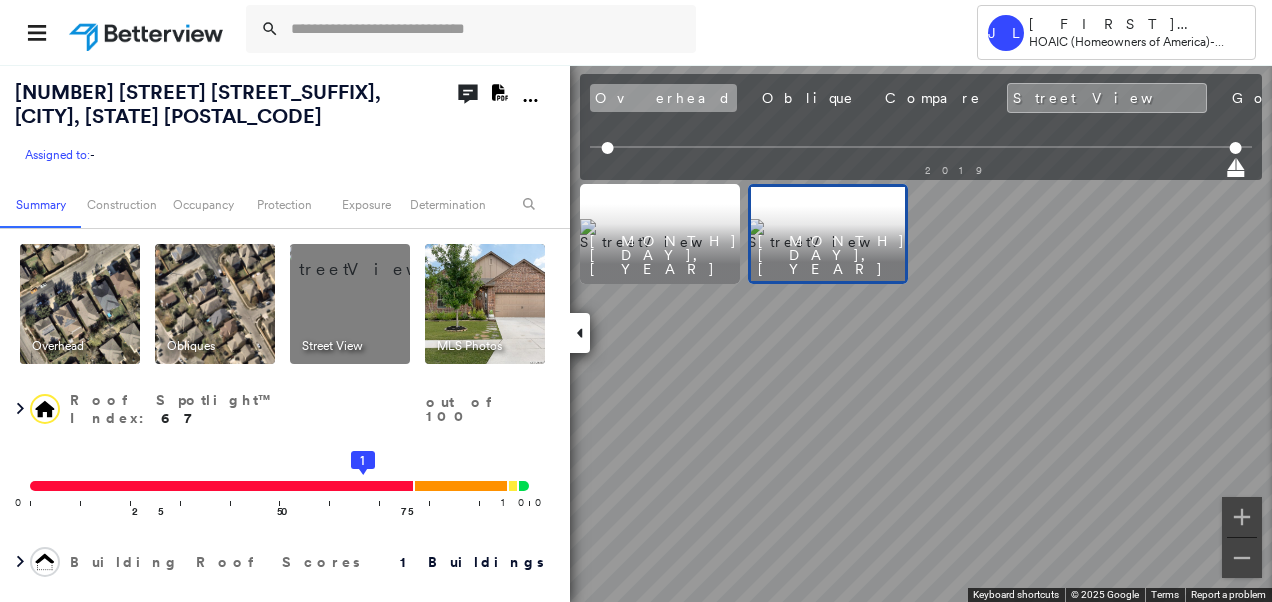 click on "Overhead" at bounding box center [663, 98] 